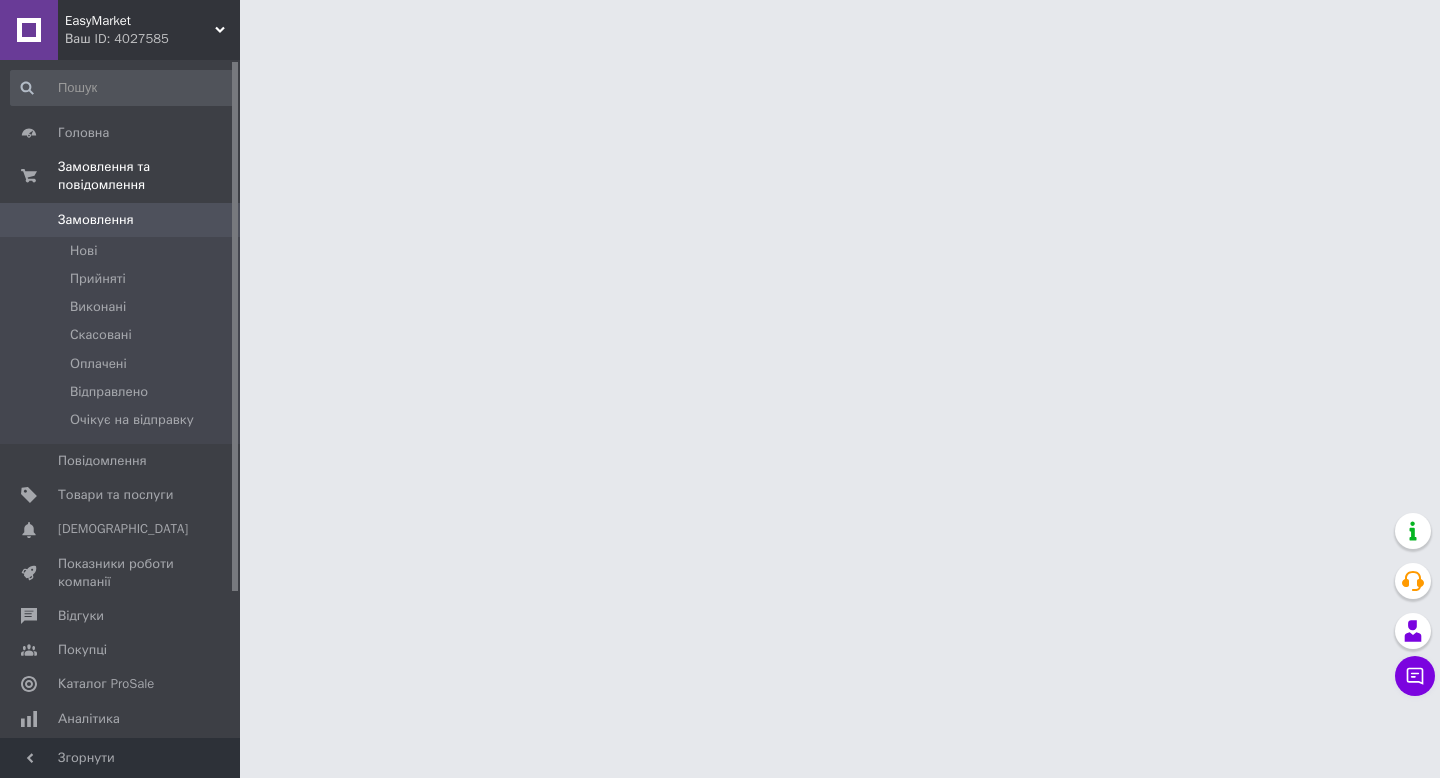 scroll, scrollTop: 0, scrollLeft: 0, axis: both 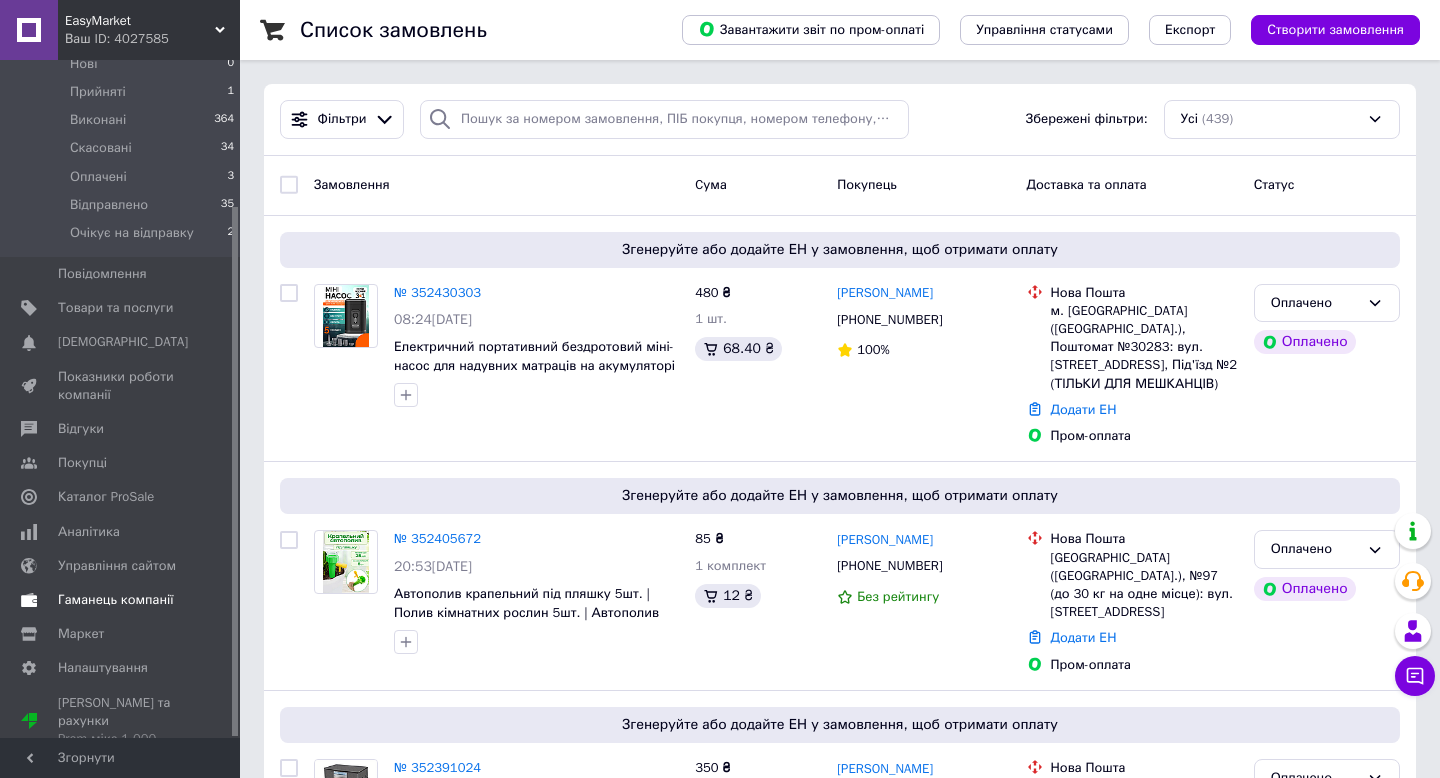 click on "Гаманець компанії" at bounding box center [116, 600] 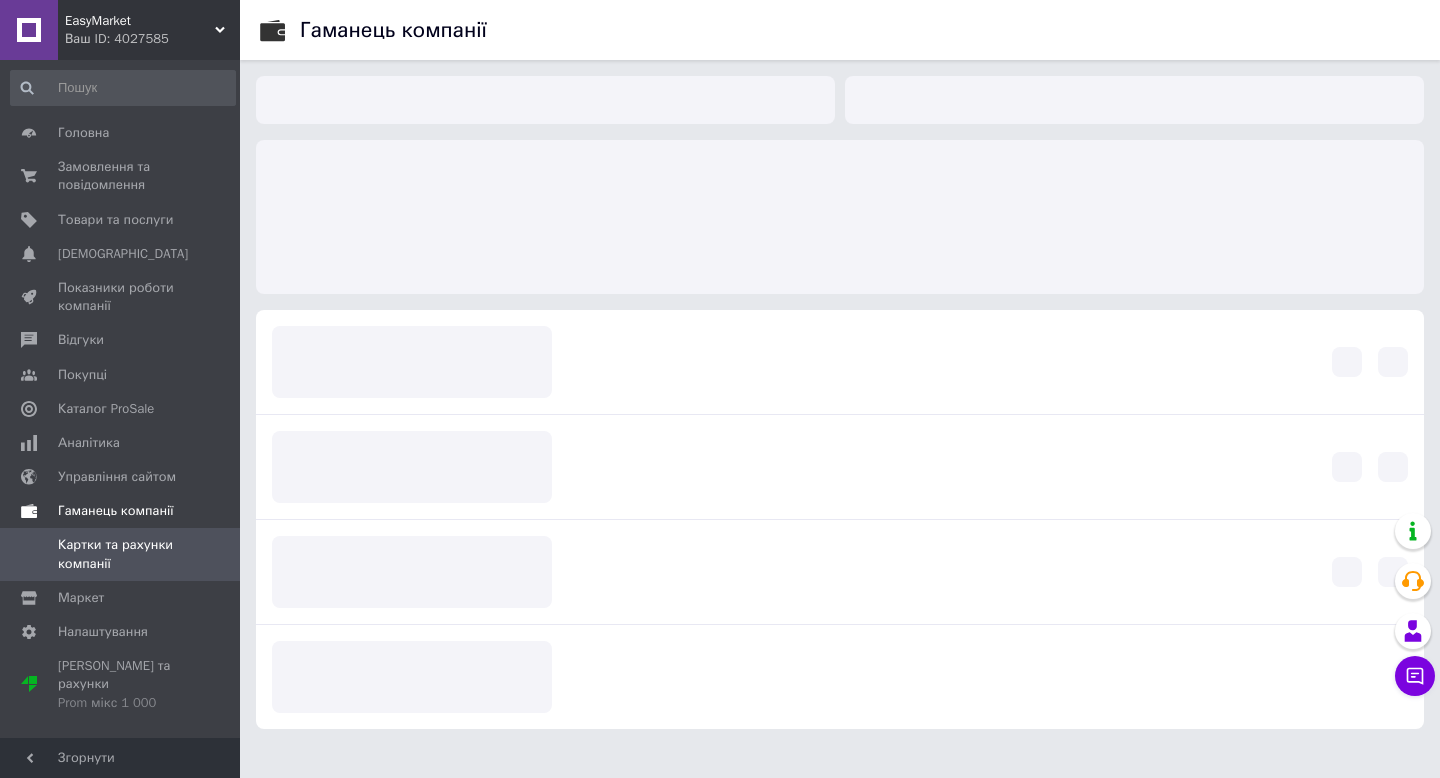 scroll, scrollTop: 0, scrollLeft: 0, axis: both 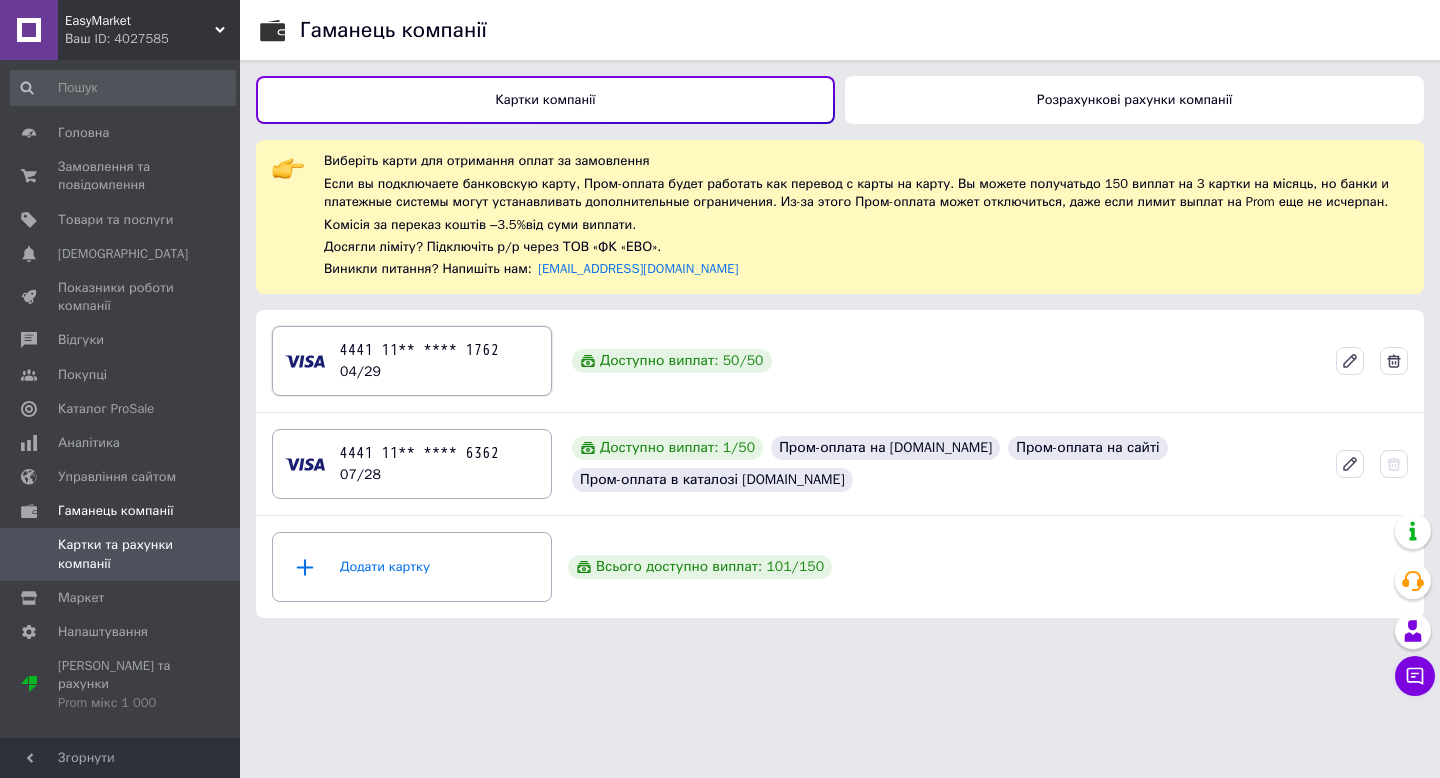 click on "4441 11** **** 1762 04/29" at bounding box center [412, 361] 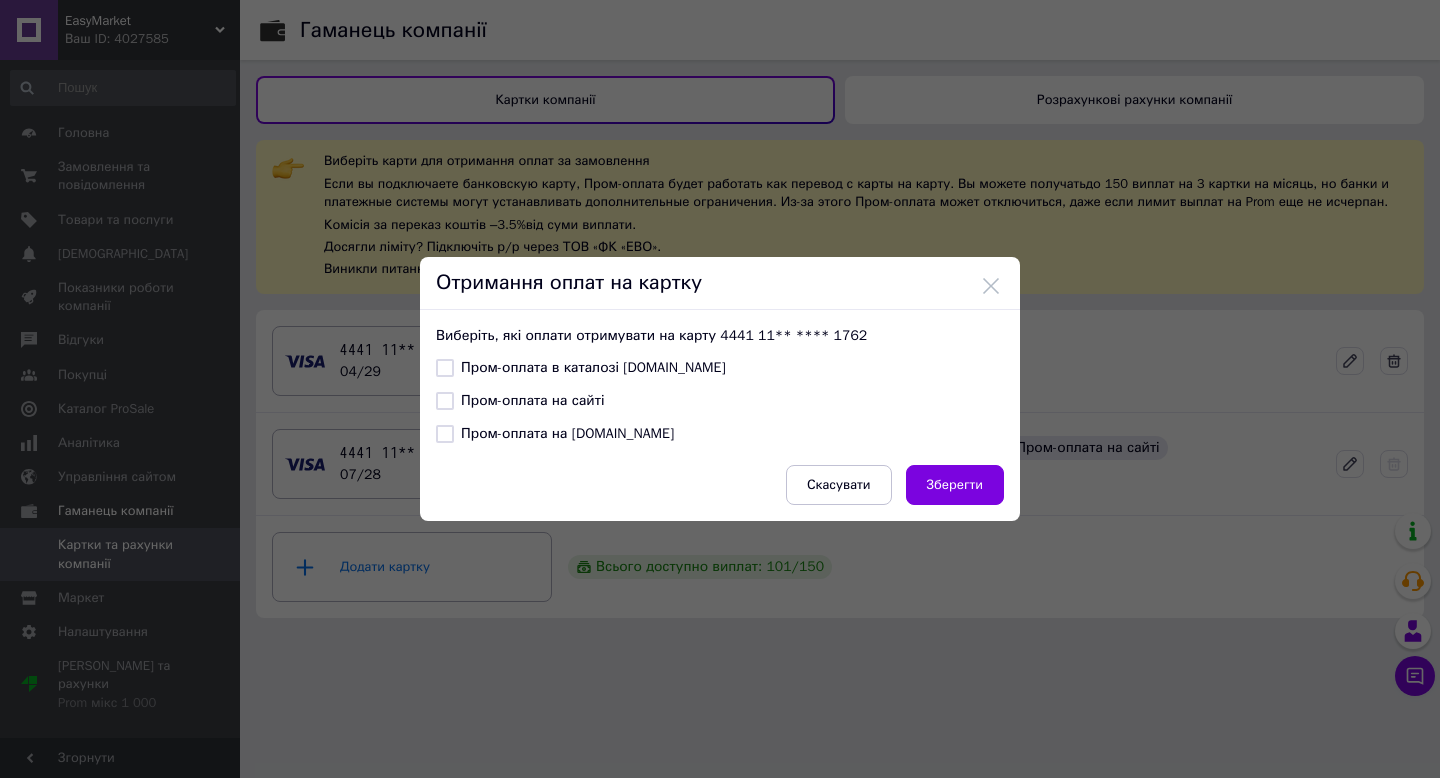 click on "Пром-оплата в каталозі Prom.ua" at bounding box center [581, 368] 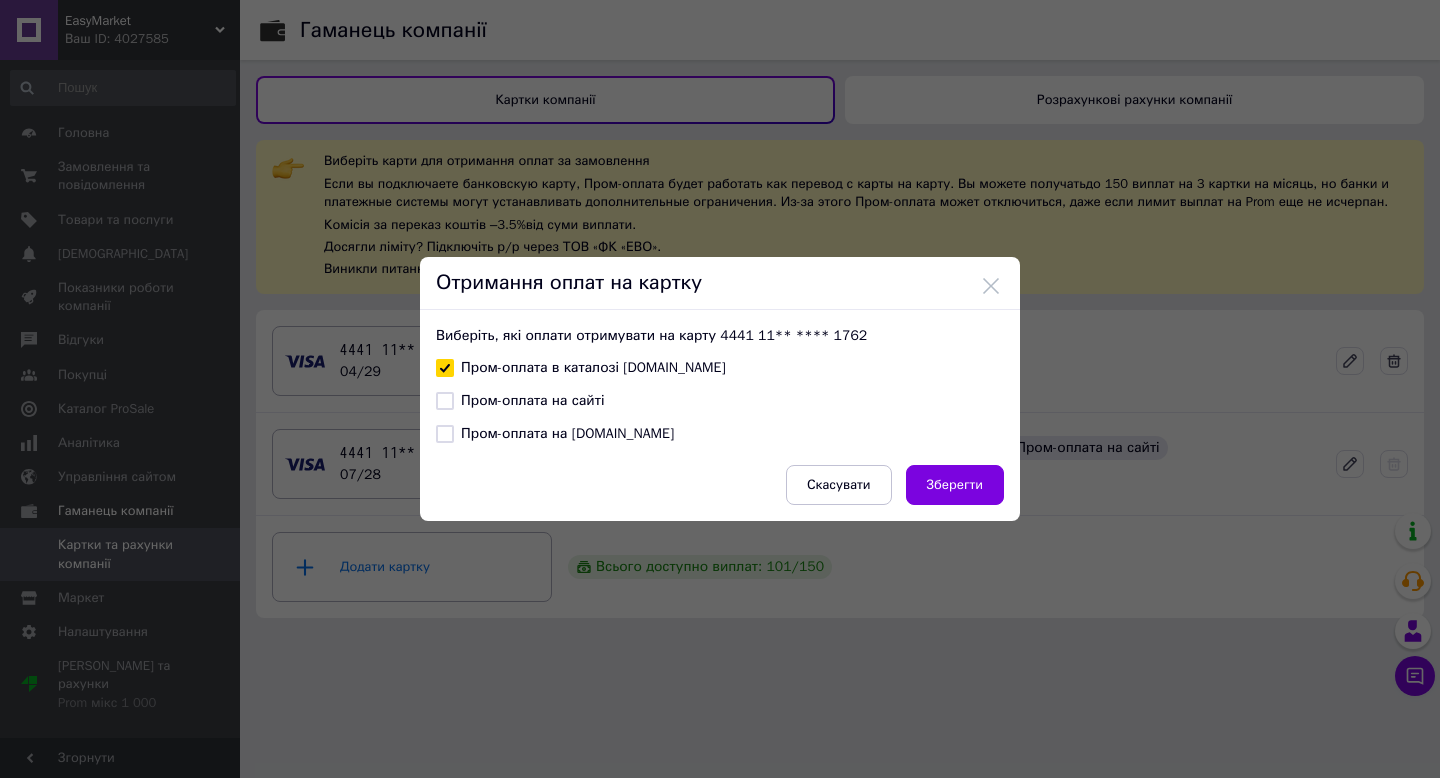 checkbox on "true" 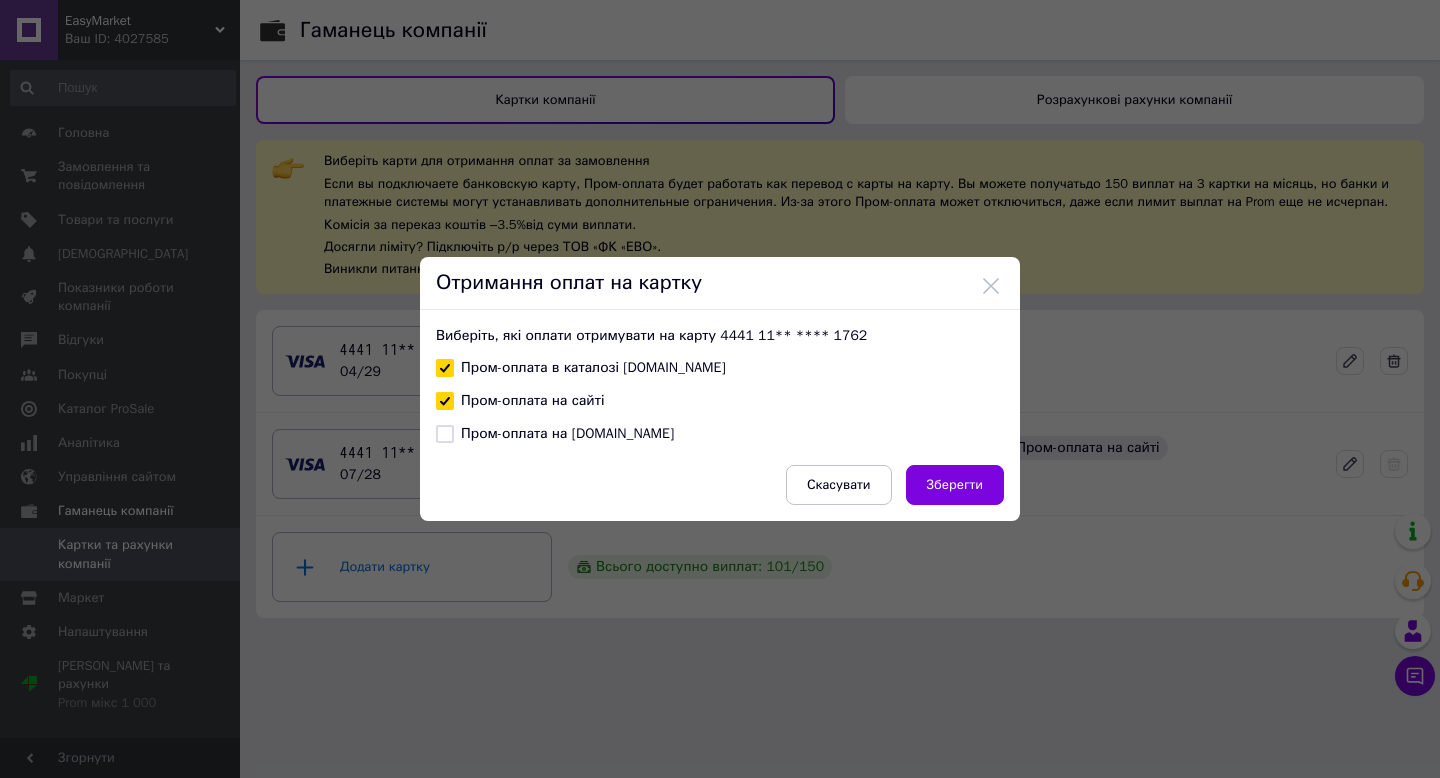 click on "Пром-оплата на Bigl.ua" at bounding box center (555, 434) 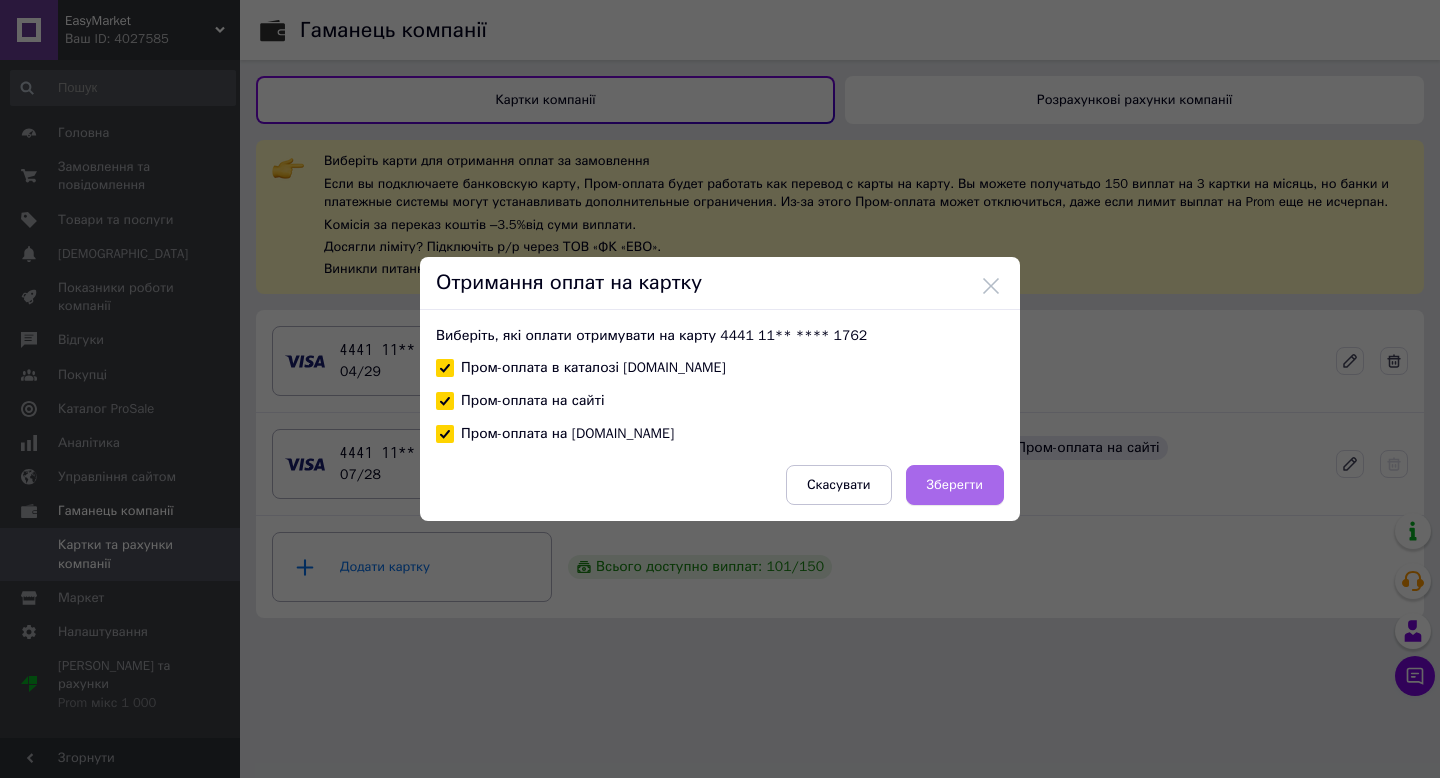 click on "Зберегти" at bounding box center (955, 485) 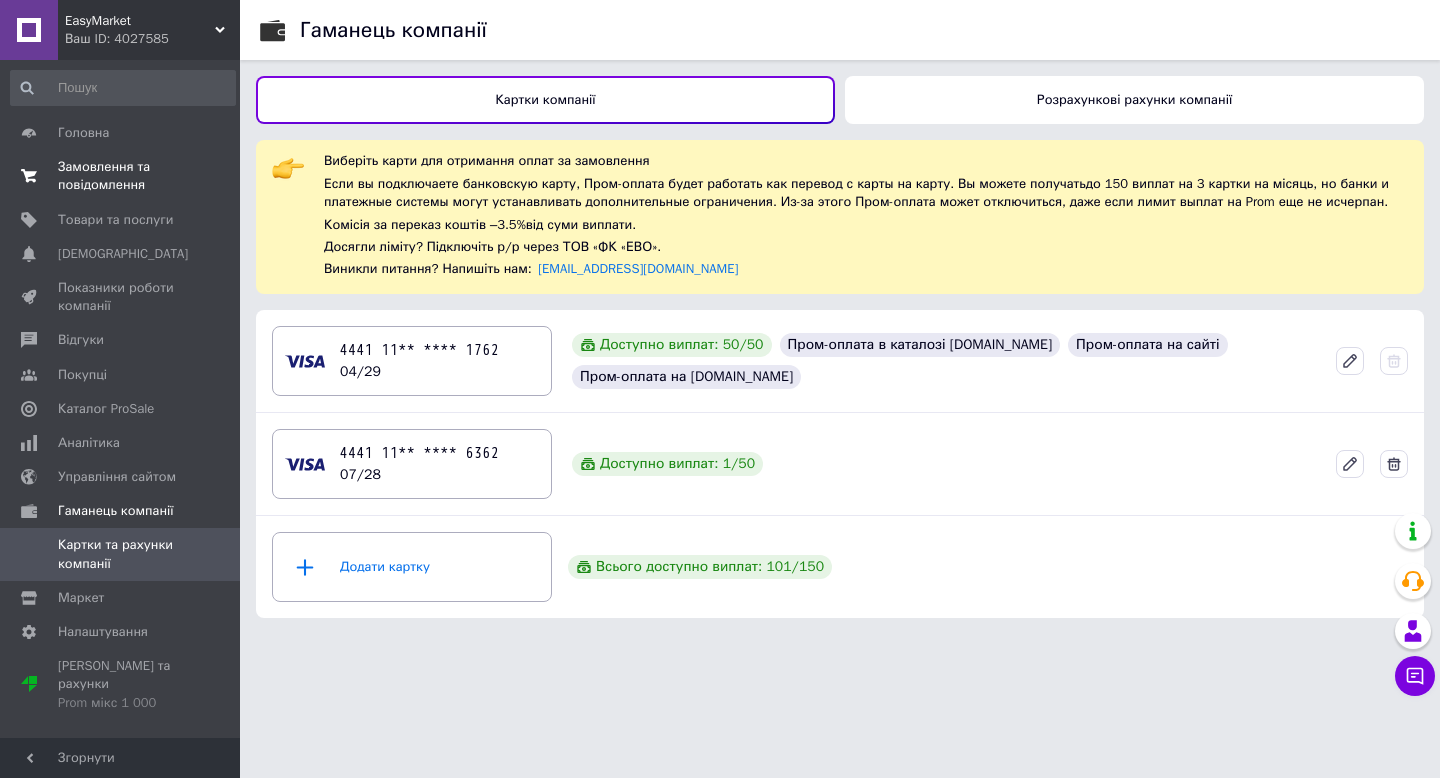 click on "Замовлення та повідомлення 0 0" at bounding box center [123, 176] 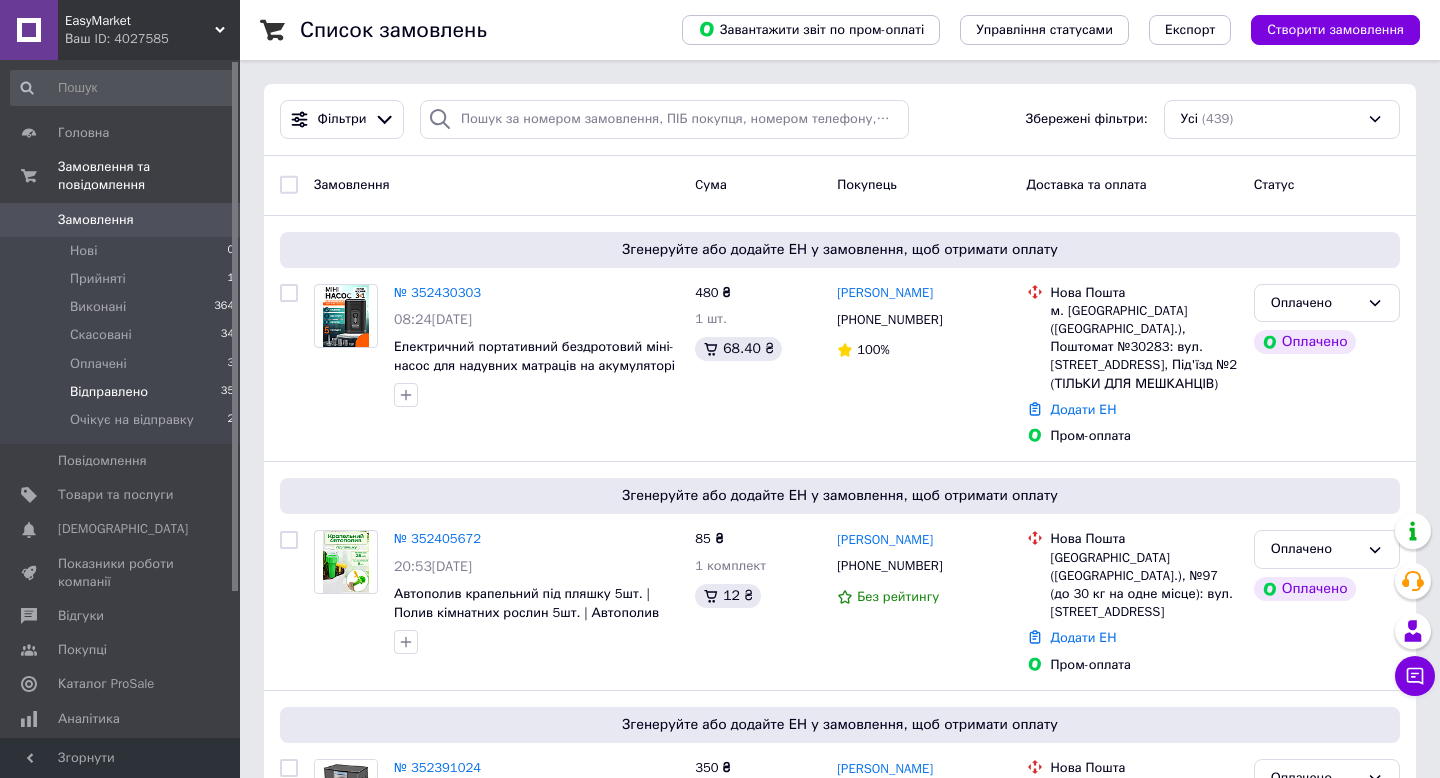 click on "Відправлено" at bounding box center [109, 392] 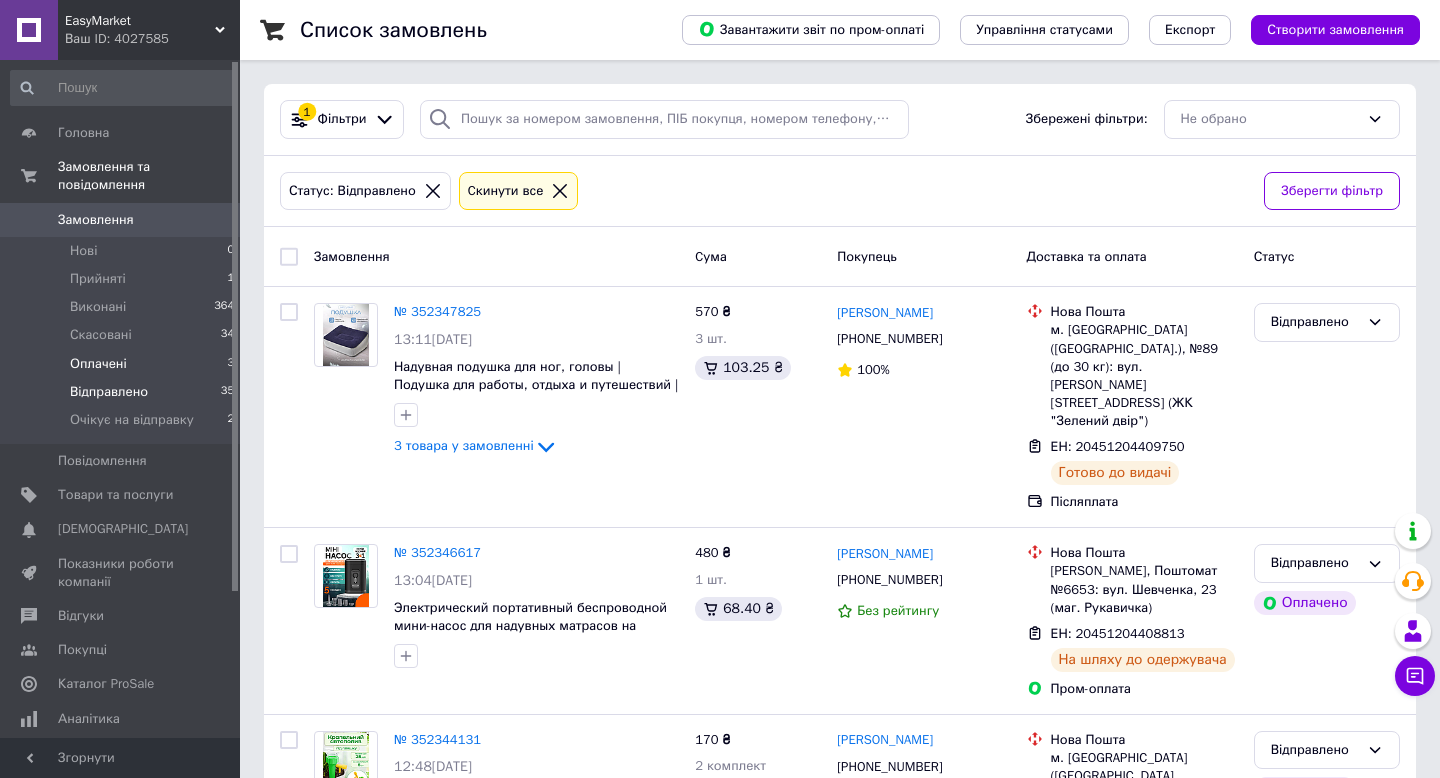 click on "Оплачені 3" at bounding box center (123, 364) 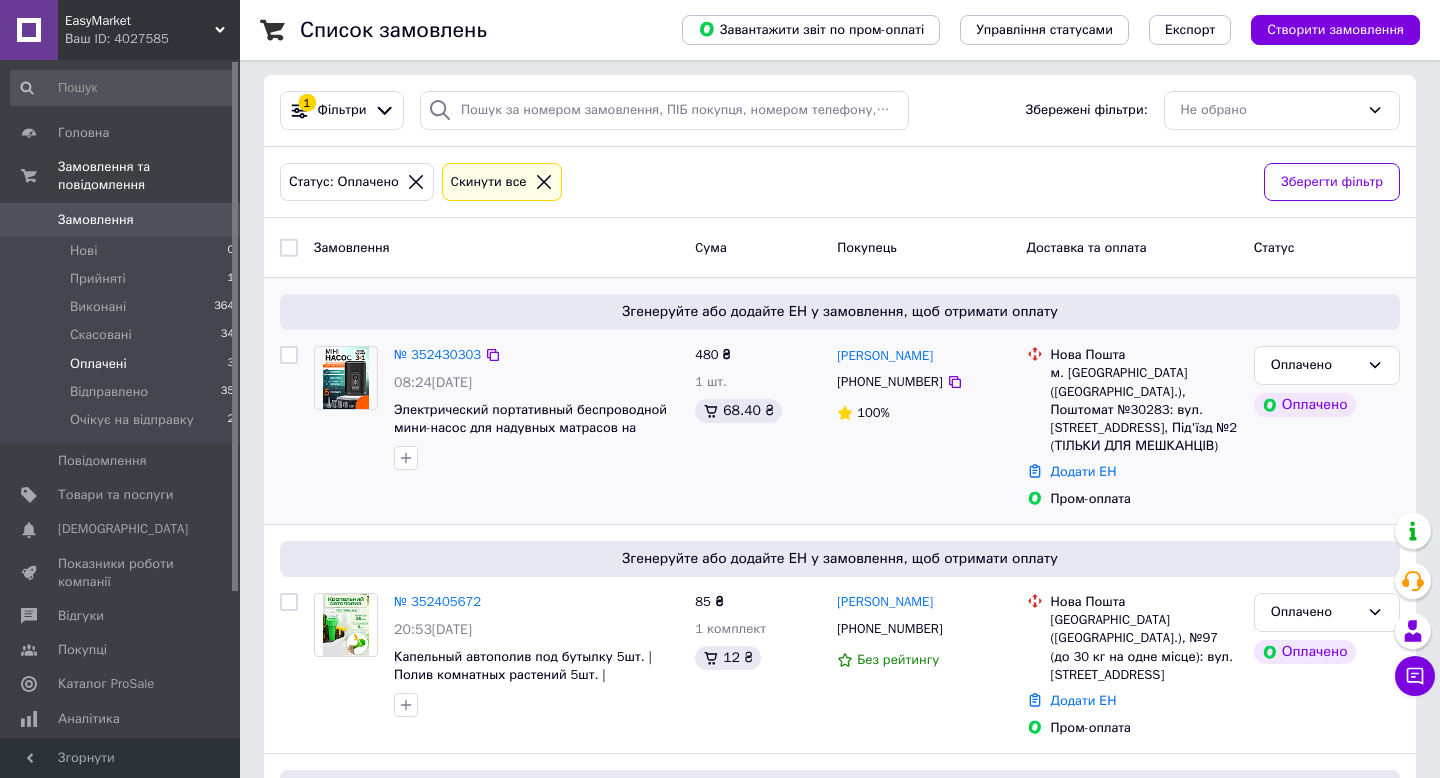 scroll, scrollTop: 0, scrollLeft: 0, axis: both 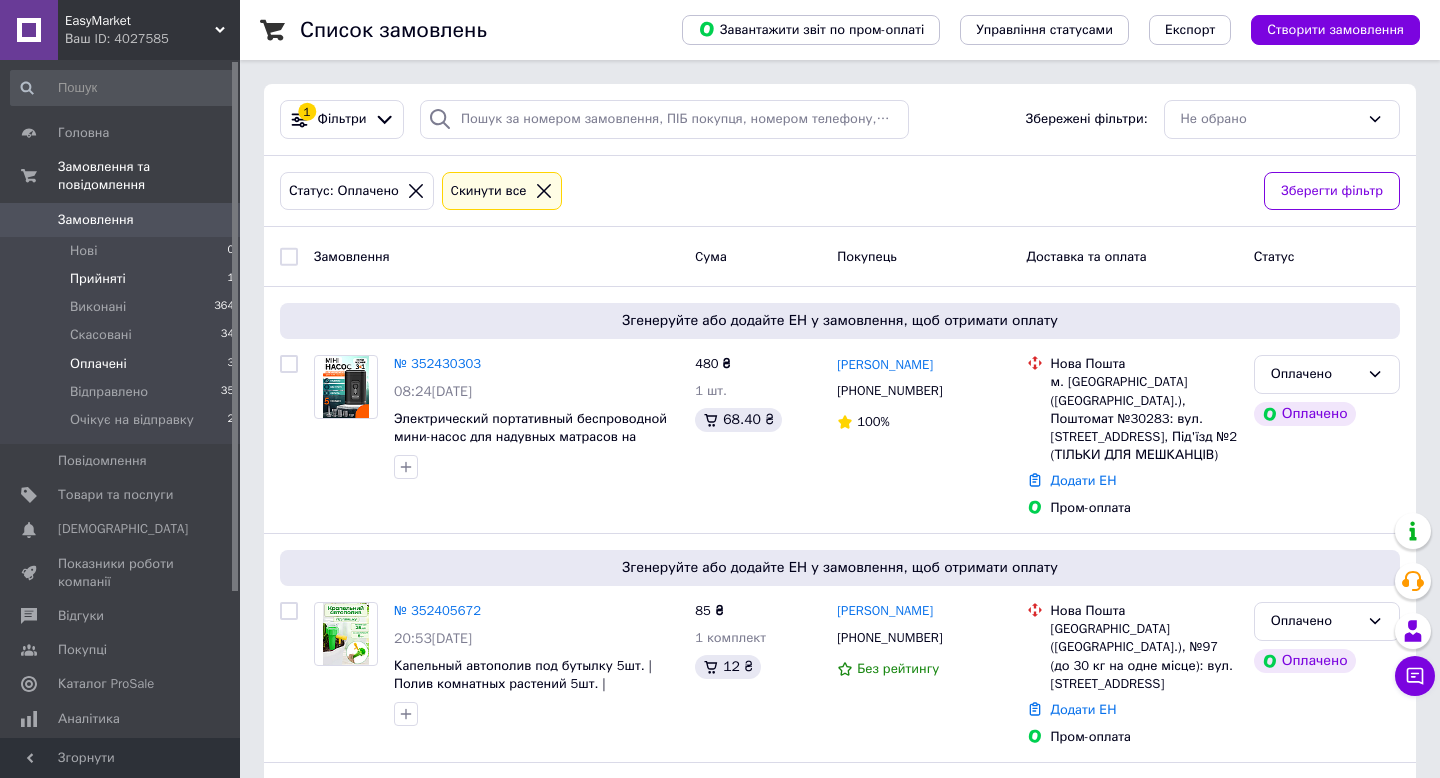 click on "Прийняті 1" at bounding box center [123, 279] 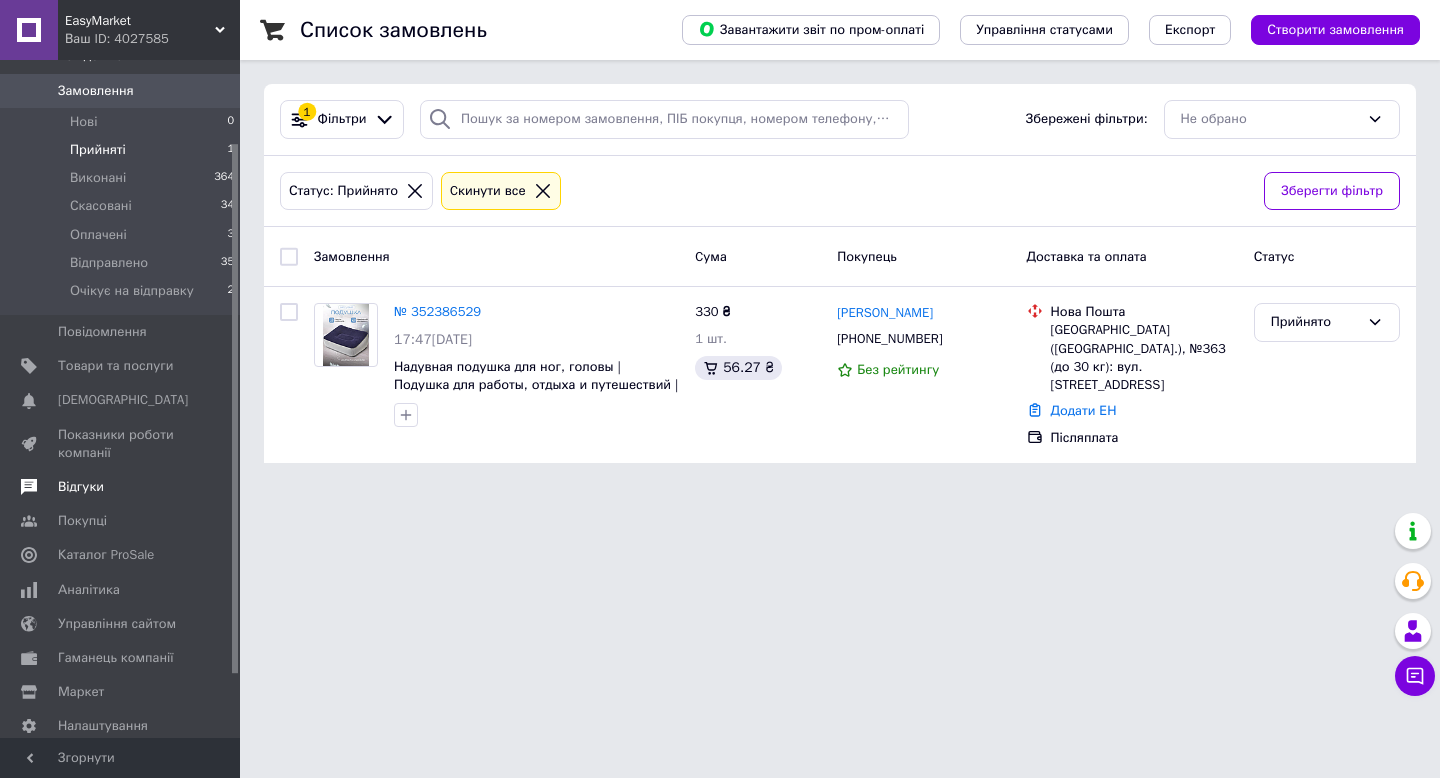 scroll, scrollTop: 187, scrollLeft: 0, axis: vertical 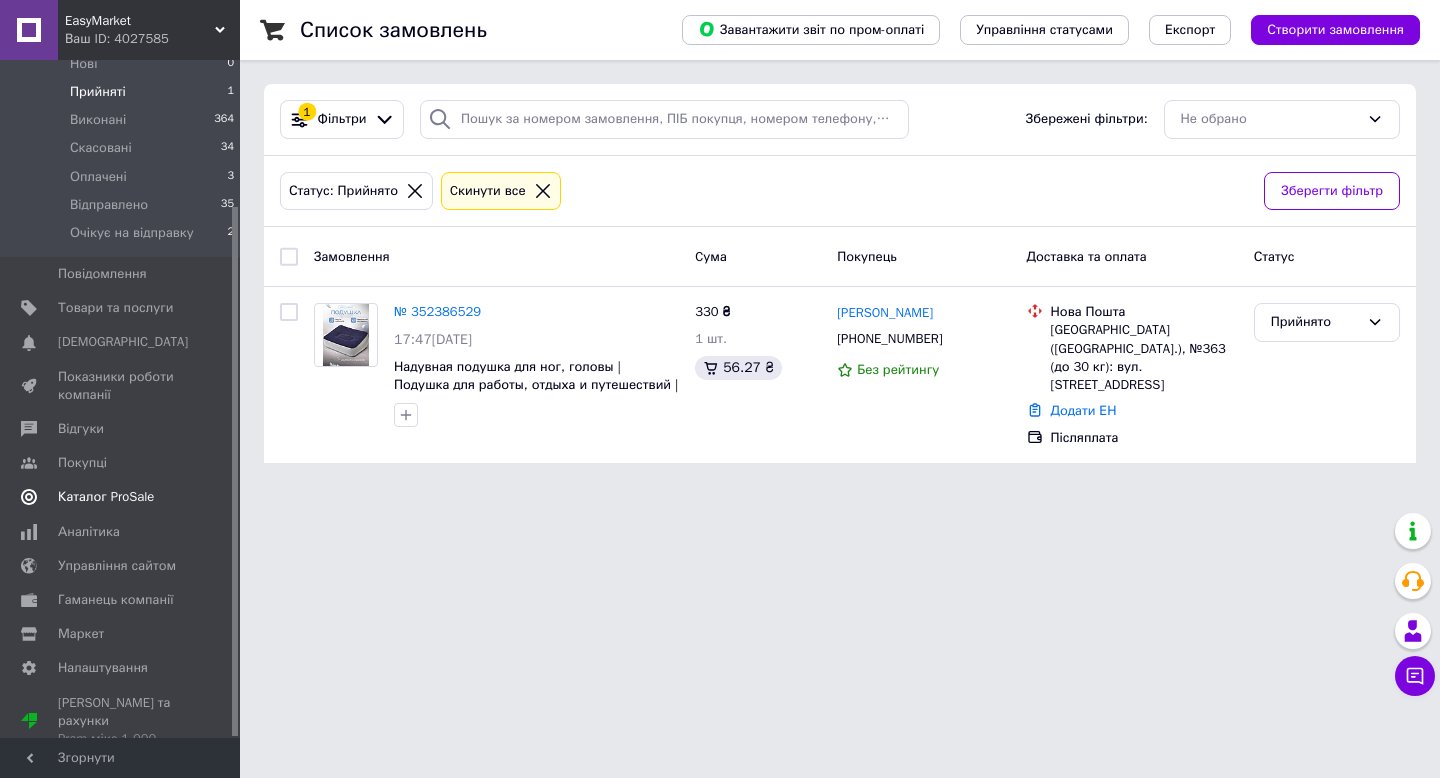 click on "Каталог ProSale" at bounding box center (106, 497) 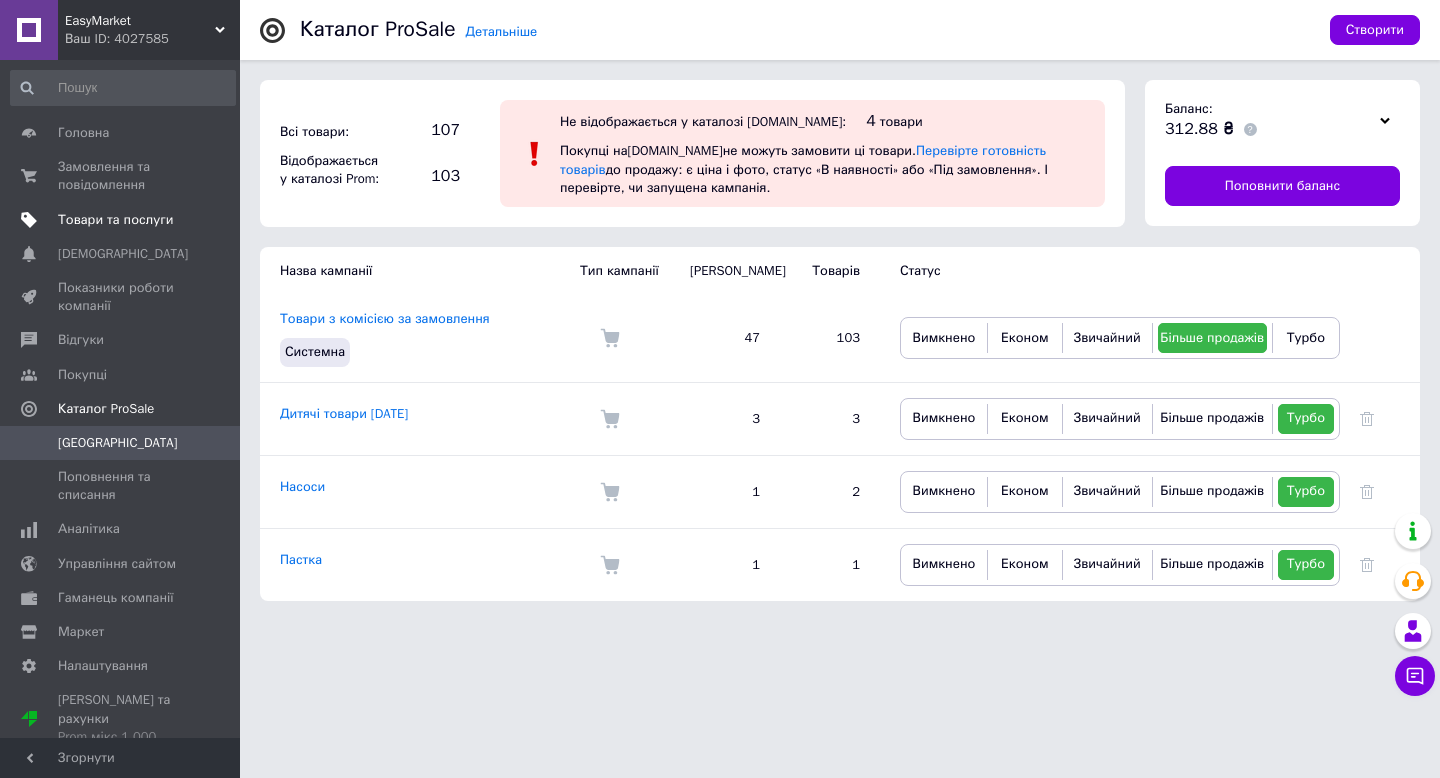 click on "Товари та послуги" at bounding box center [123, 220] 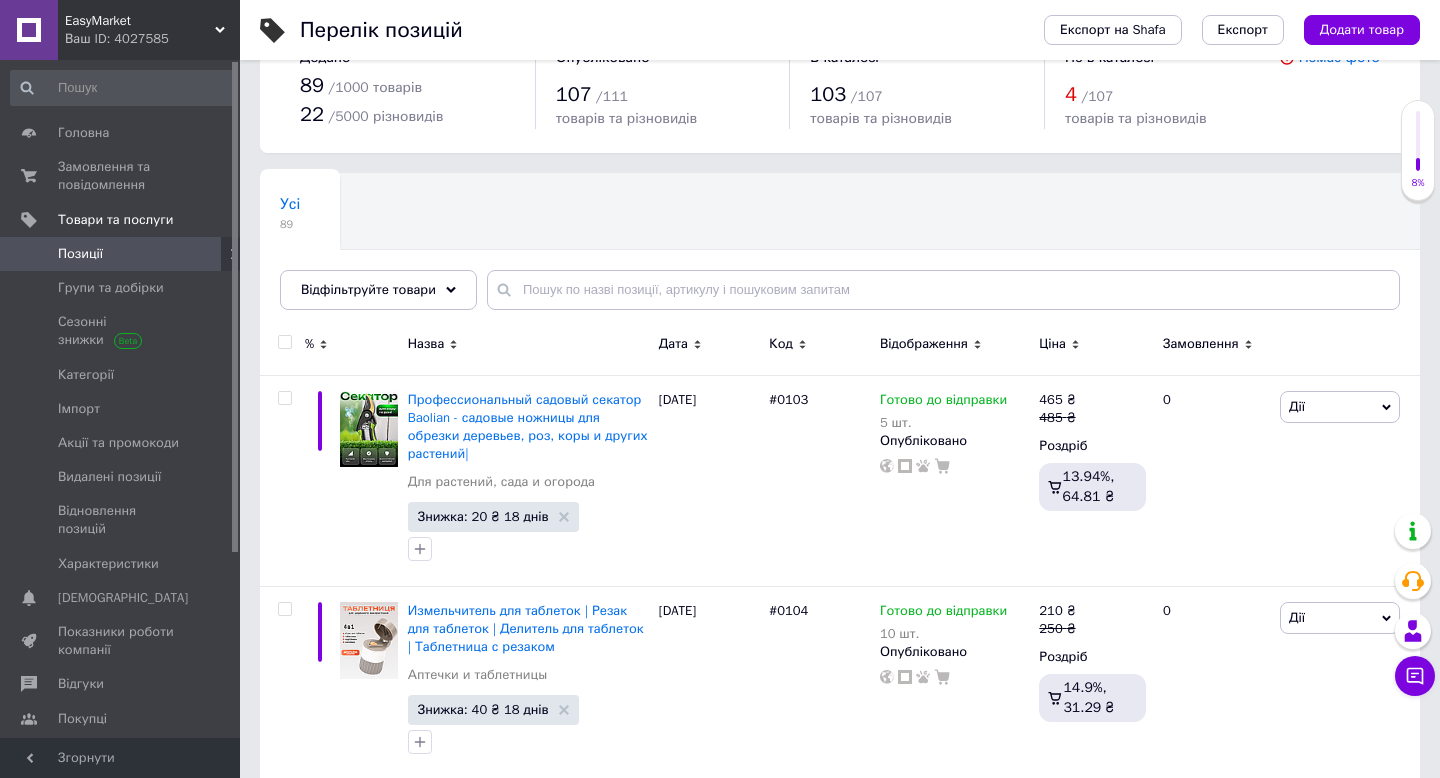 scroll, scrollTop: 57, scrollLeft: 0, axis: vertical 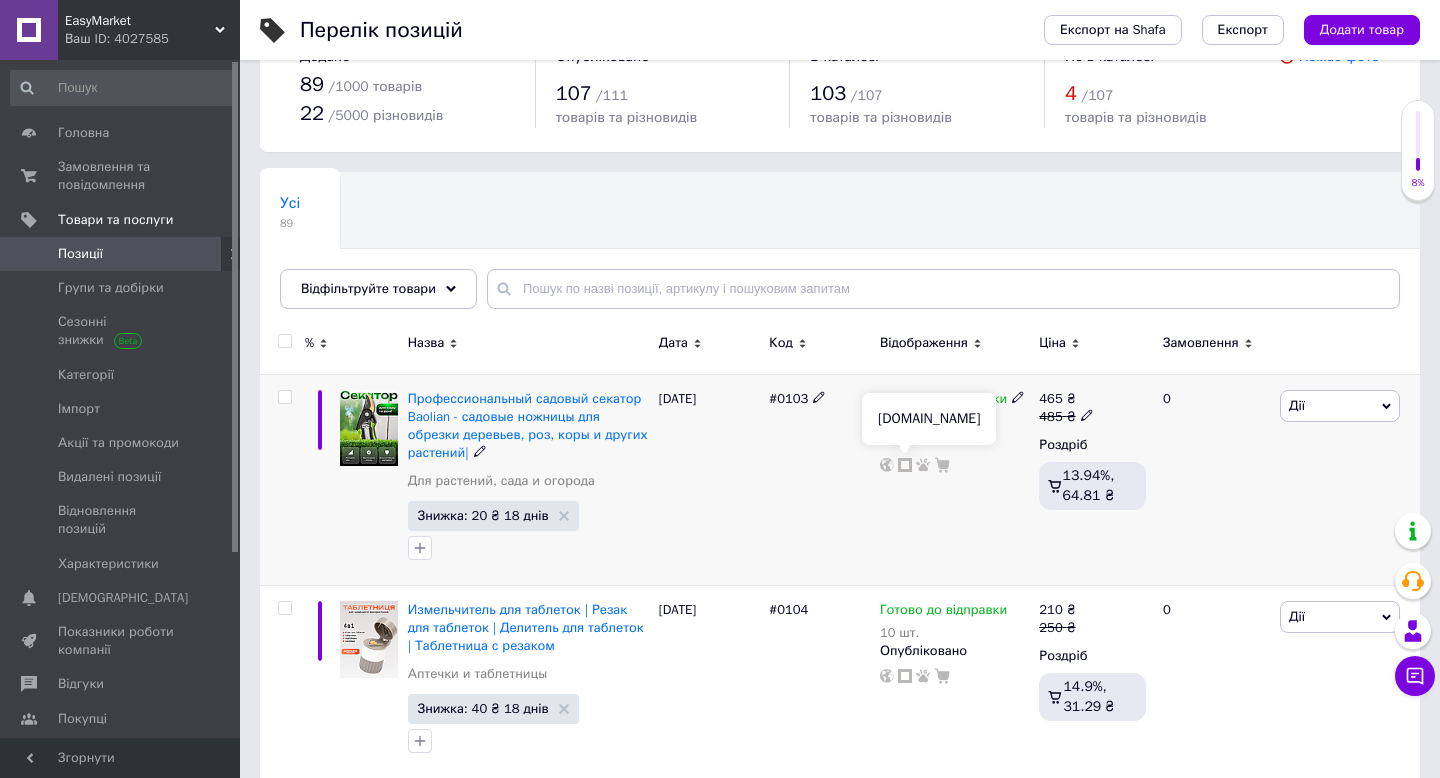 click 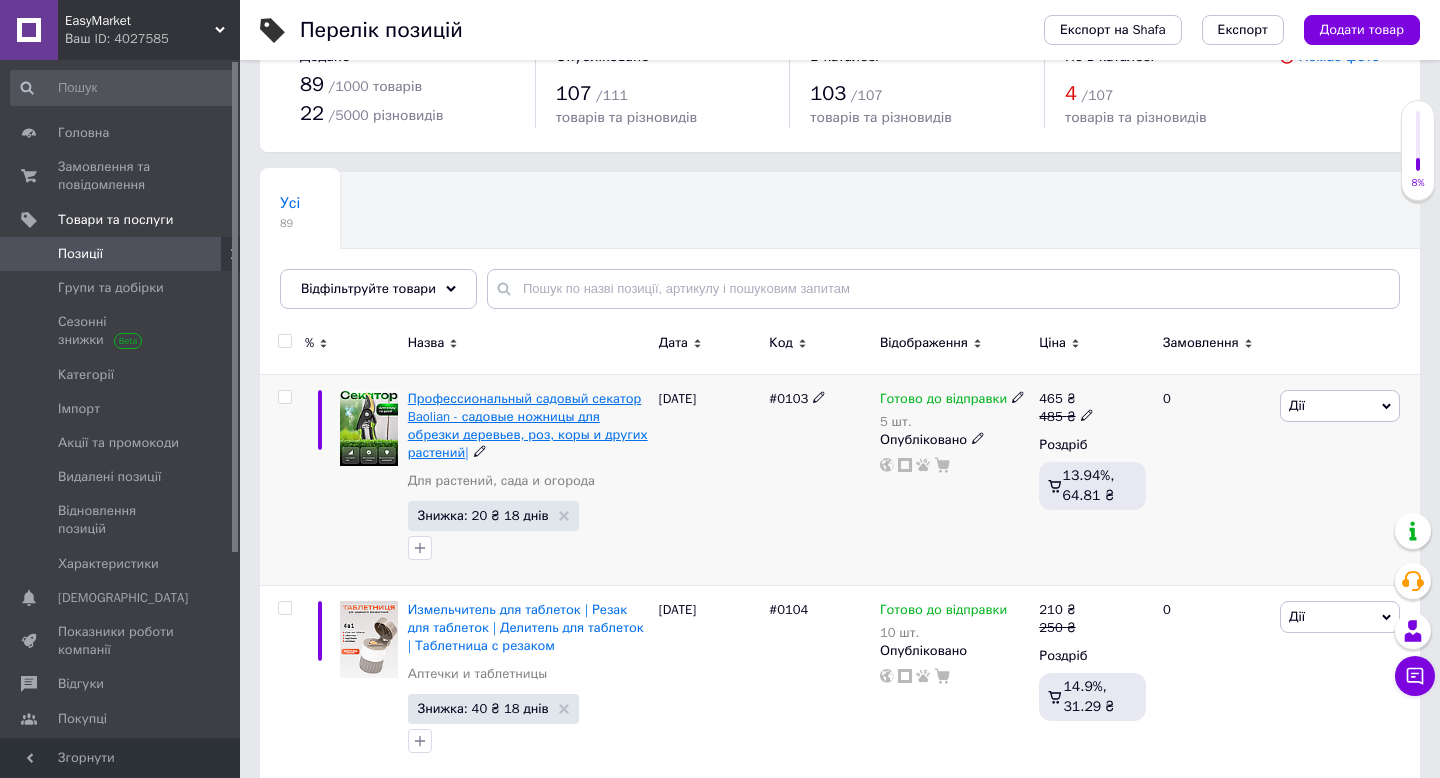 click on "Профессиональный садовый секатор Baolian - садовые ножницы для обрезки деревьев, роз, коры и других растений|" at bounding box center (528, 426) 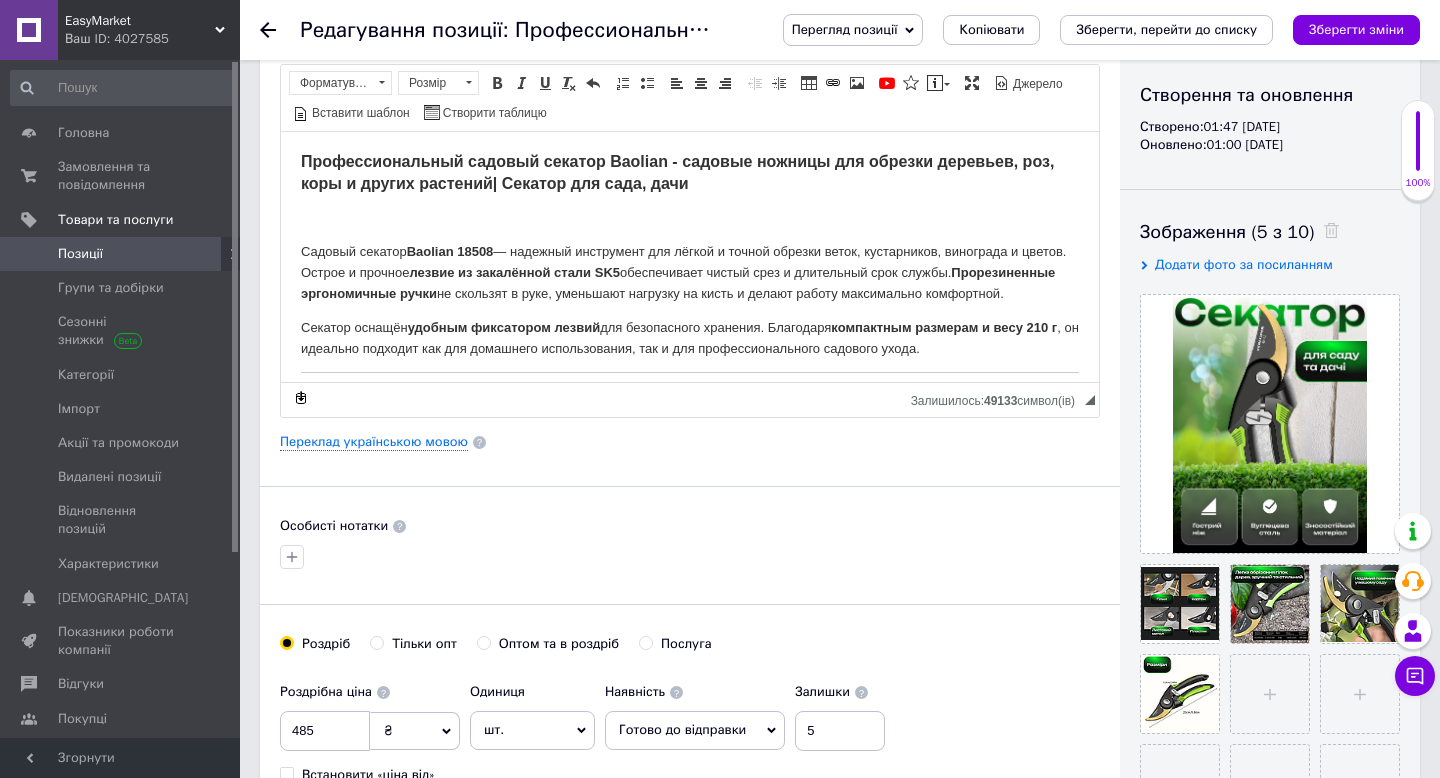 scroll, scrollTop: 0, scrollLeft: 0, axis: both 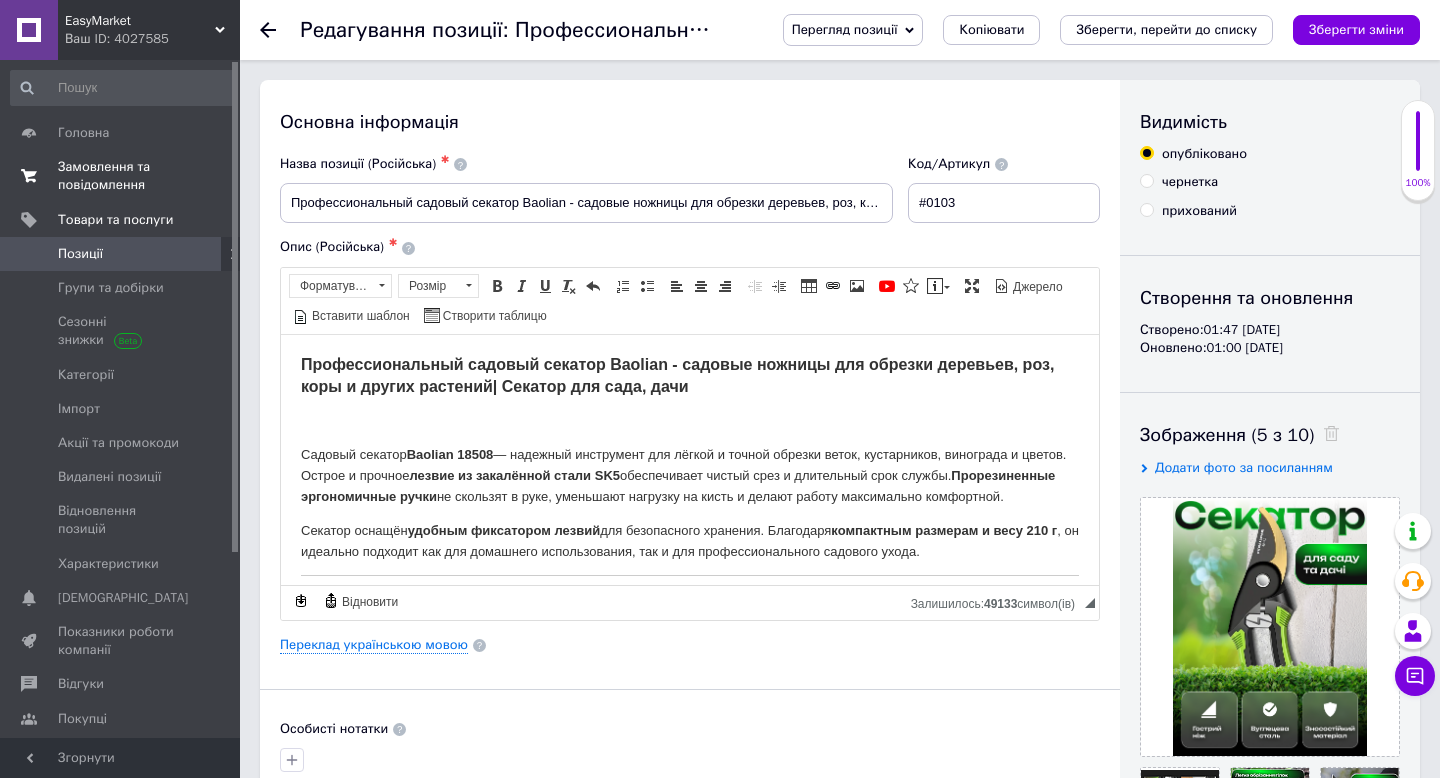 click on "Замовлення та повідомлення" at bounding box center [121, 176] 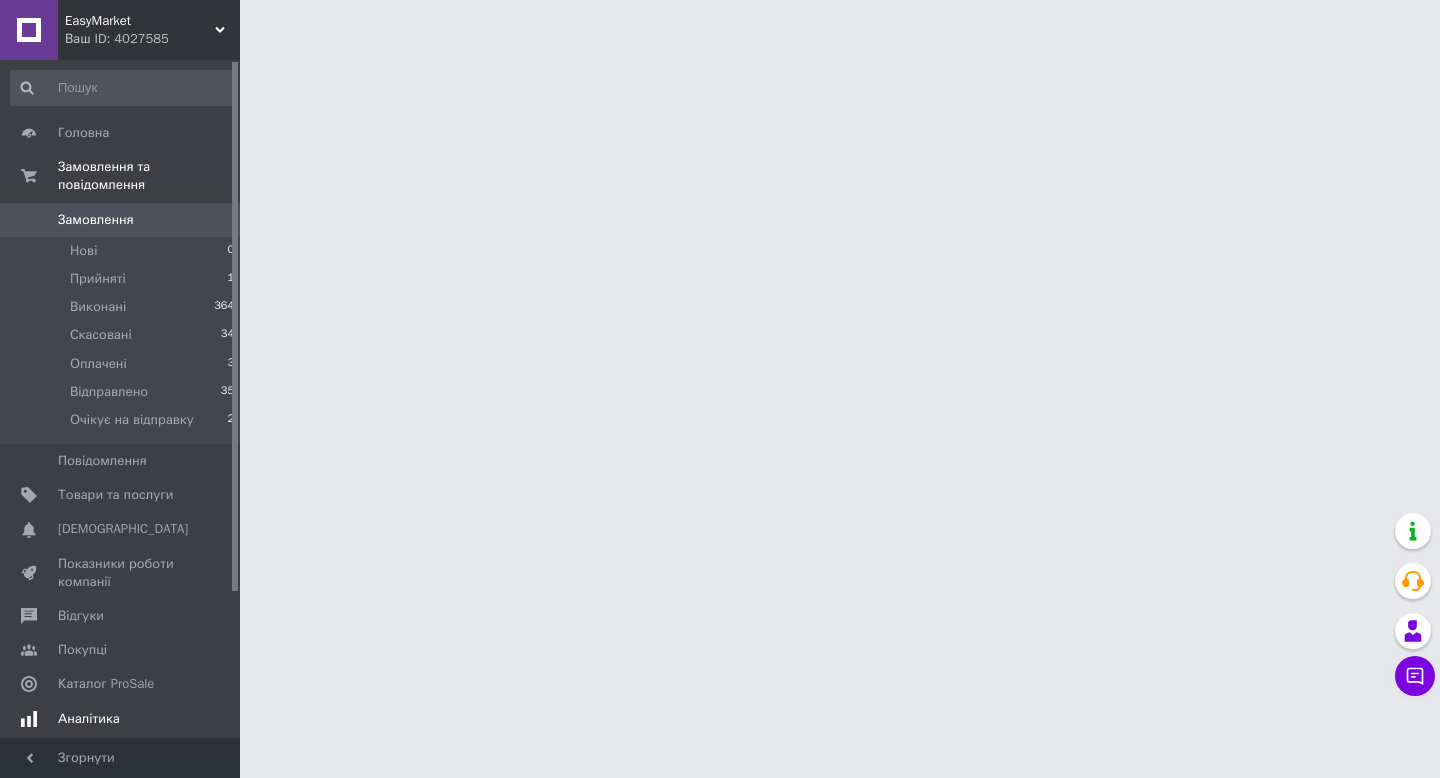 click on "Аналітика" at bounding box center (123, 719) 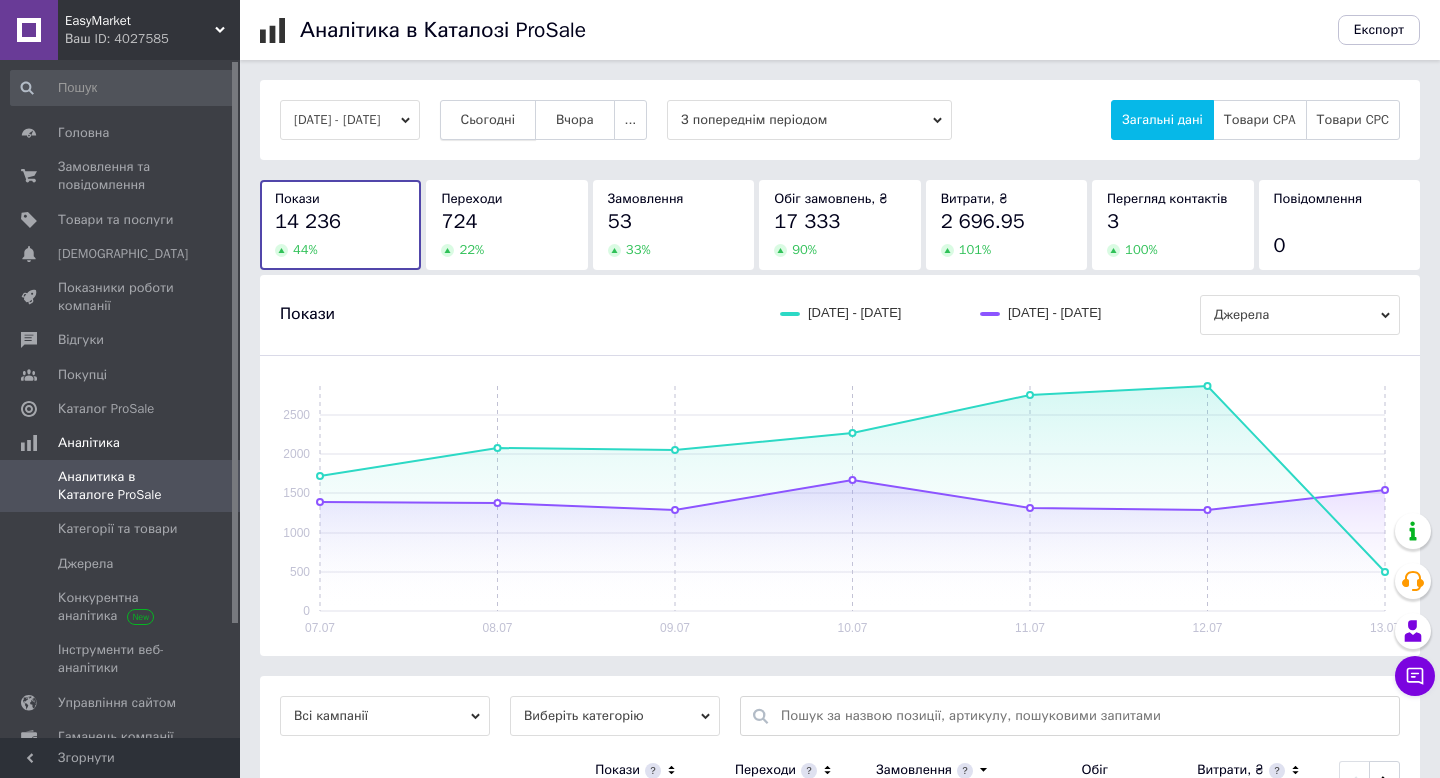 click on "Сьогодні" at bounding box center [488, 120] 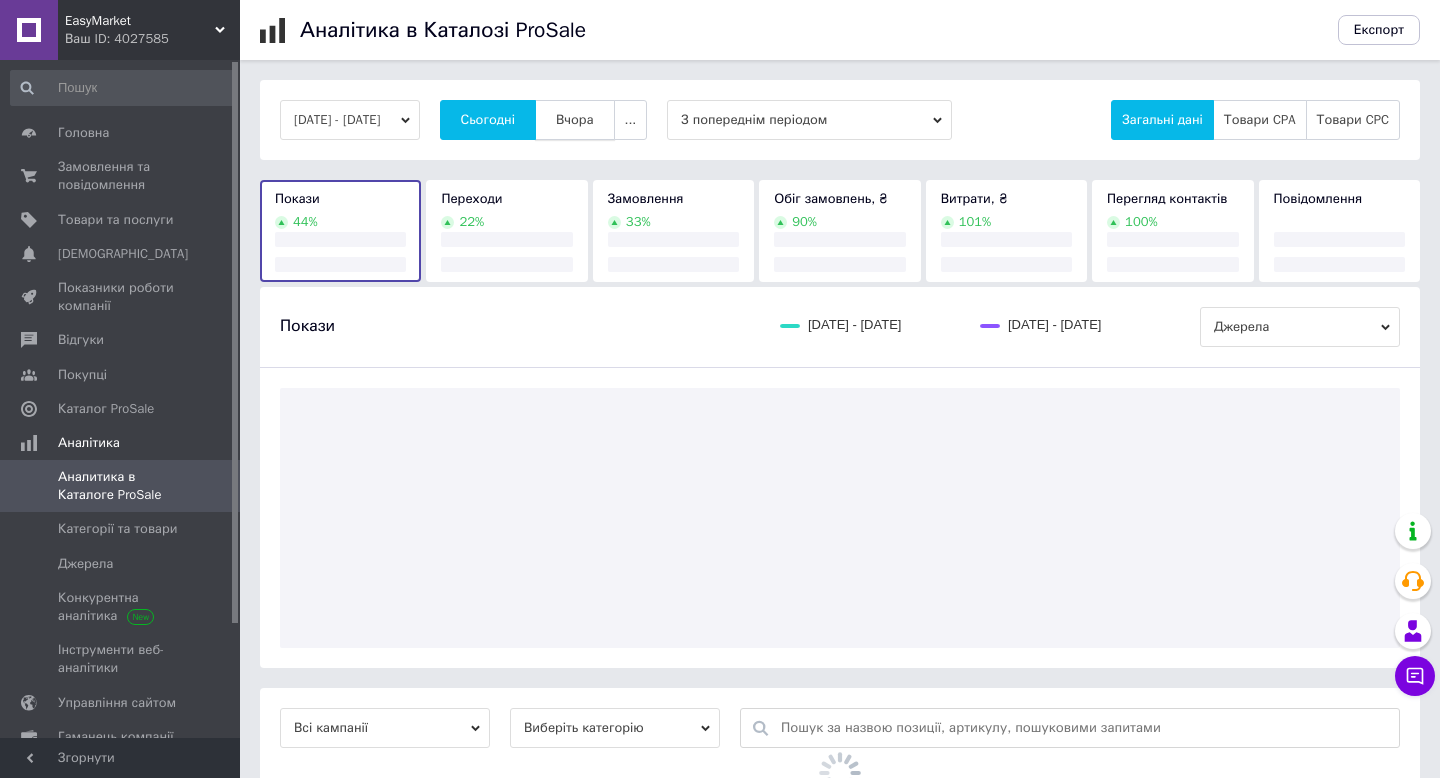 click on "Вчора" at bounding box center (575, 120) 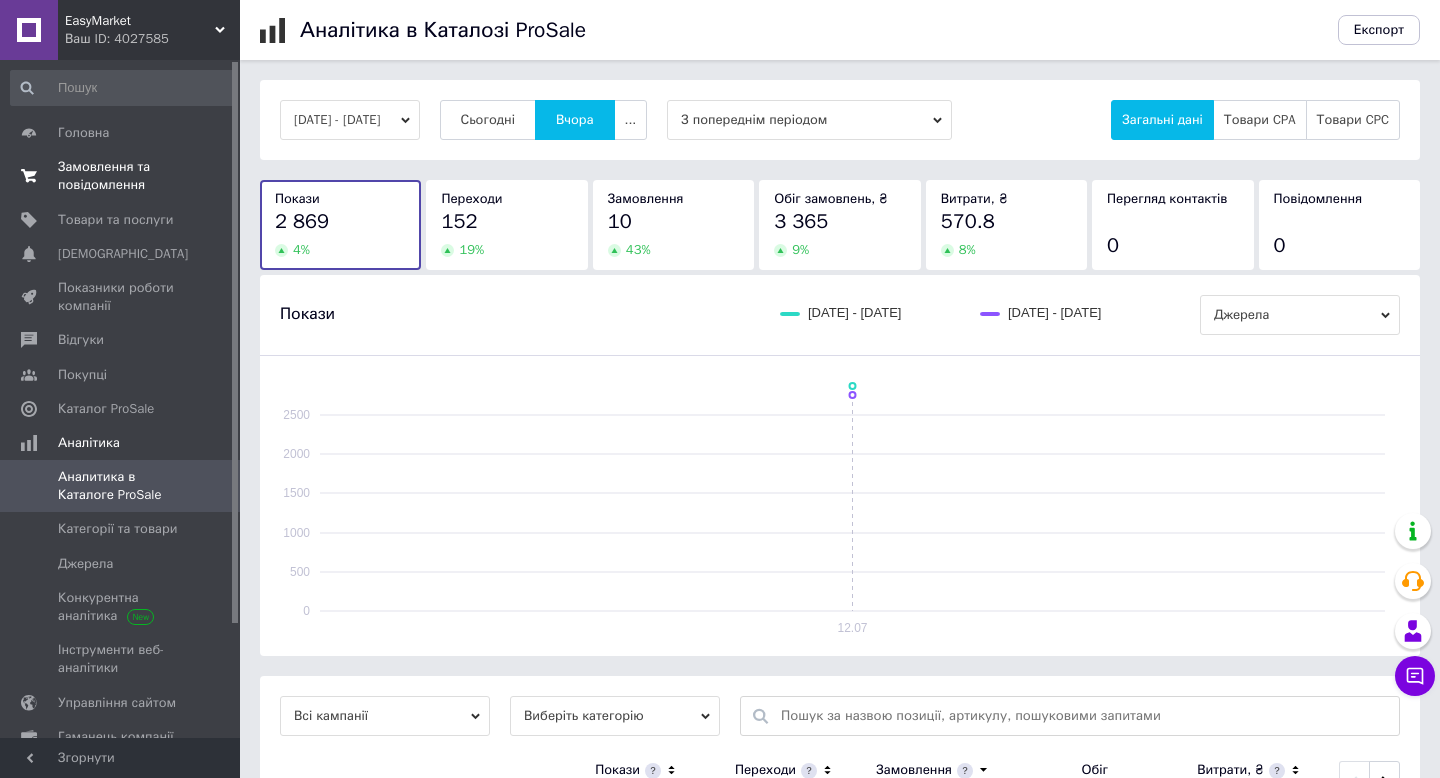 click on "Замовлення та повідомлення" at bounding box center [121, 176] 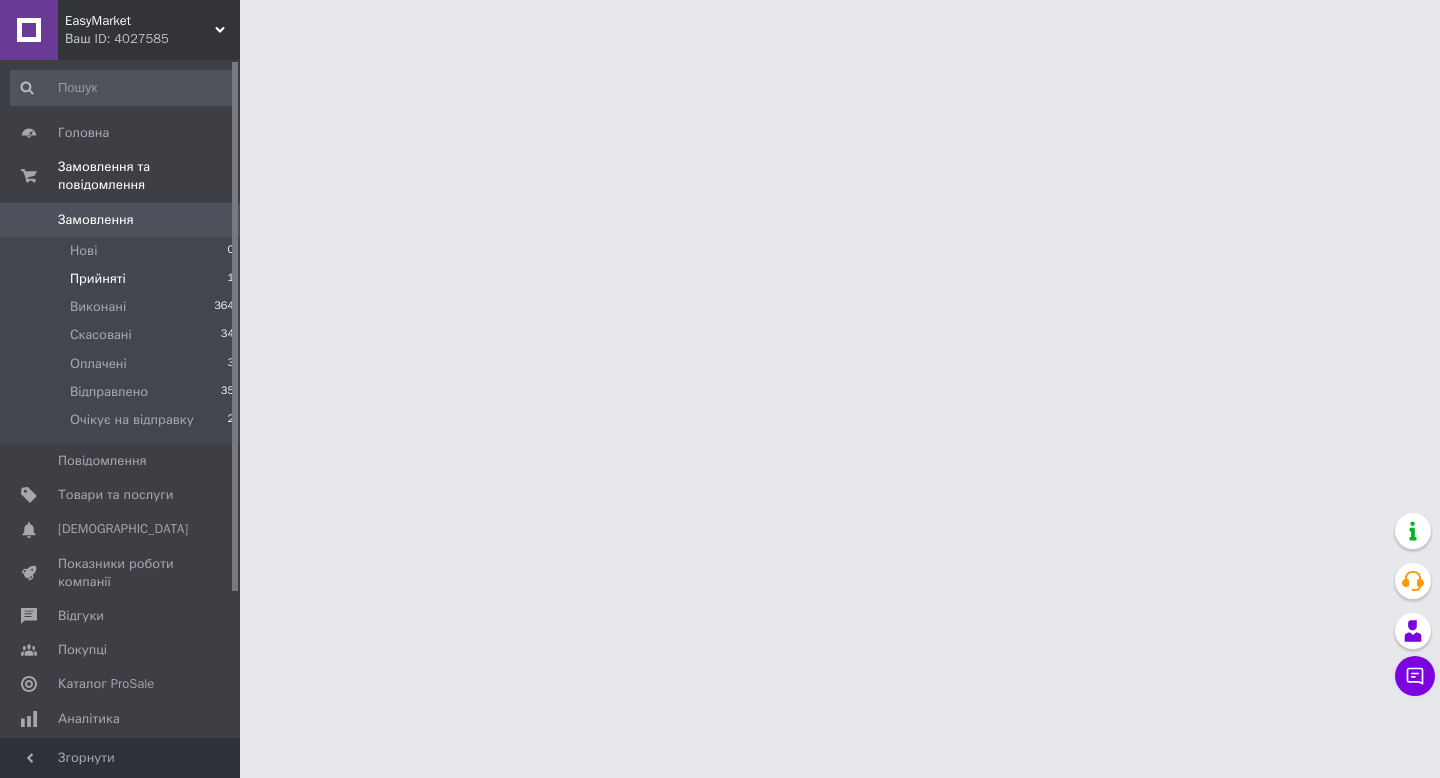 click on "Прийняті" at bounding box center (98, 279) 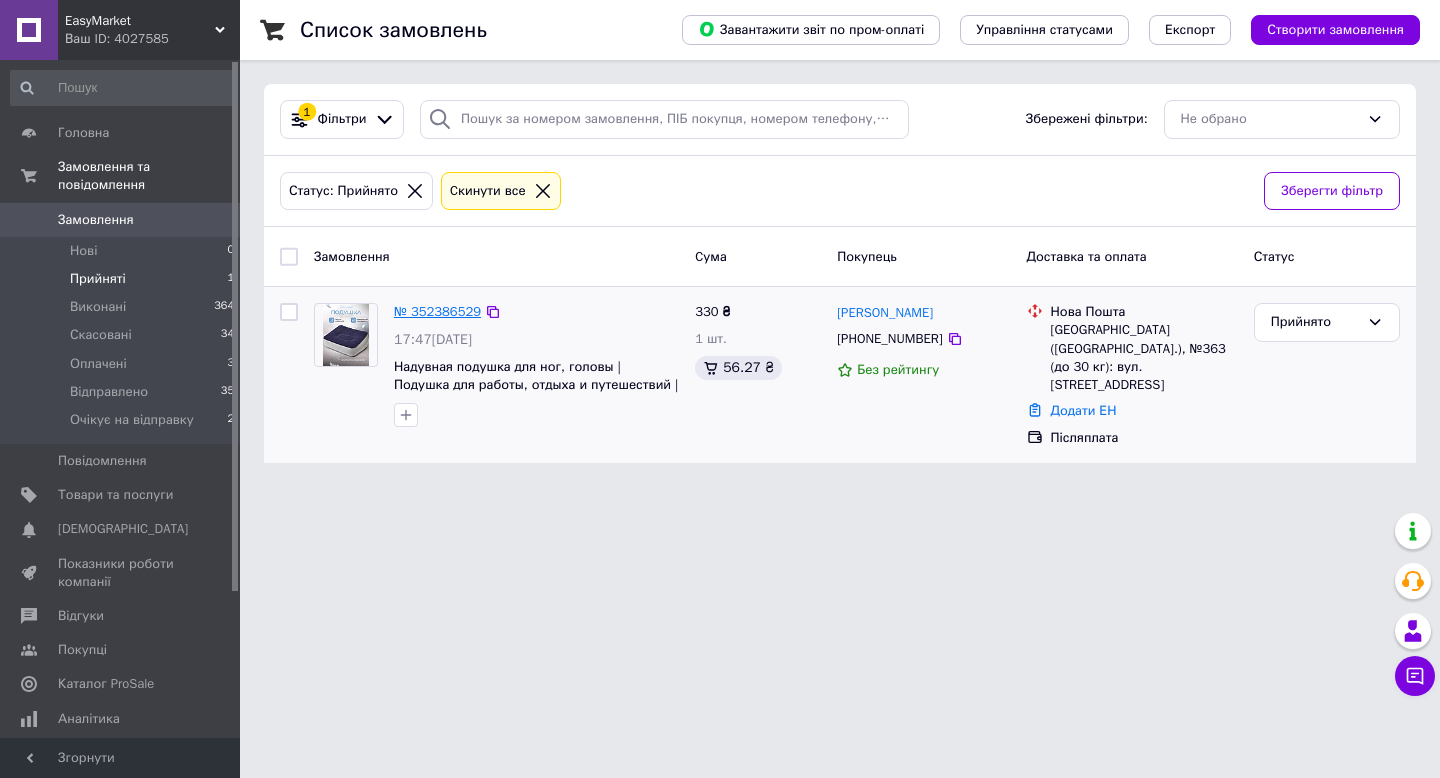 click on "№ 352386529" at bounding box center (437, 311) 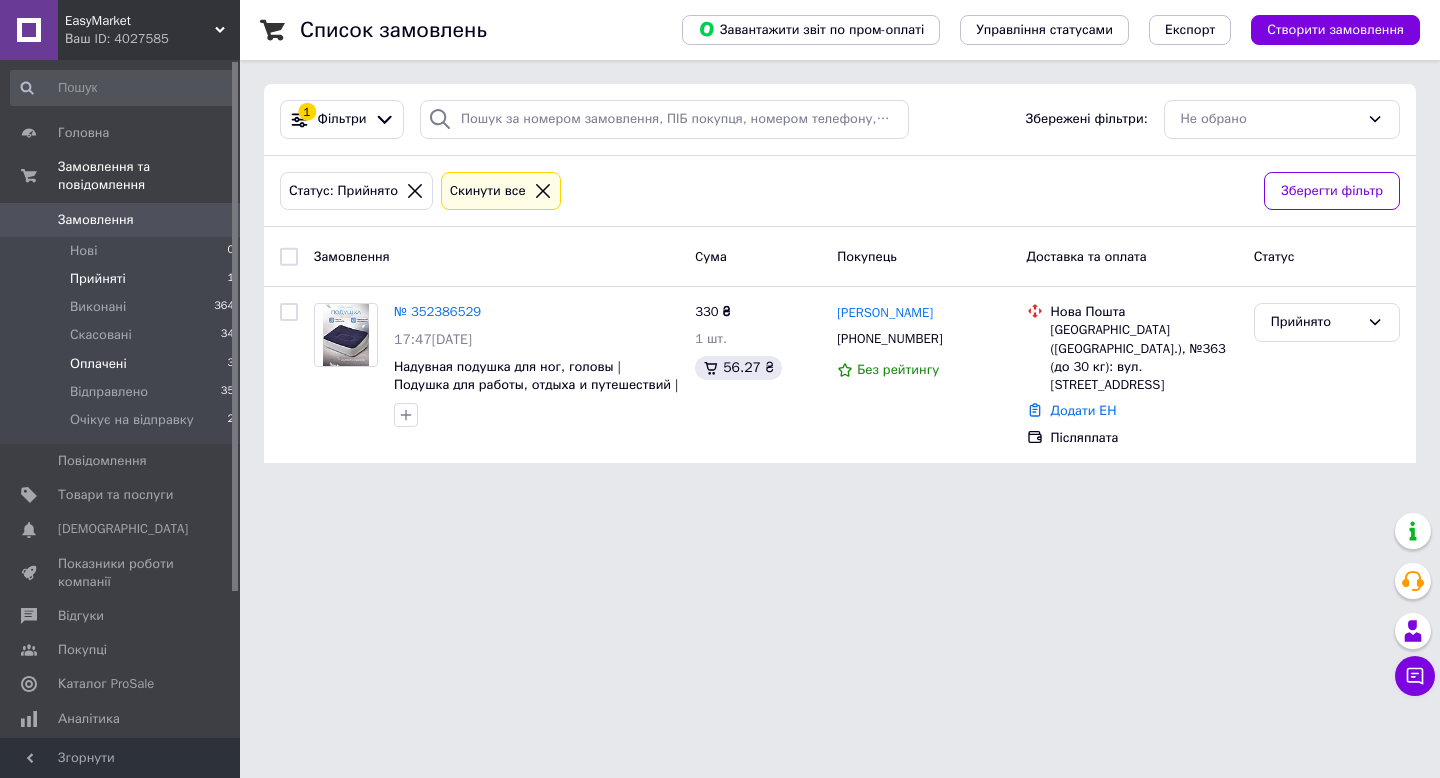 click on "Оплачені 3" at bounding box center (123, 364) 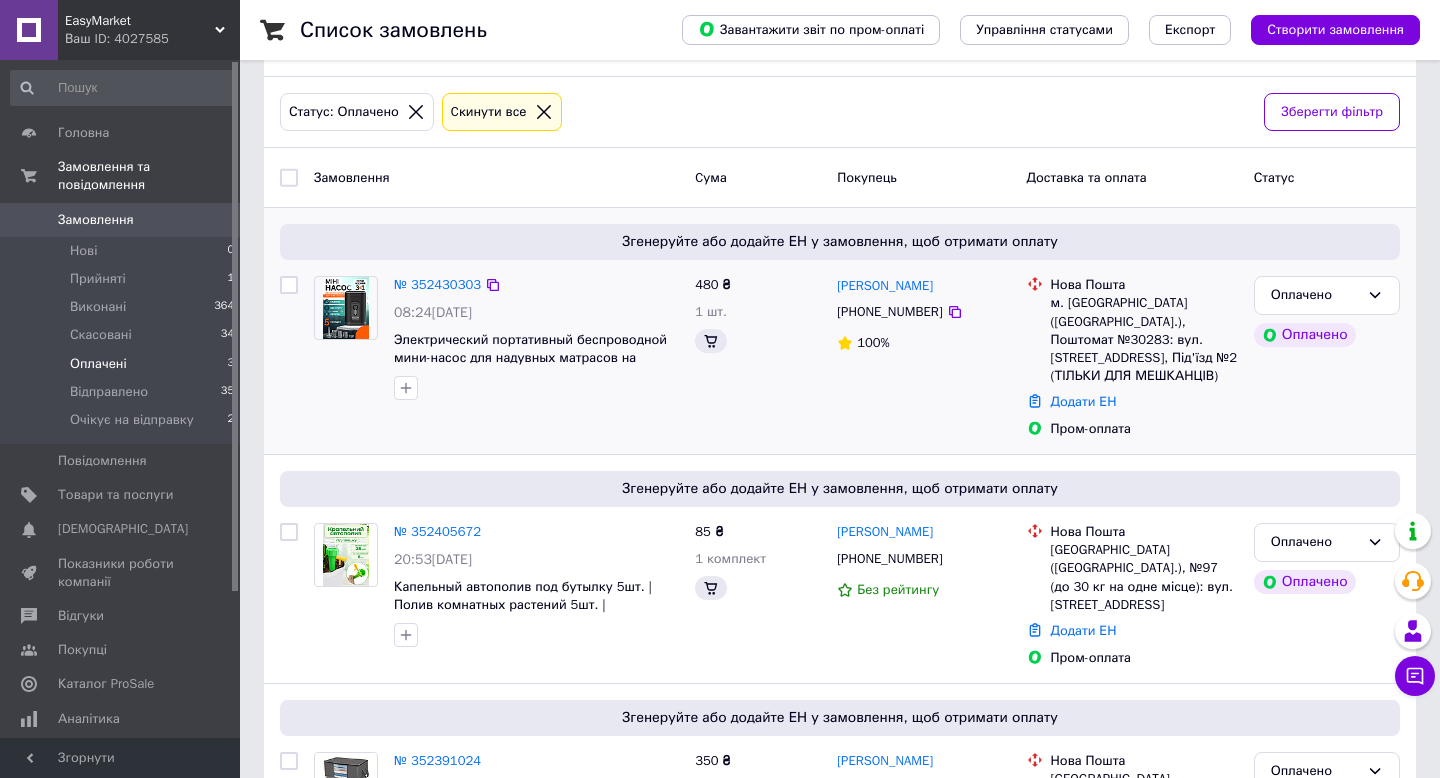 scroll, scrollTop: 87, scrollLeft: 0, axis: vertical 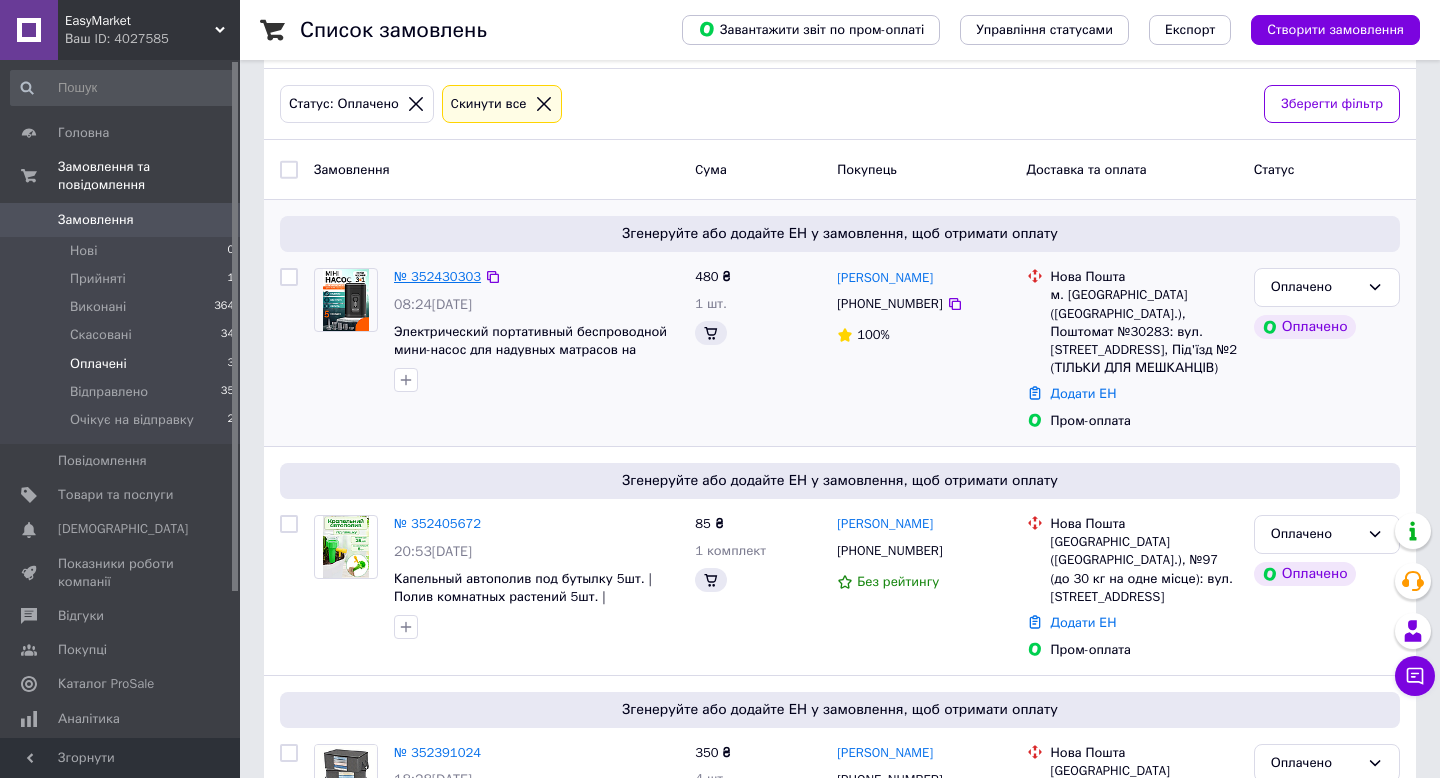 click on "№ 352430303" at bounding box center (437, 276) 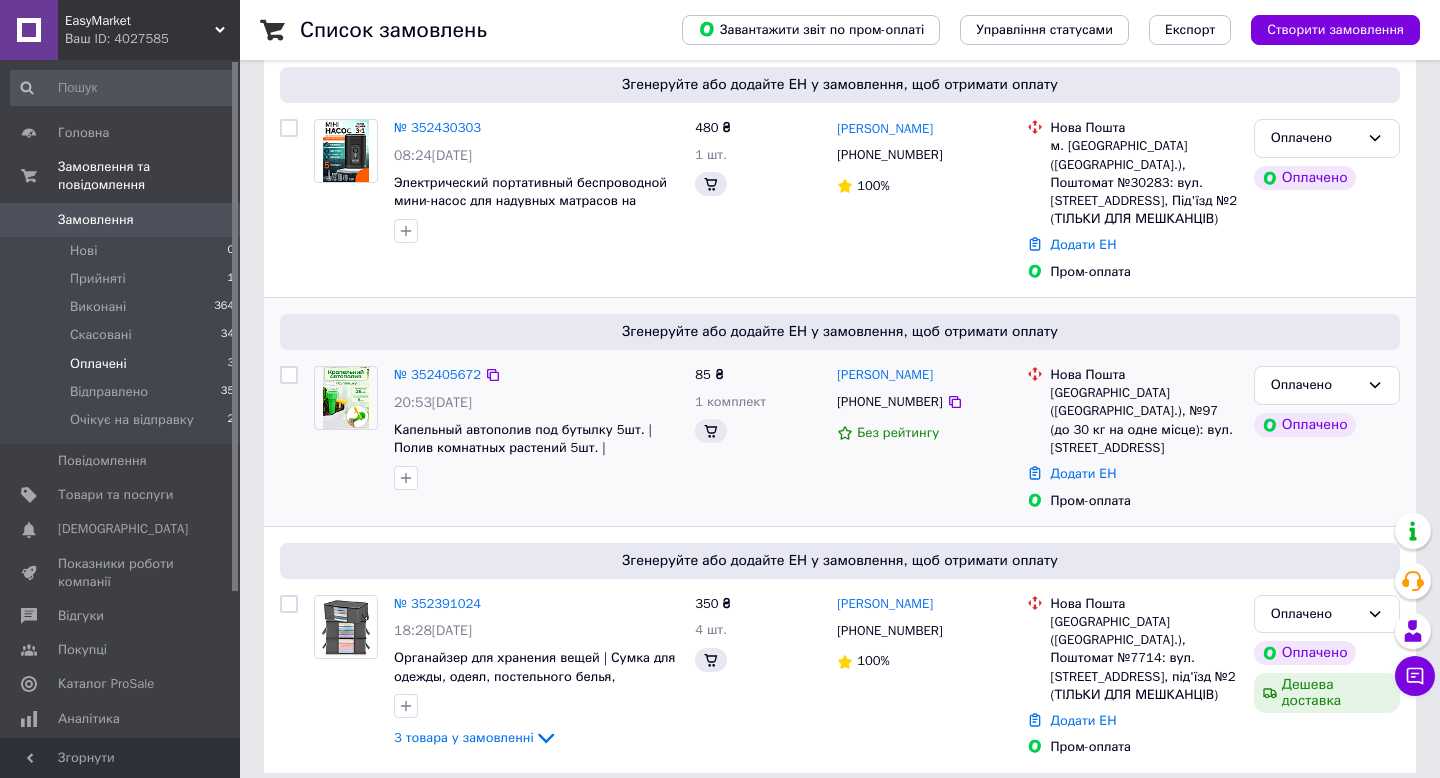 click on "№ 352405672" at bounding box center [437, 375] 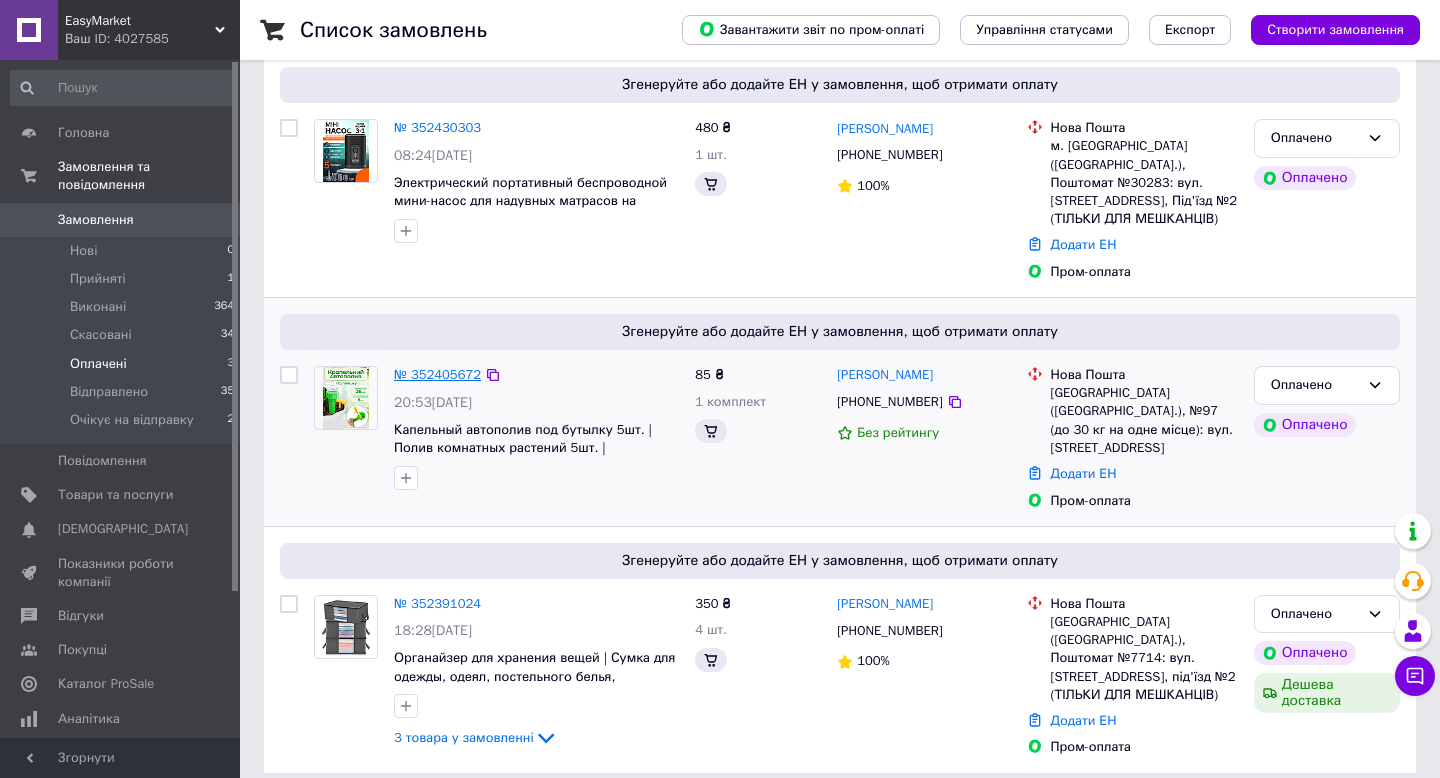 click on "№ 352405672" at bounding box center [437, 374] 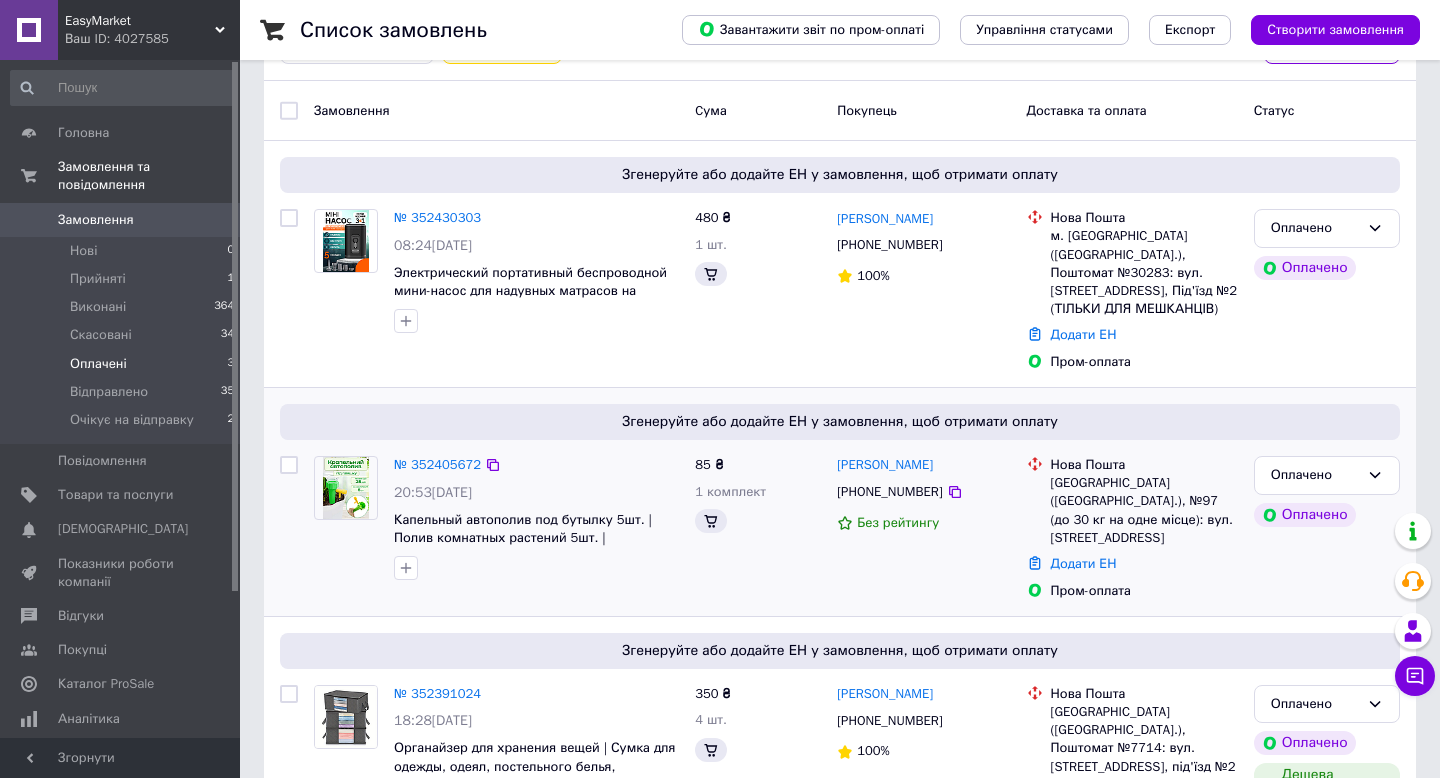scroll, scrollTop: 236, scrollLeft: 0, axis: vertical 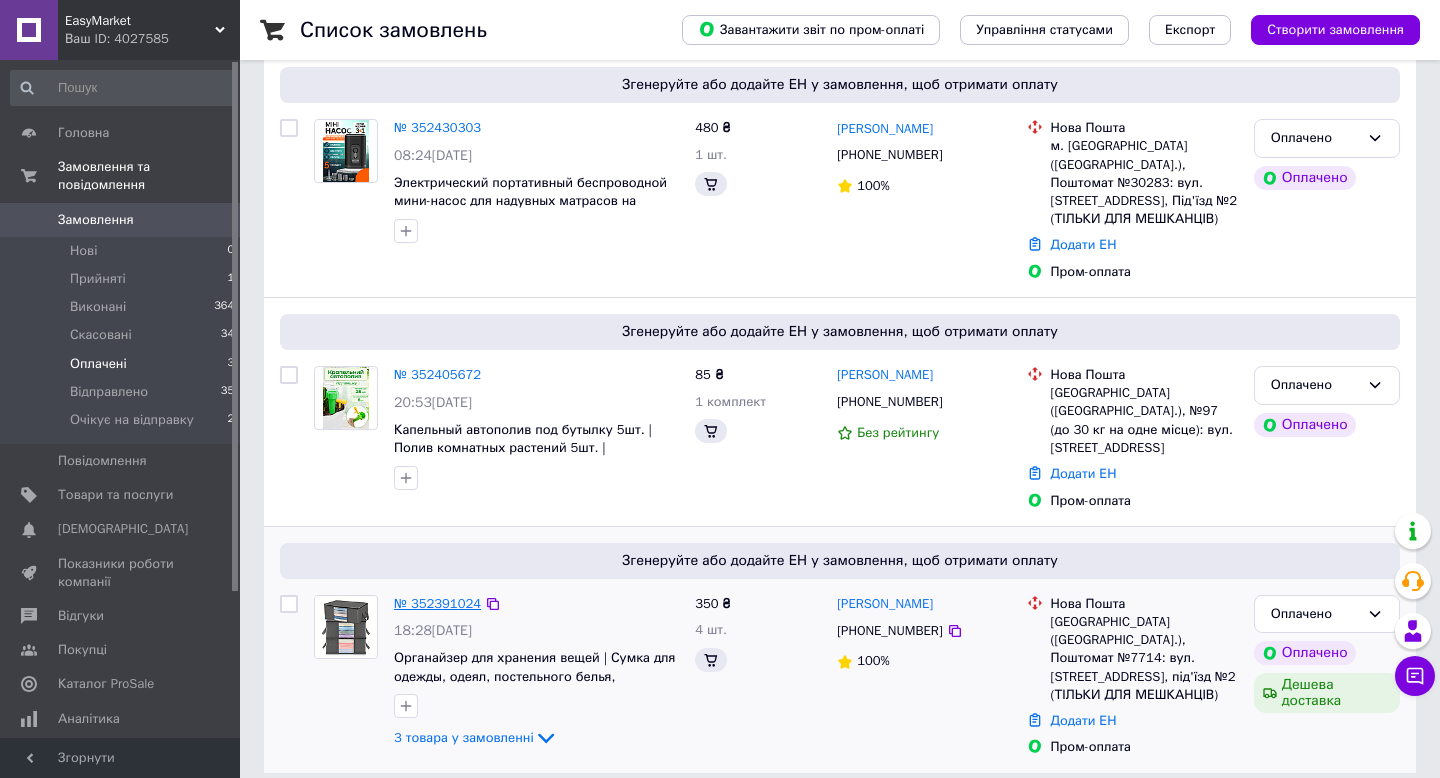 click on "№ 352391024" at bounding box center (437, 603) 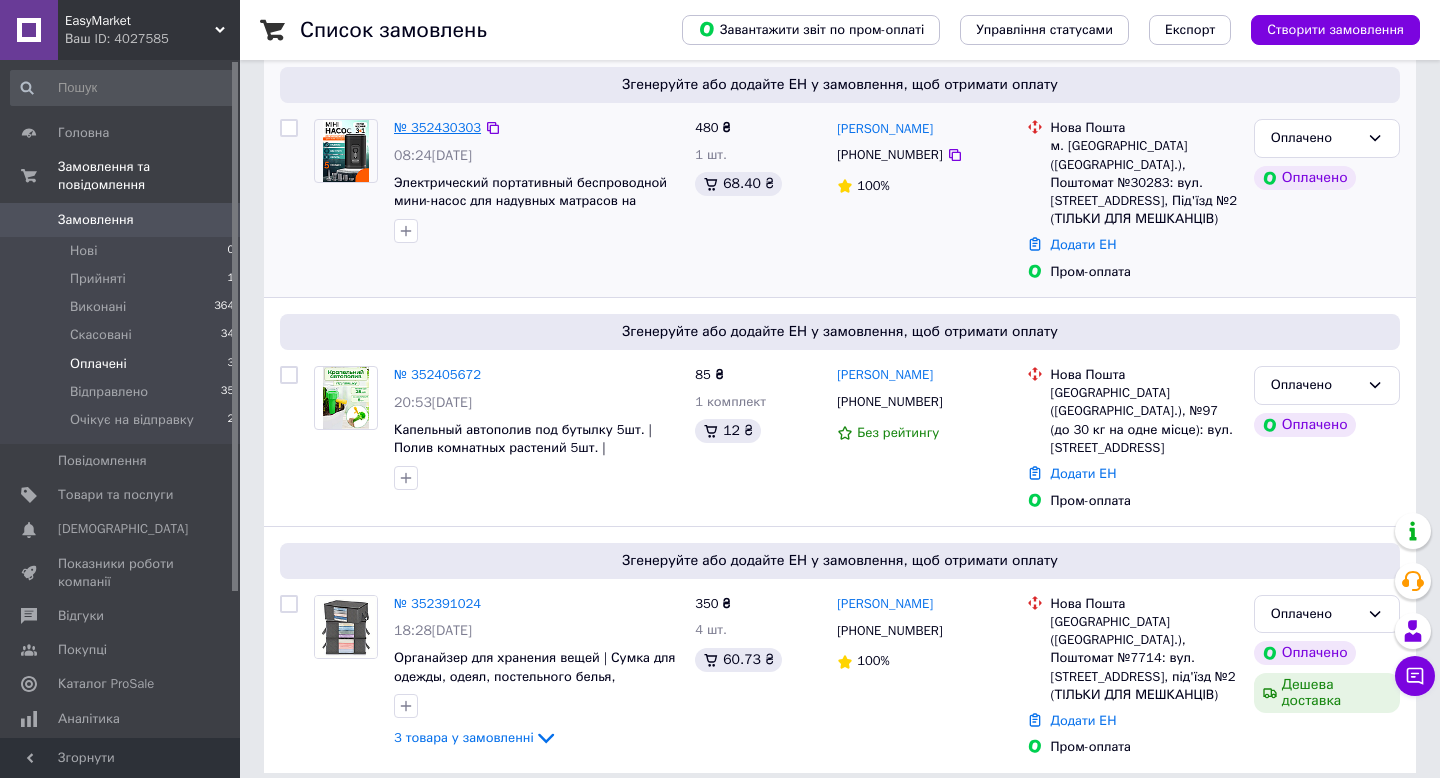 click on "№ 352430303" at bounding box center [437, 127] 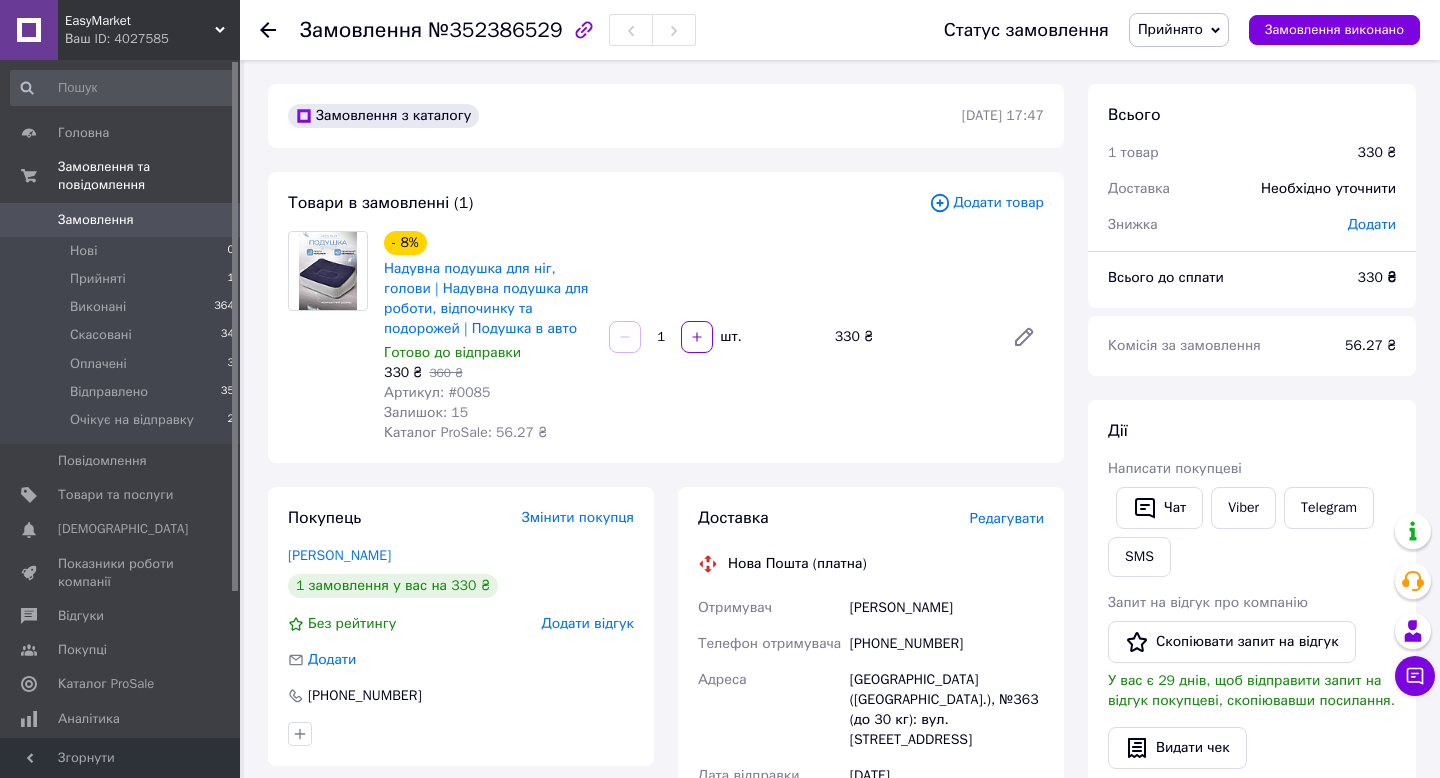 scroll, scrollTop: 143, scrollLeft: 0, axis: vertical 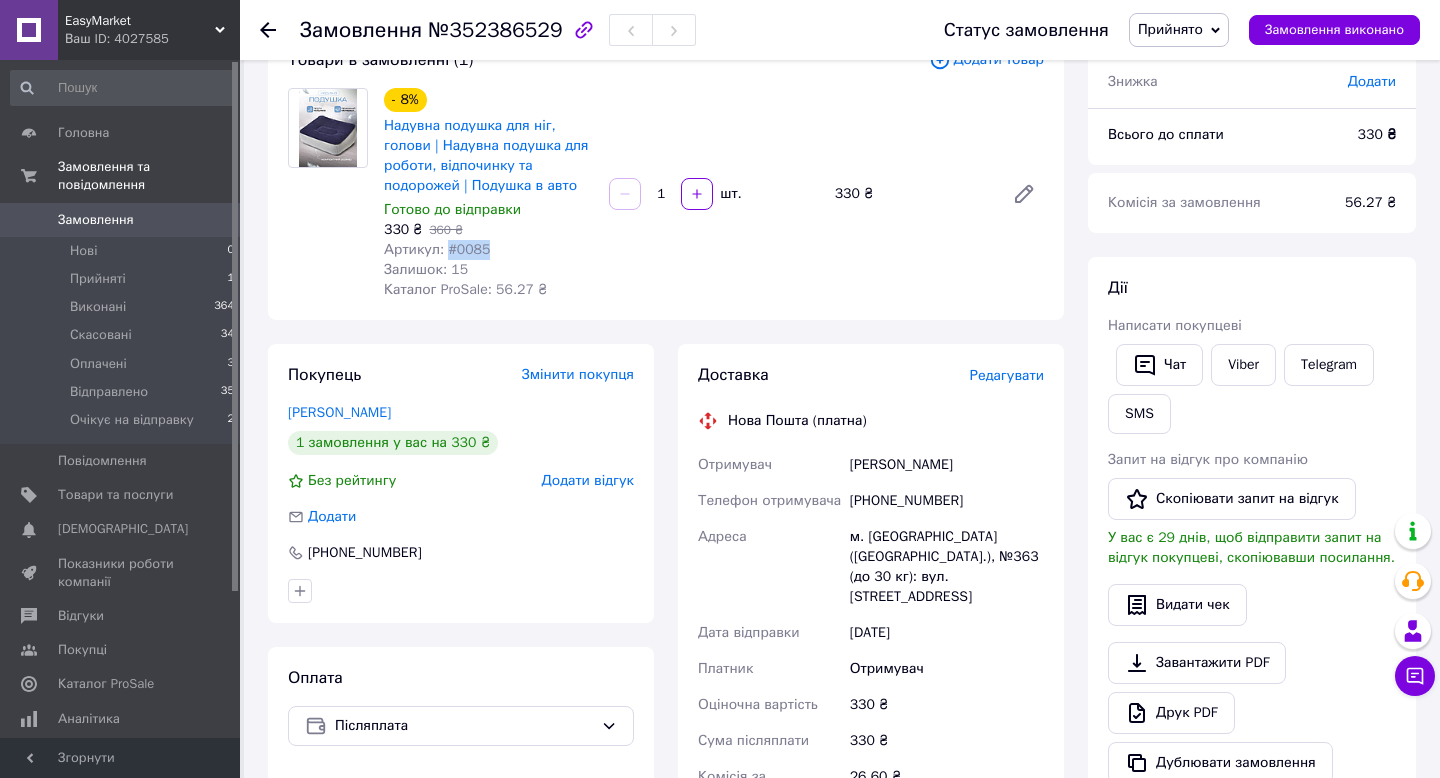 drag, startPoint x: 448, startPoint y: 249, endPoint x: 497, endPoint y: 249, distance: 49 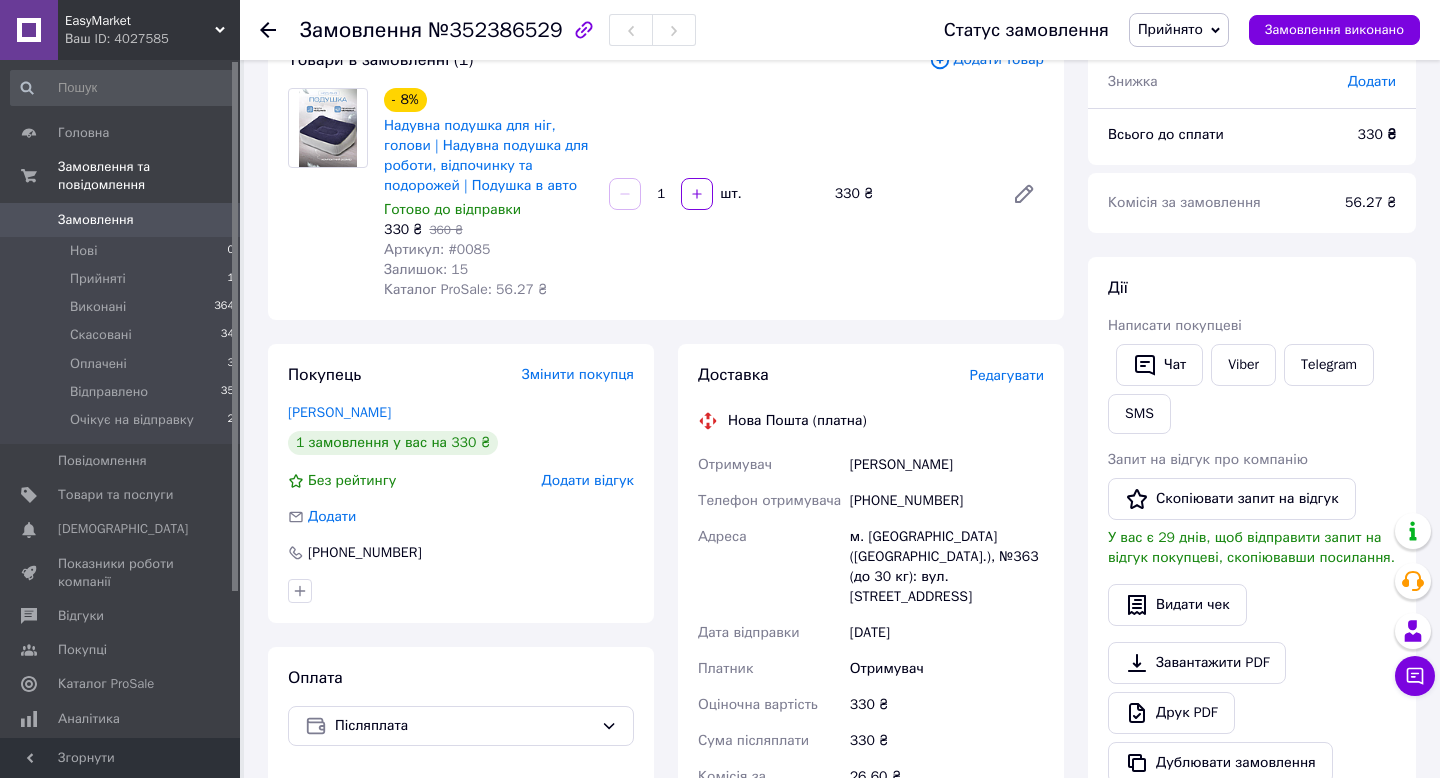 click on "330 ₴" at bounding box center [403, 229] 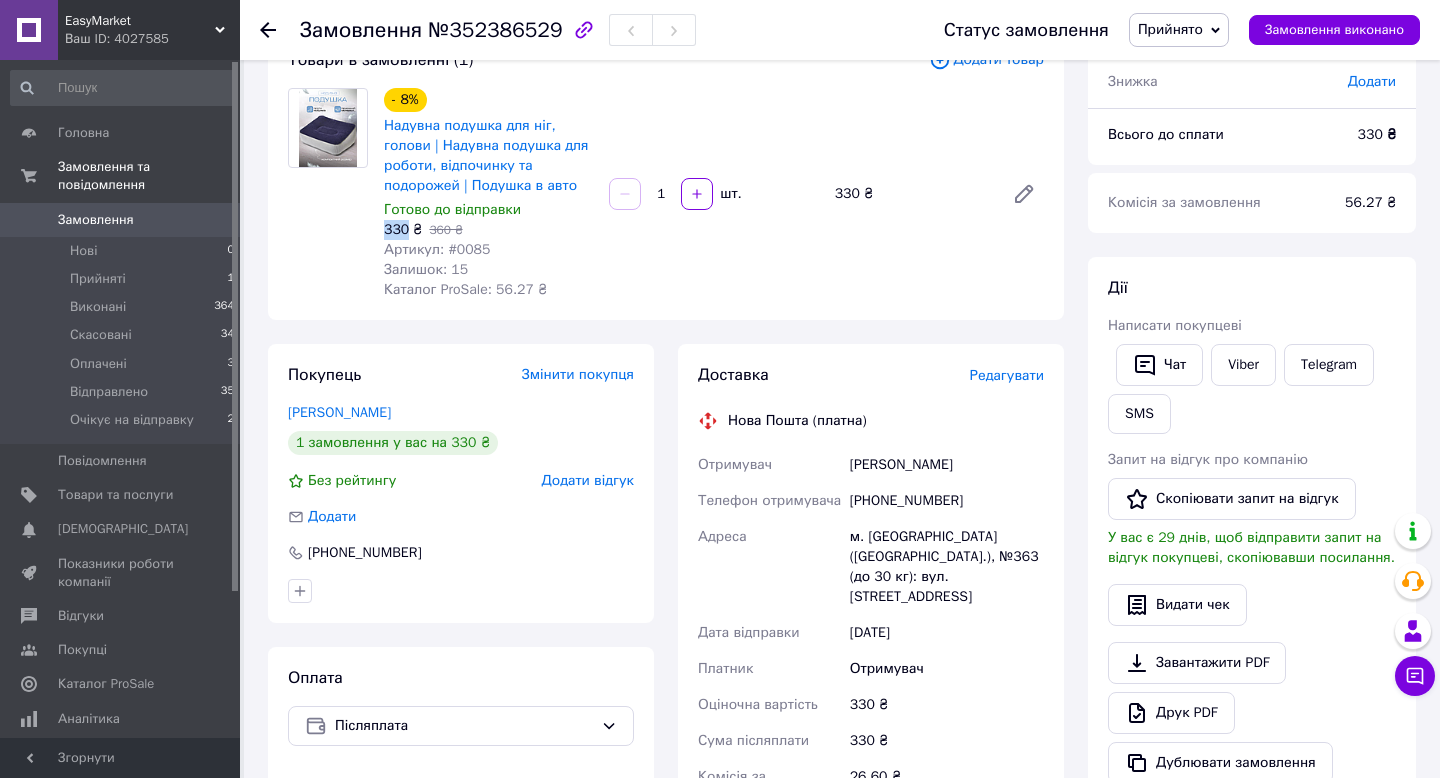 click on "330 ₴" at bounding box center [403, 229] 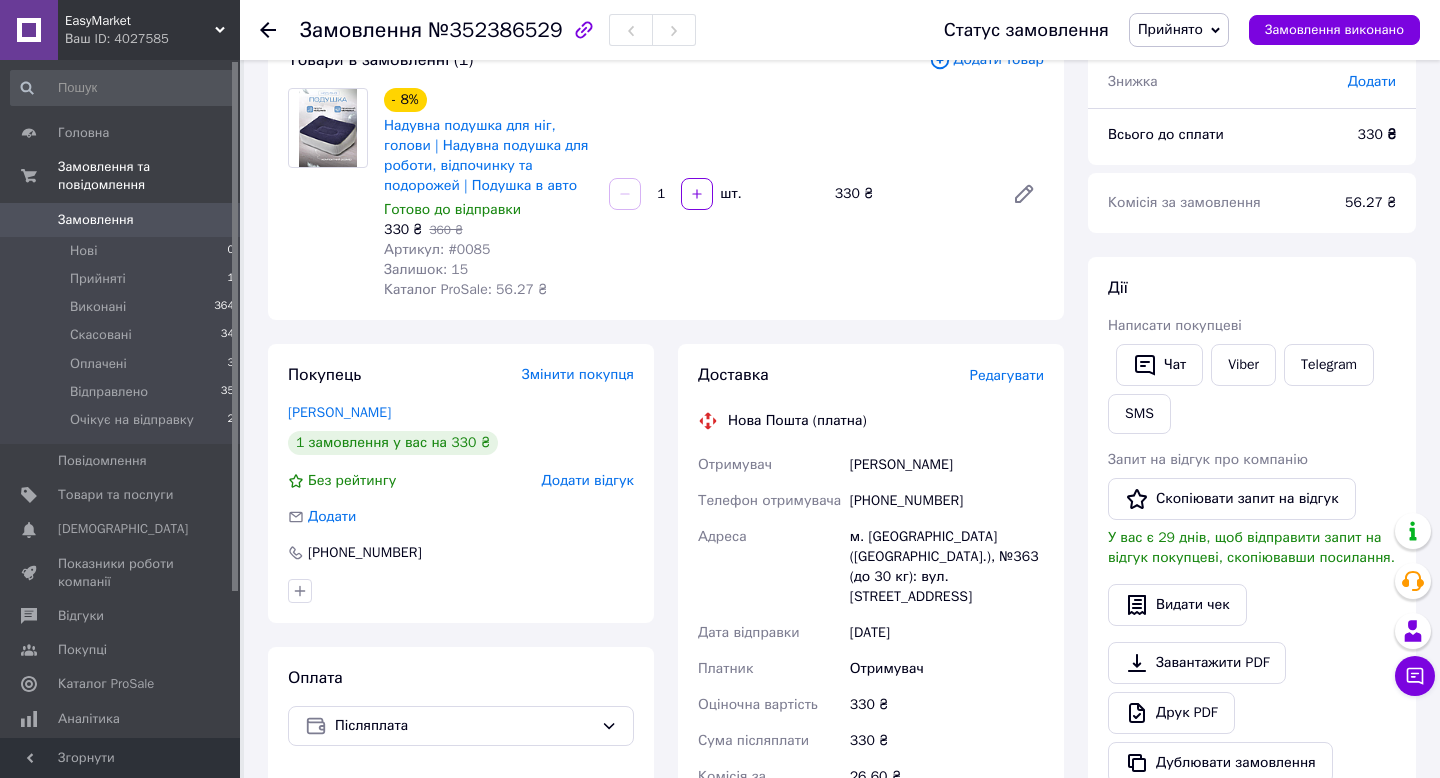 click on "№352386529" at bounding box center [495, 30] 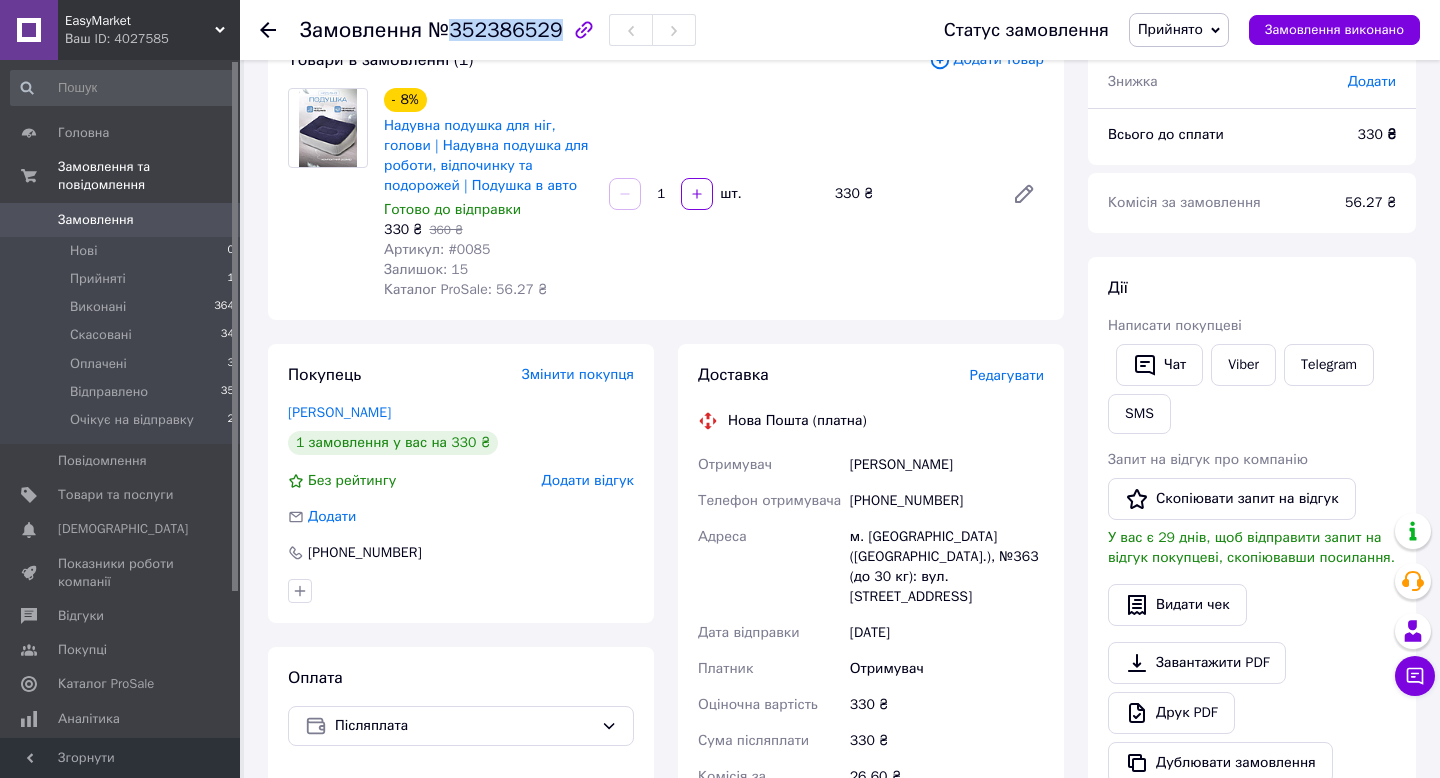 click on "№352386529" at bounding box center (495, 30) 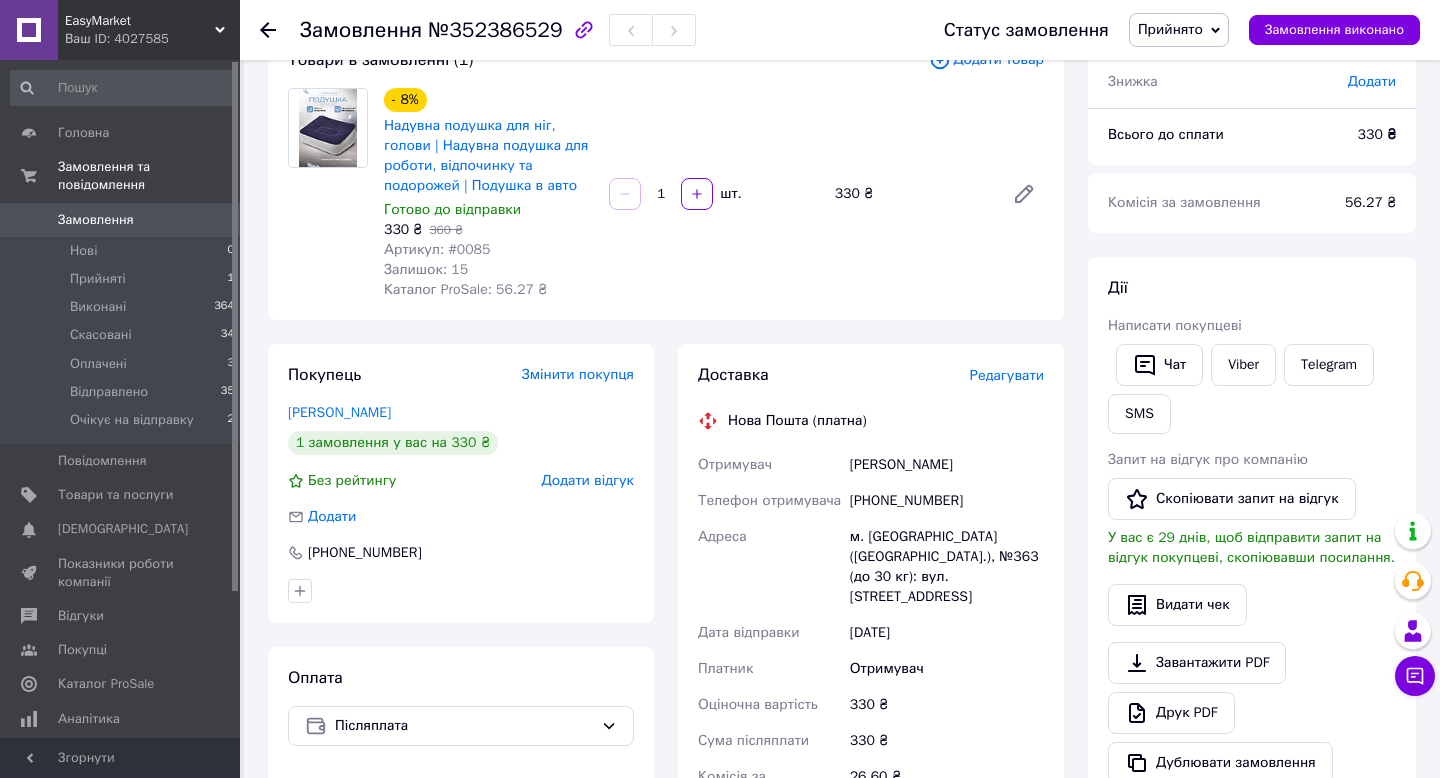 click on "Редагувати" at bounding box center [1007, 375] 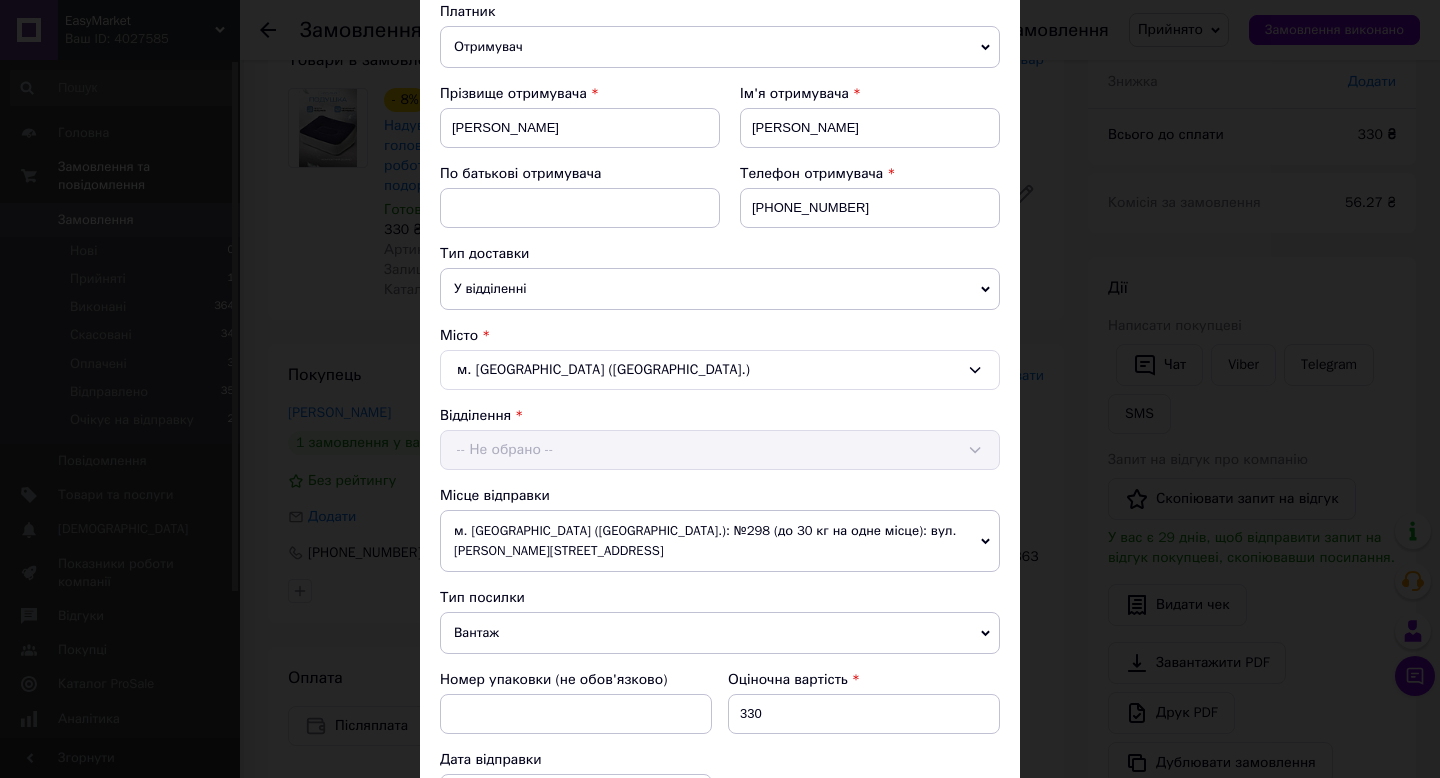 scroll, scrollTop: 285, scrollLeft: 0, axis: vertical 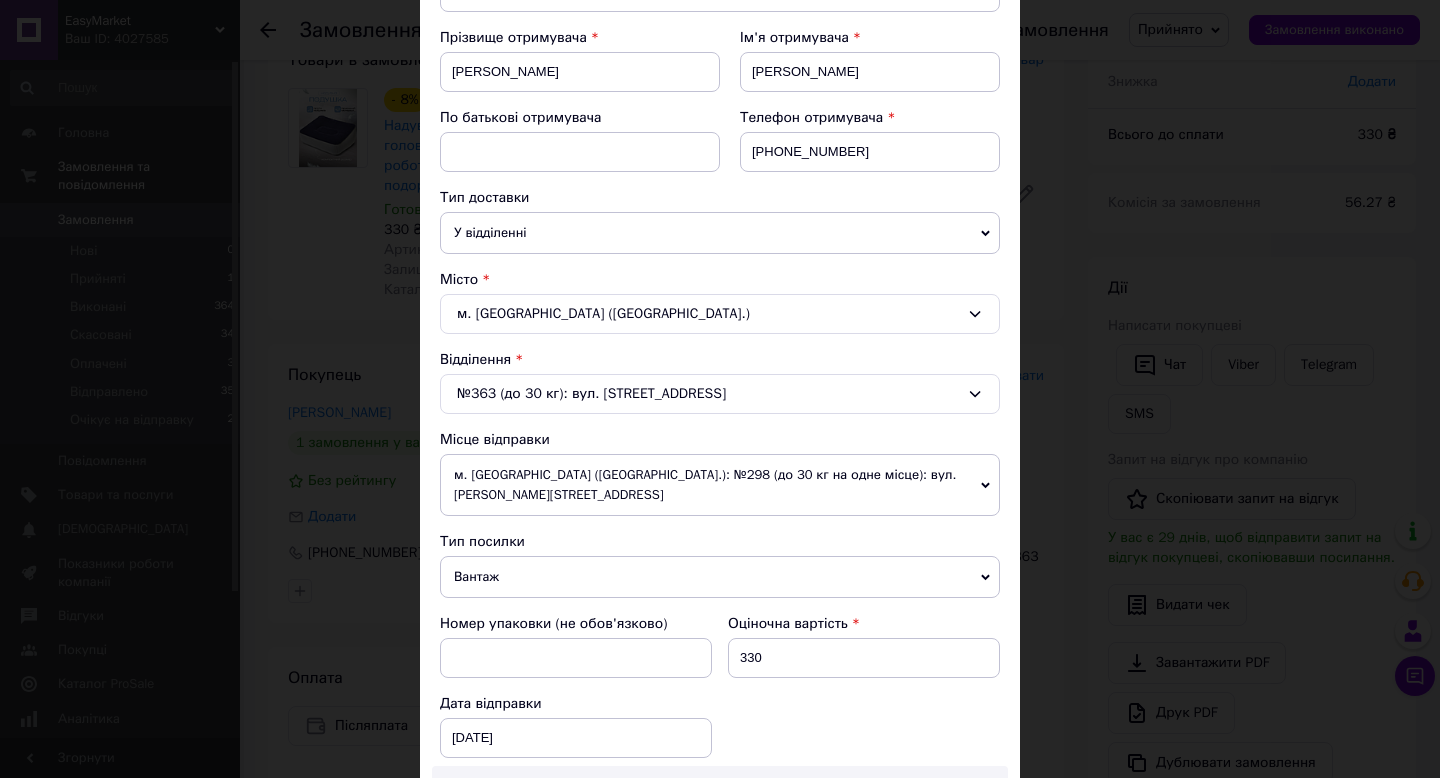 click on "м. [GEOGRAPHIC_DATA] ([GEOGRAPHIC_DATA].): №298 (до 30 кг на одне місце): вул. [PERSON_NAME][STREET_ADDRESS]" at bounding box center [720, 485] 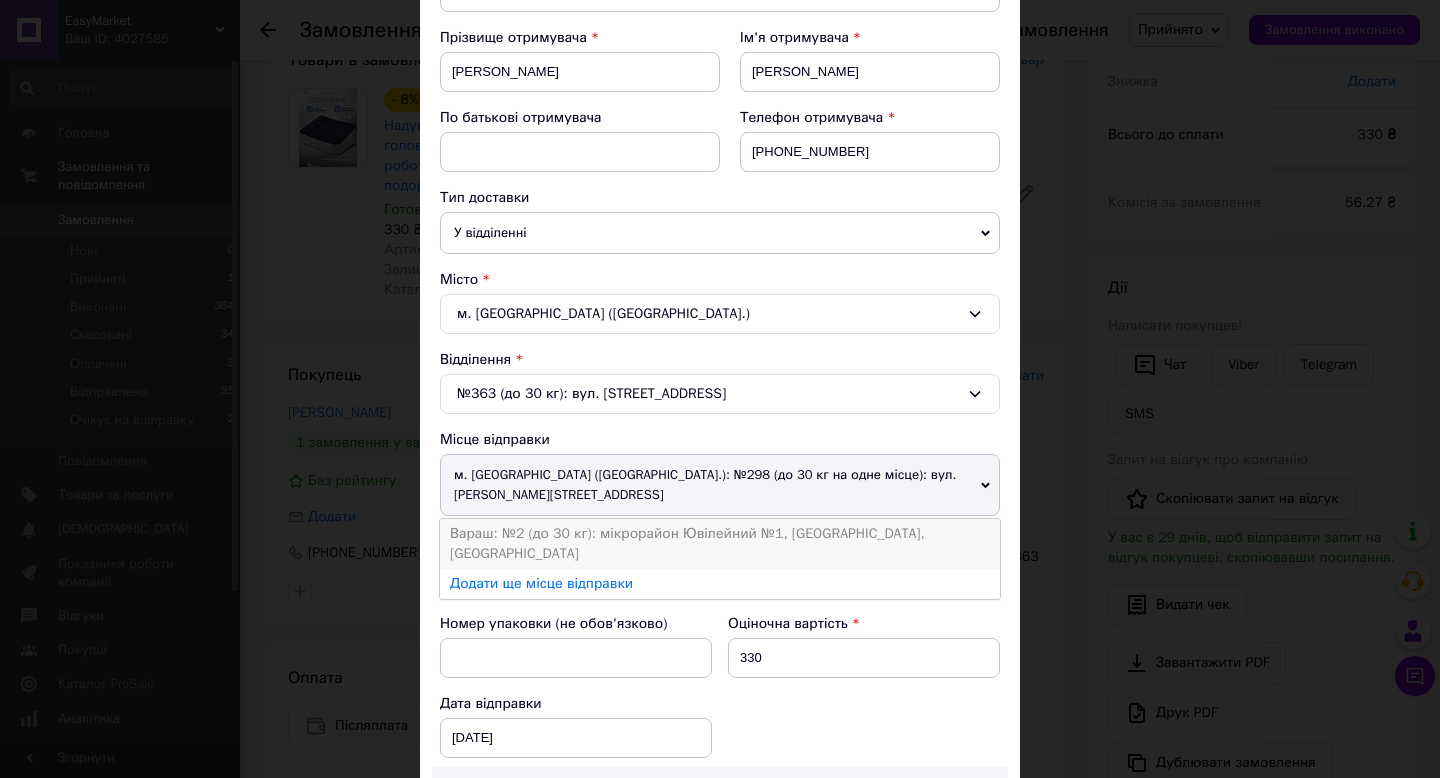 click on "Вараш: №2 (до 30 кг): мікрорайон Ювілейний №1, [GEOGRAPHIC_DATA], [GEOGRAPHIC_DATA]" at bounding box center (720, 544) 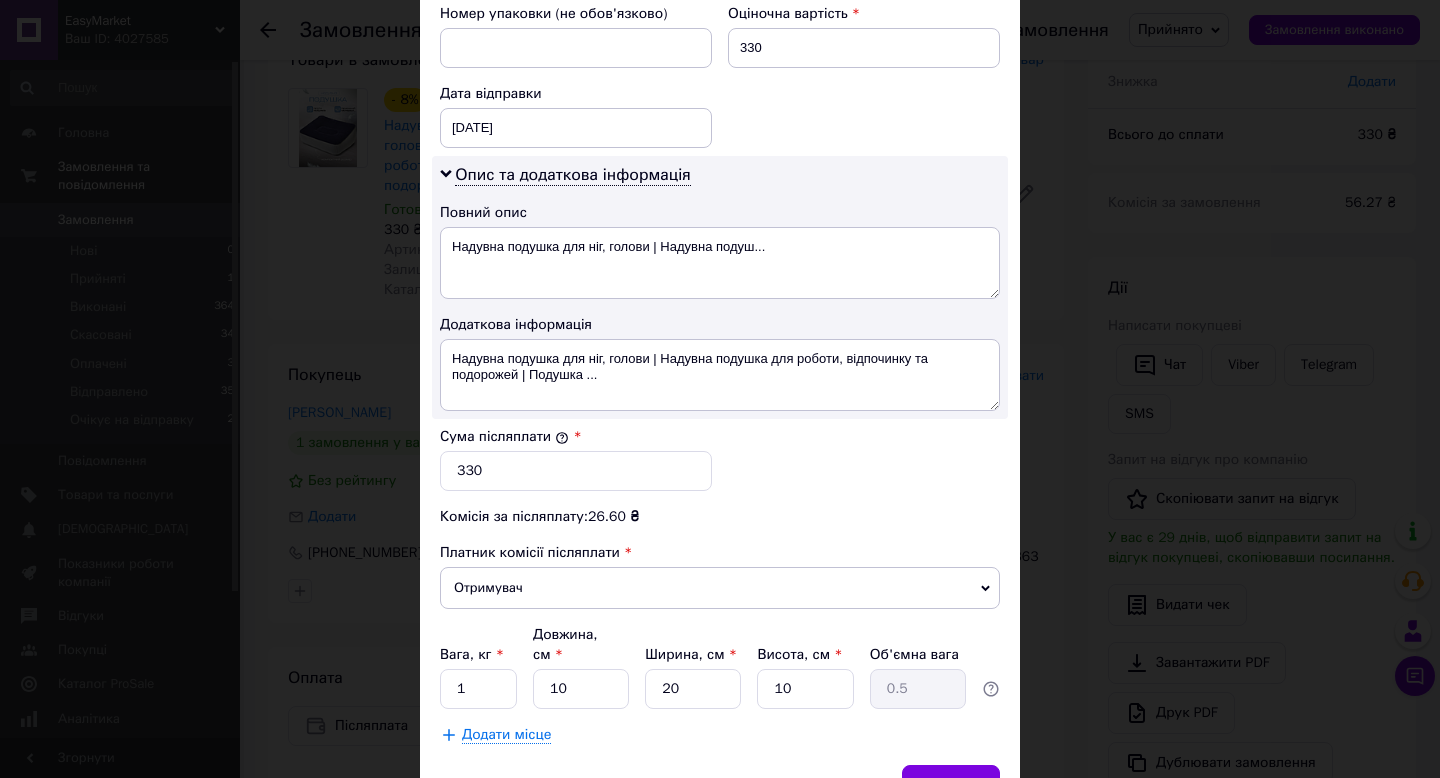scroll, scrollTop: 992, scrollLeft: 0, axis: vertical 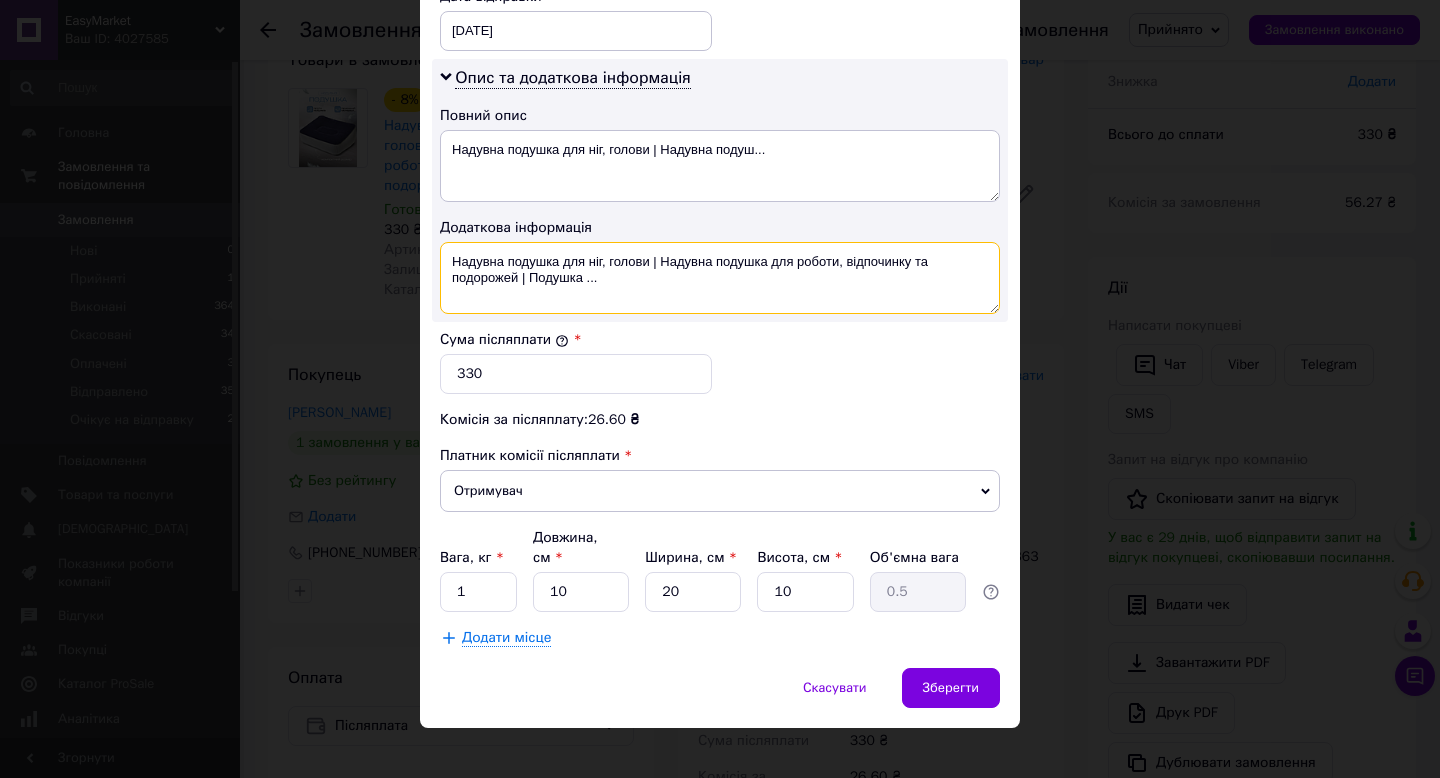 click on "Надувна подушка для ніг, голови | Надувна подушка для роботи, відпочинку та подорожей | Подушка ..." at bounding box center (720, 278) 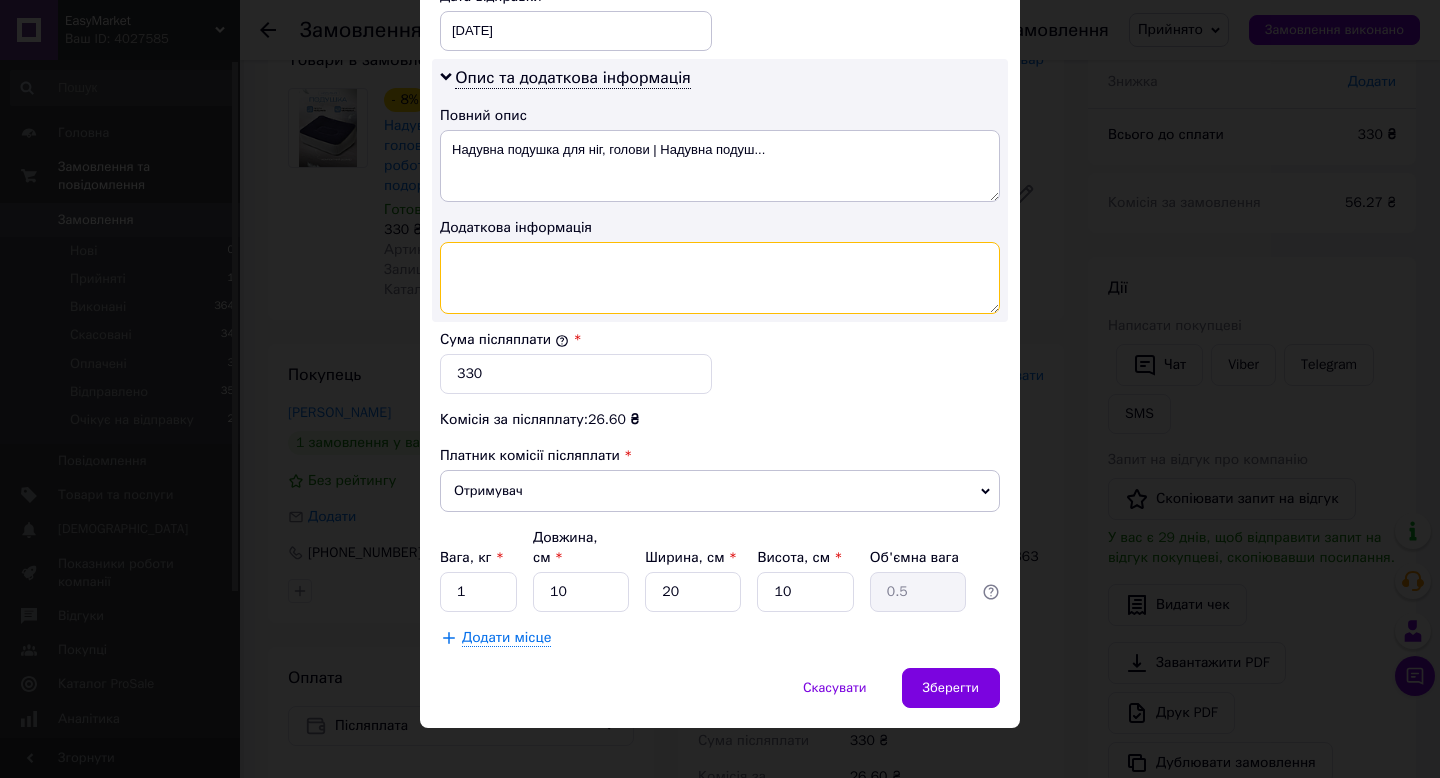 type 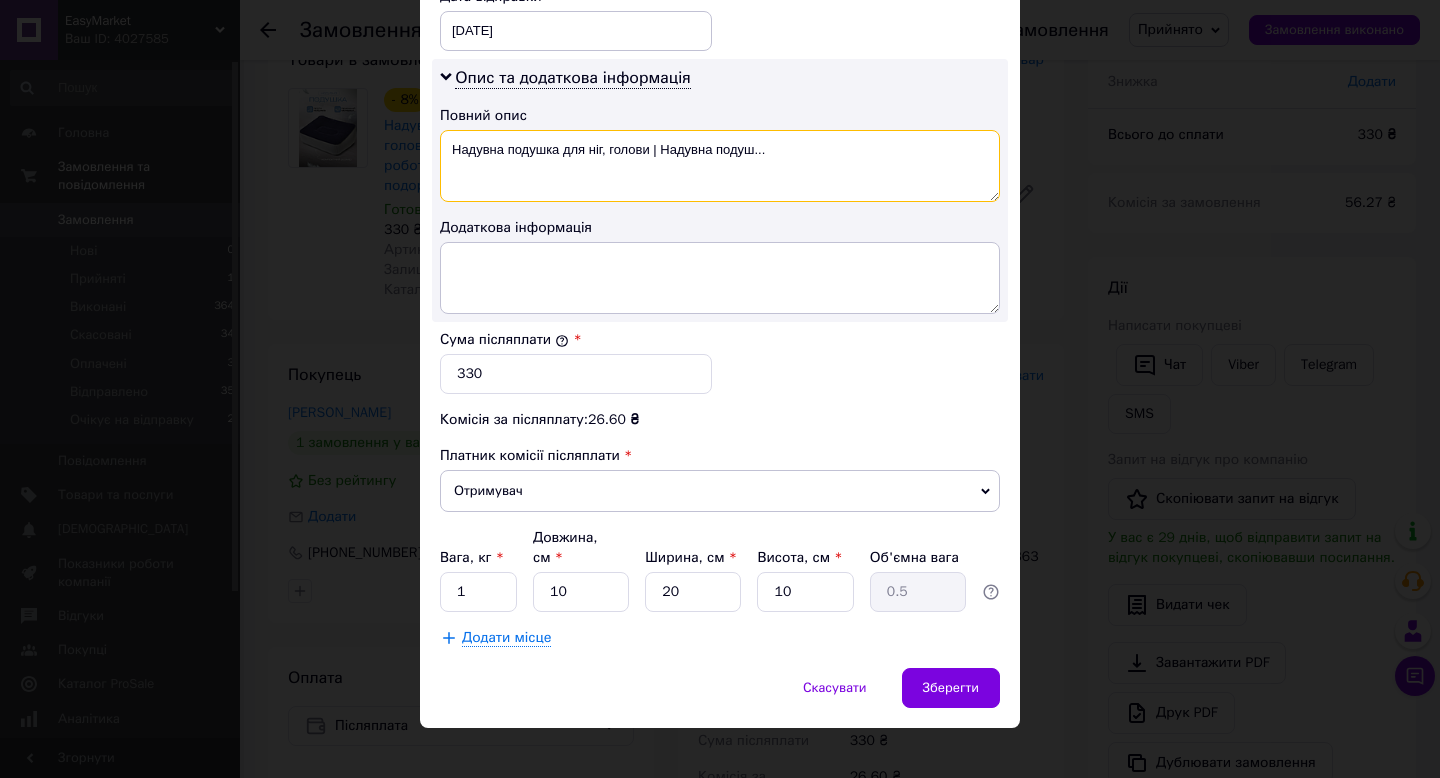 drag, startPoint x: 648, startPoint y: 135, endPoint x: 879, endPoint y: 135, distance: 231 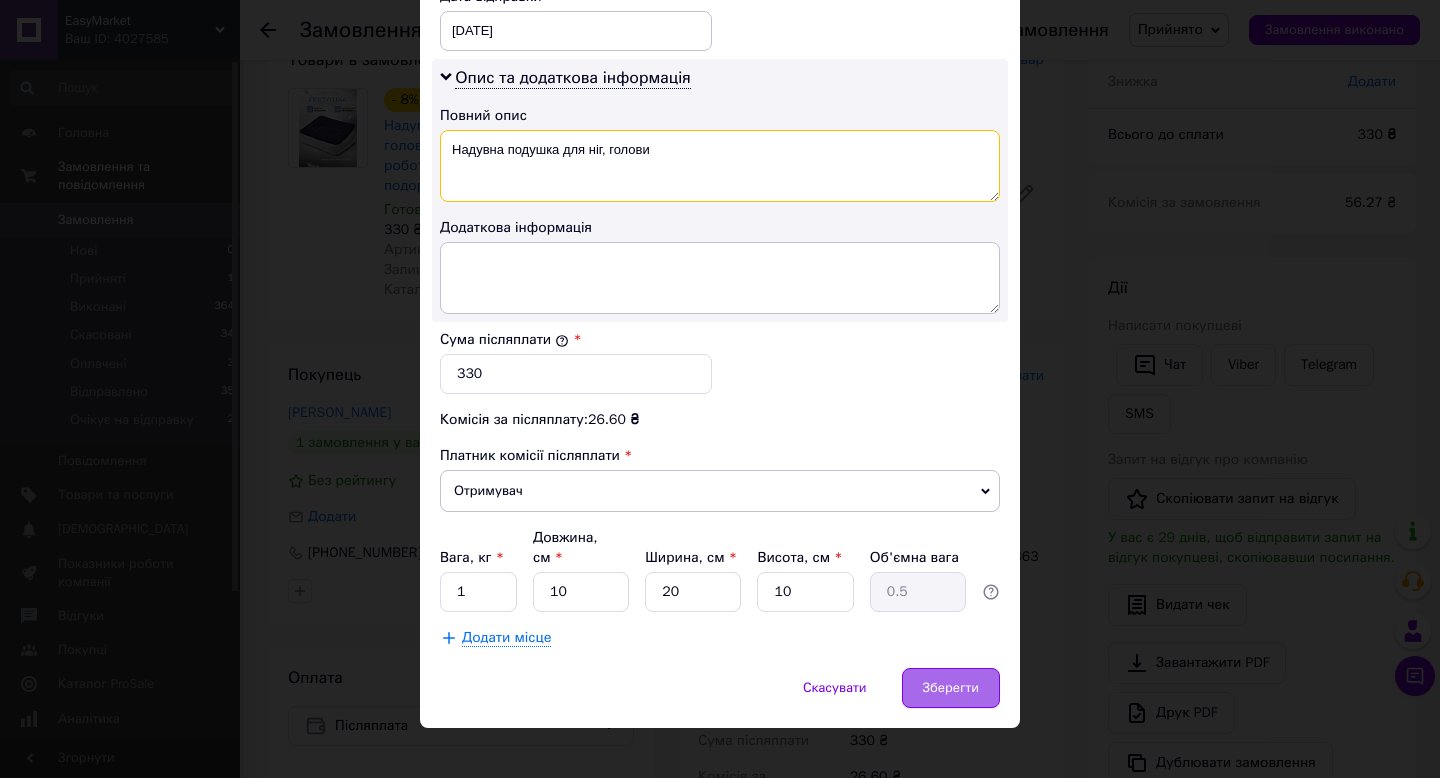 type on "Надувна подушка для ніг, голови" 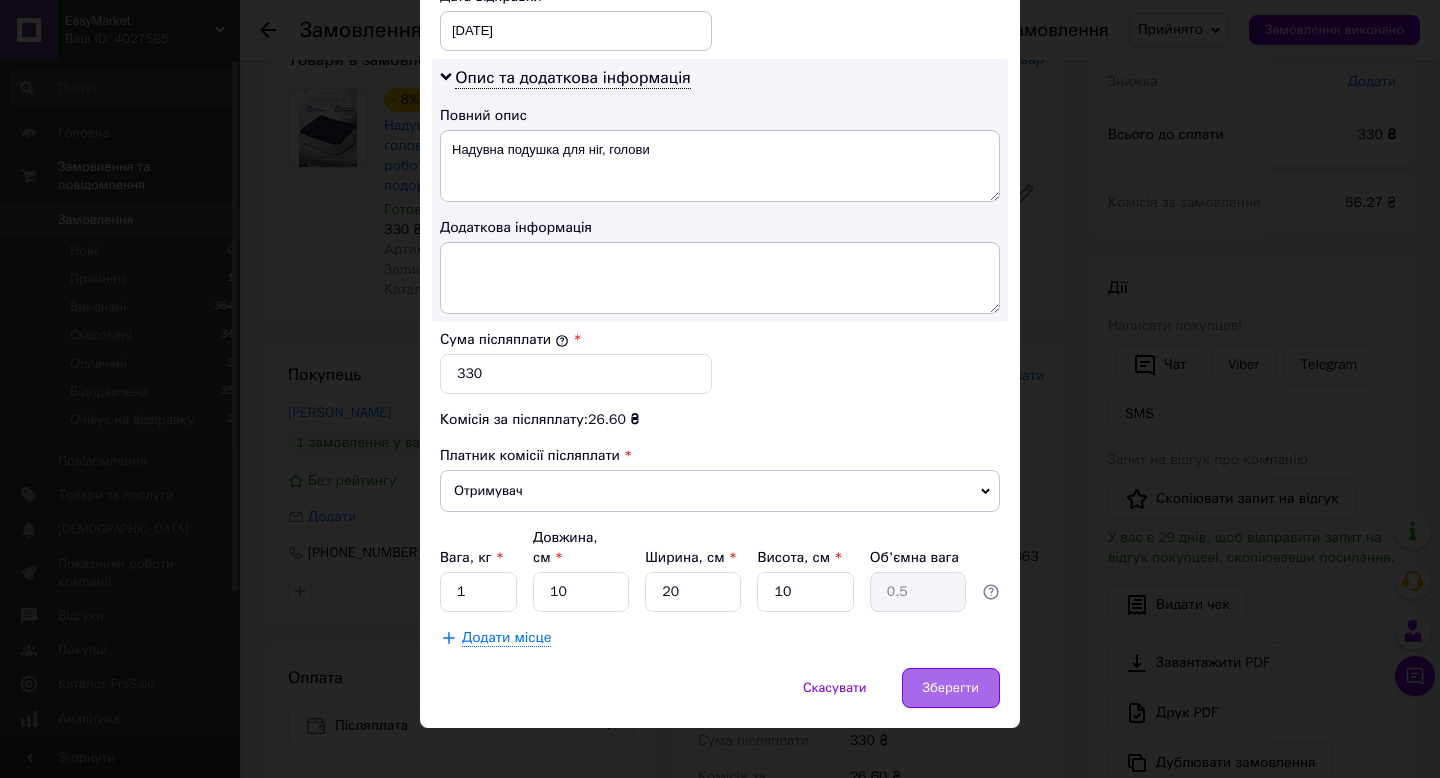 click on "Зберегти" at bounding box center [951, 688] 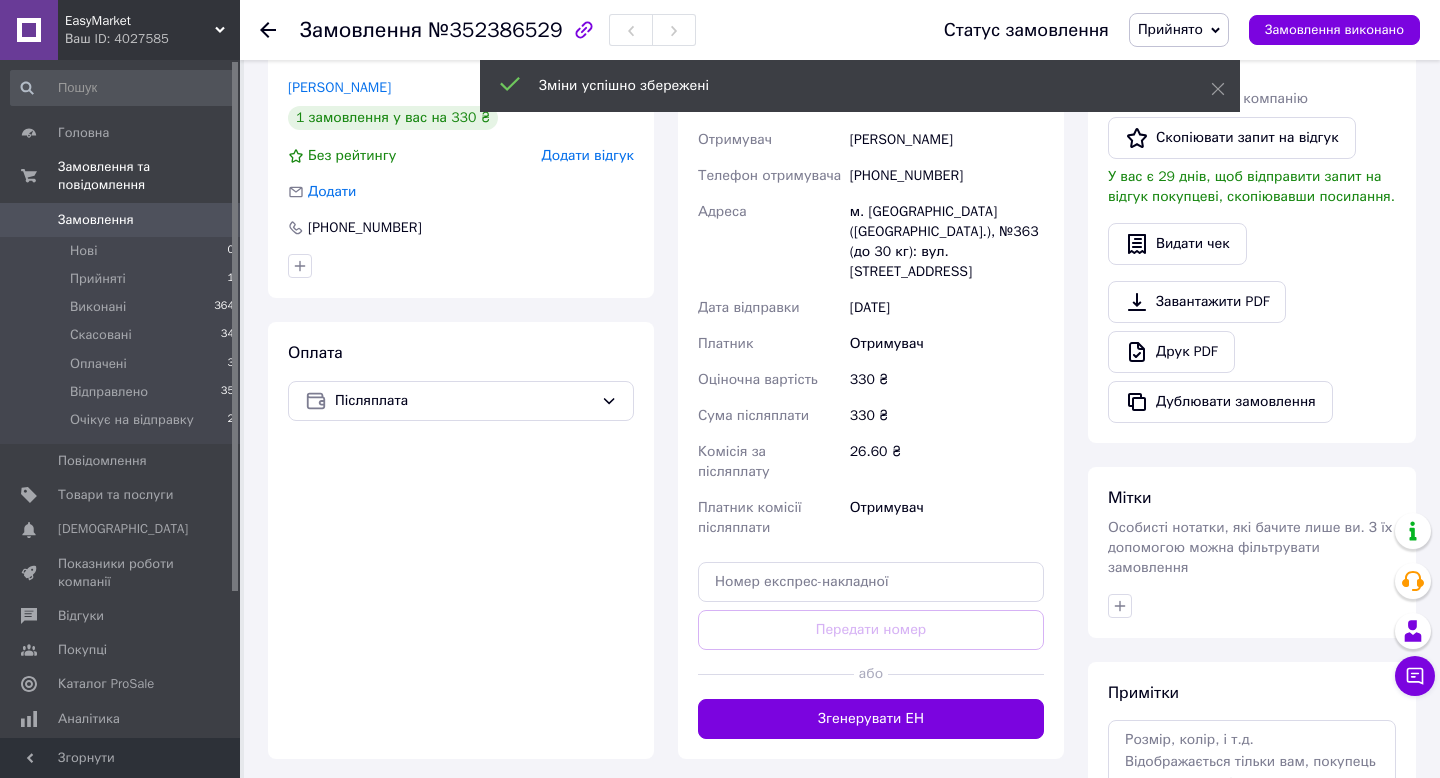 scroll, scrollTop: 489, scrollLeft: 0, axis: vertical 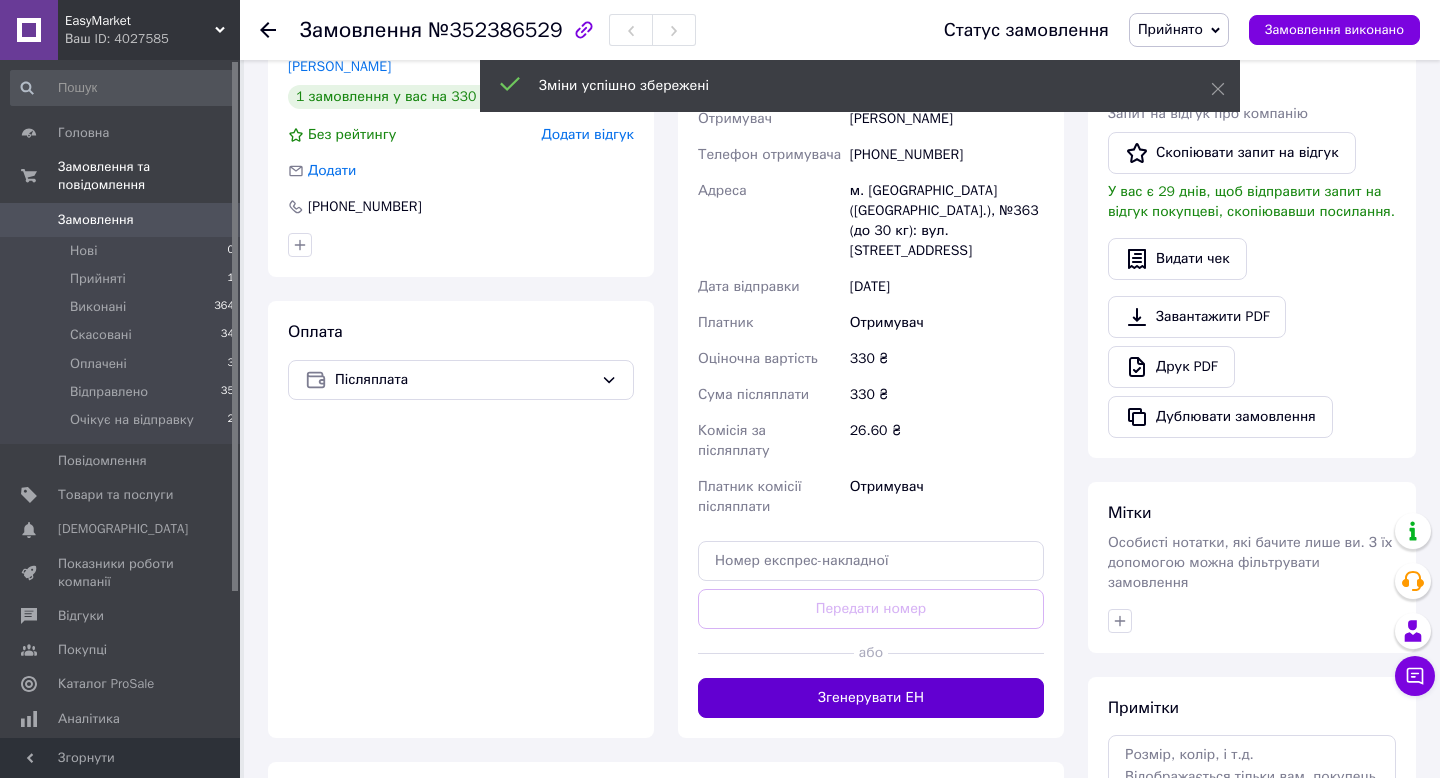 click on "Згенерувати ЕН" at bounding box center (871, 698) 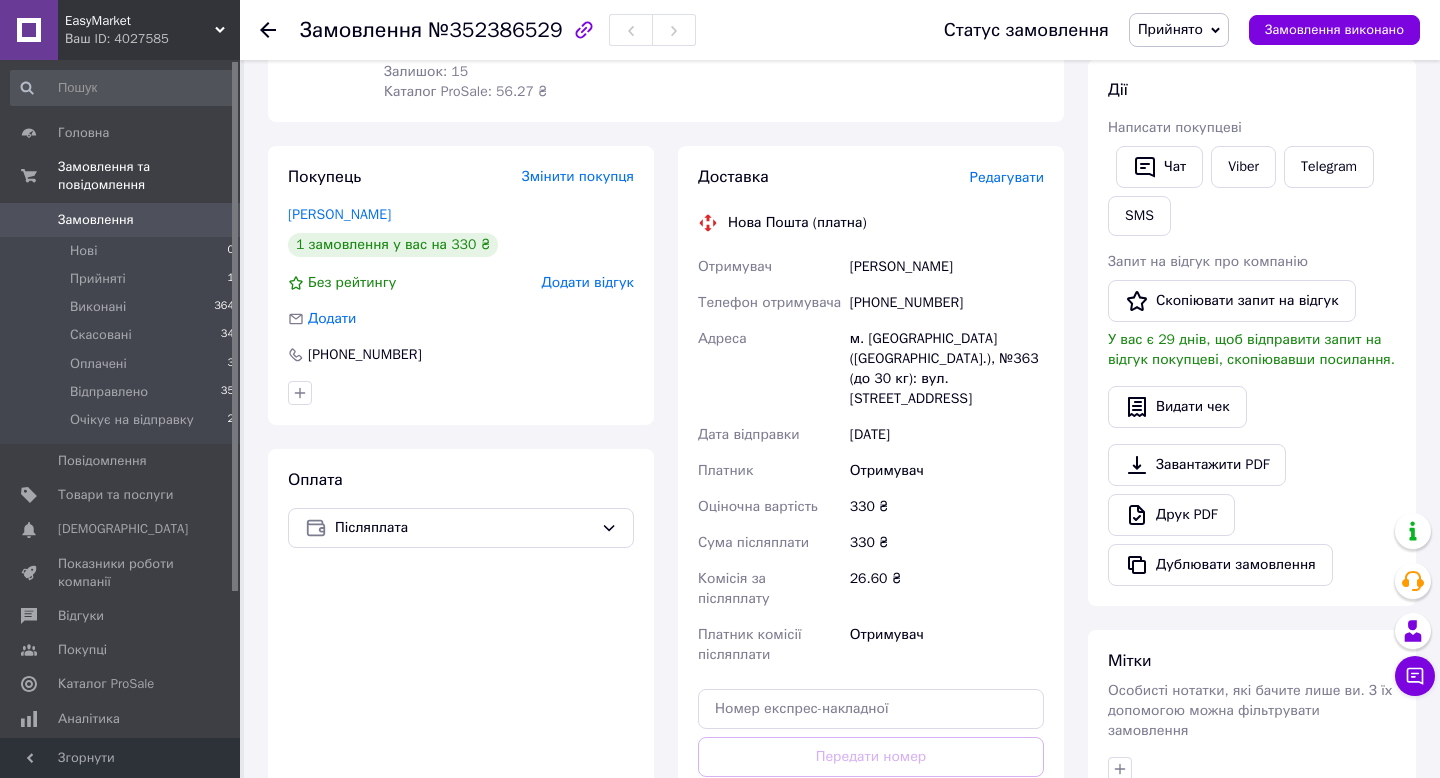 scroll, scrollTop: 338, scrollLeft: 0, axis: vertical 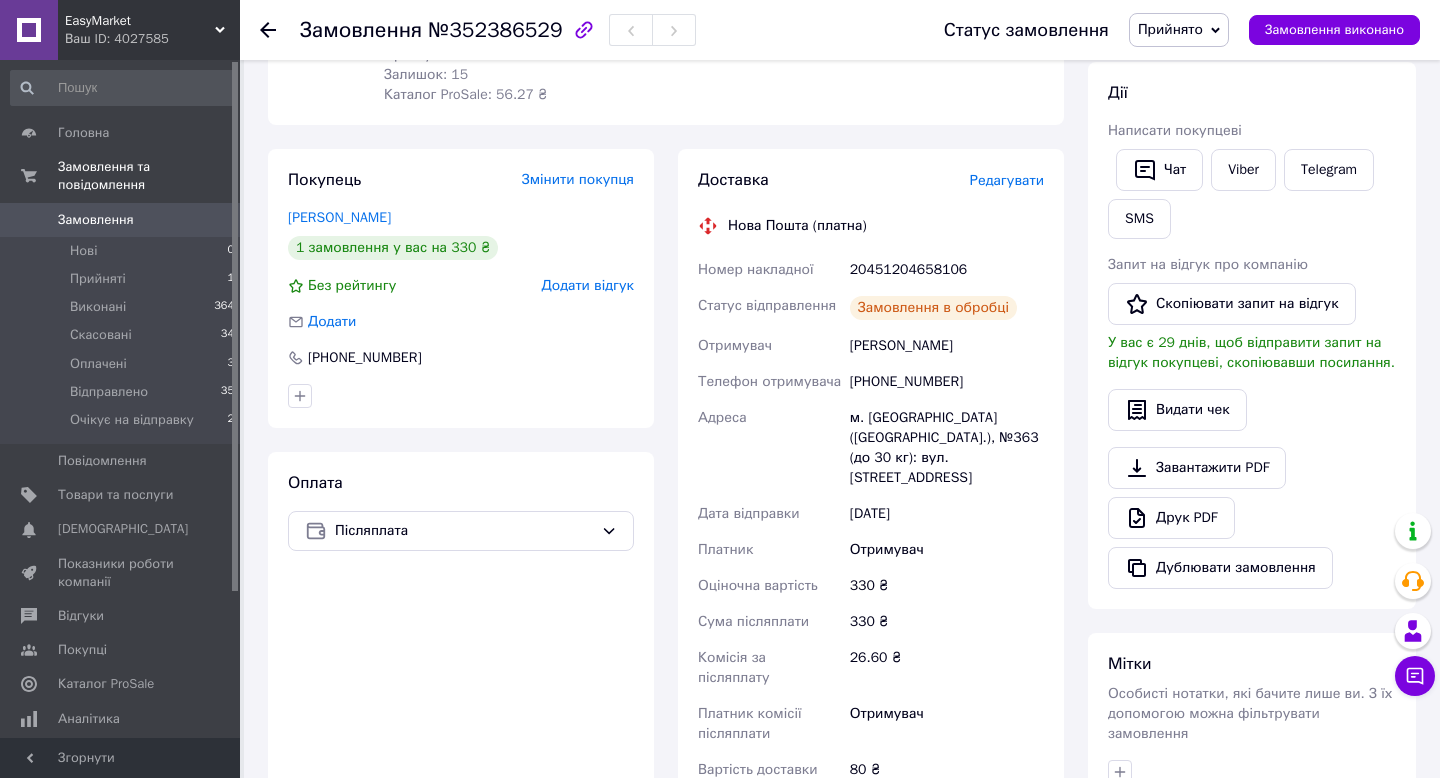 click on "20451204658106" at bounding box center [947, 270] 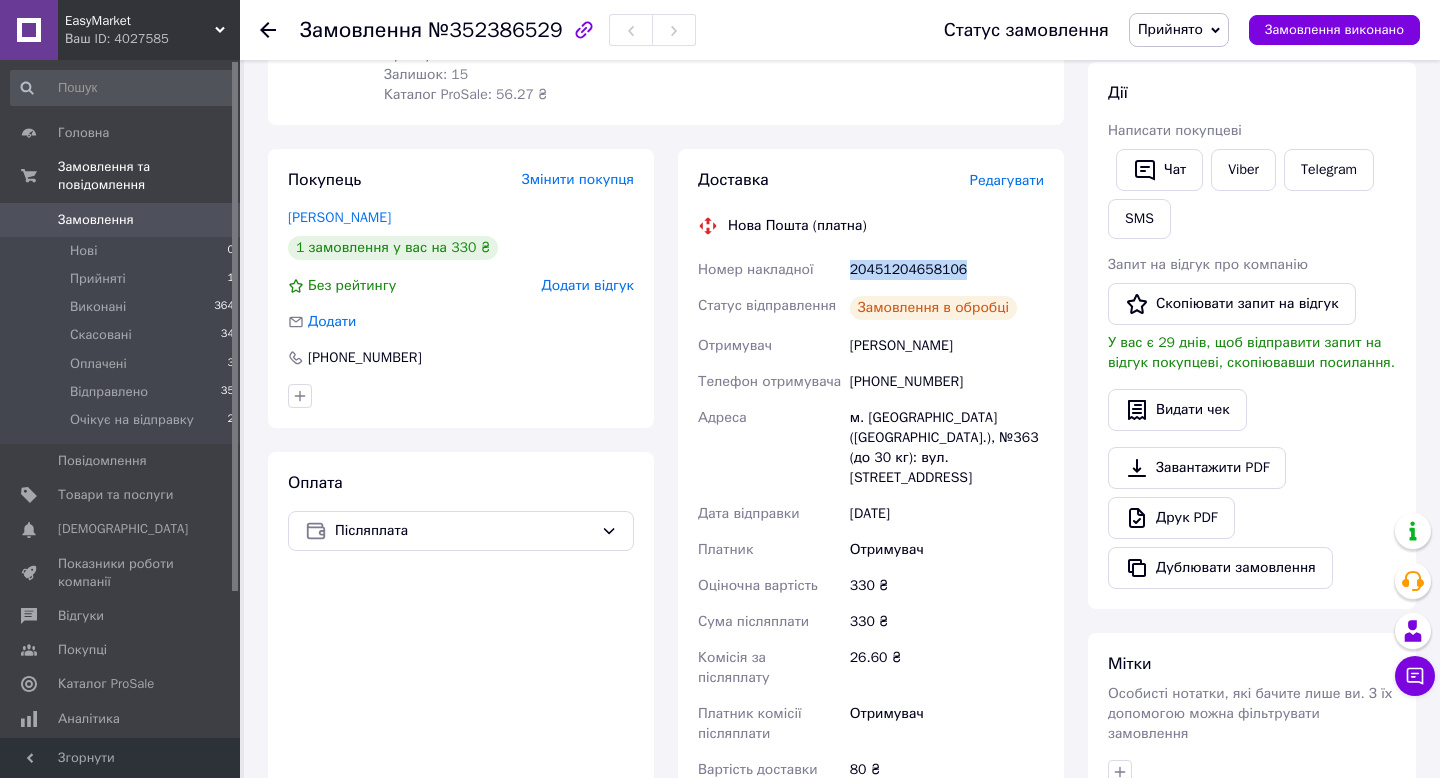 click on "20451204658106" at bounding box center [947, 270] 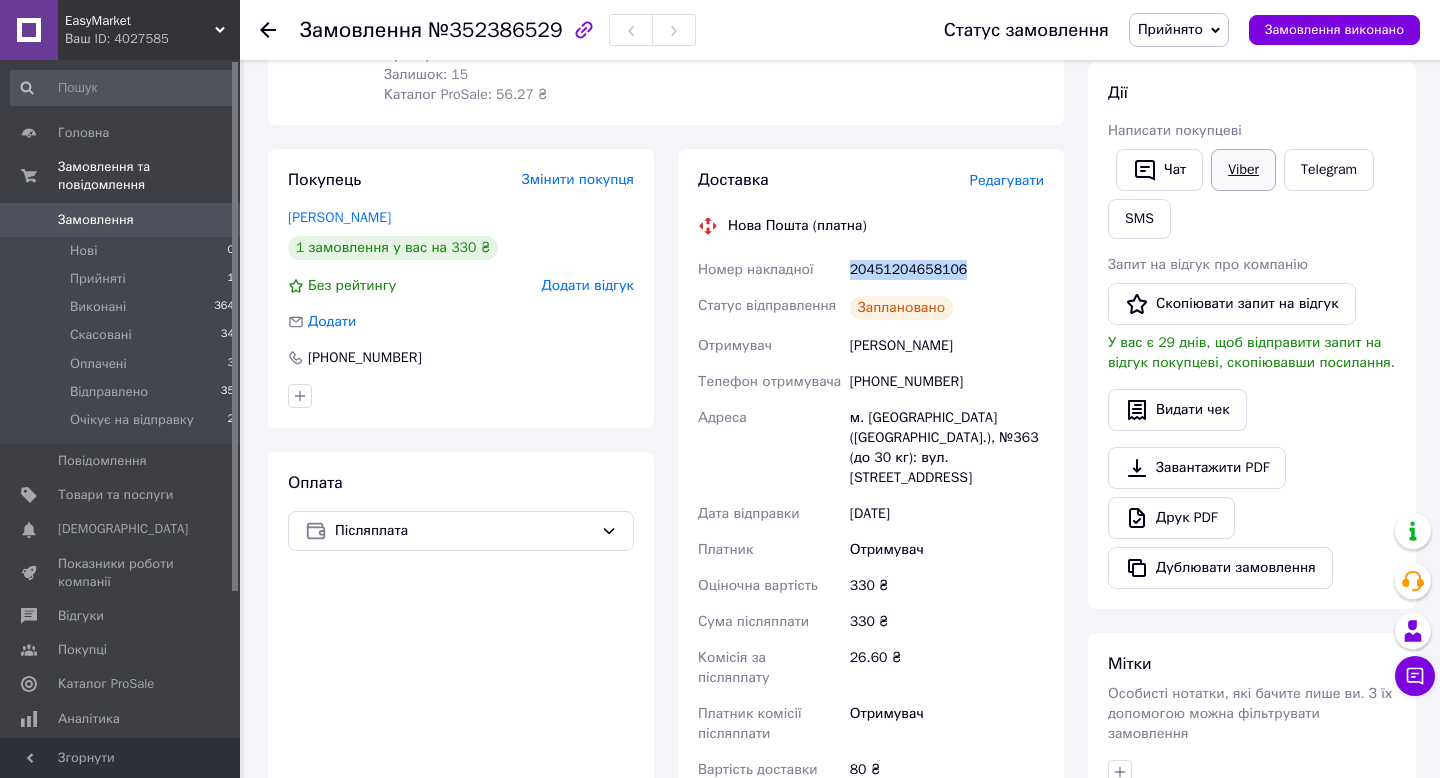 click on "Viber" at bounding box center [1243, 170] 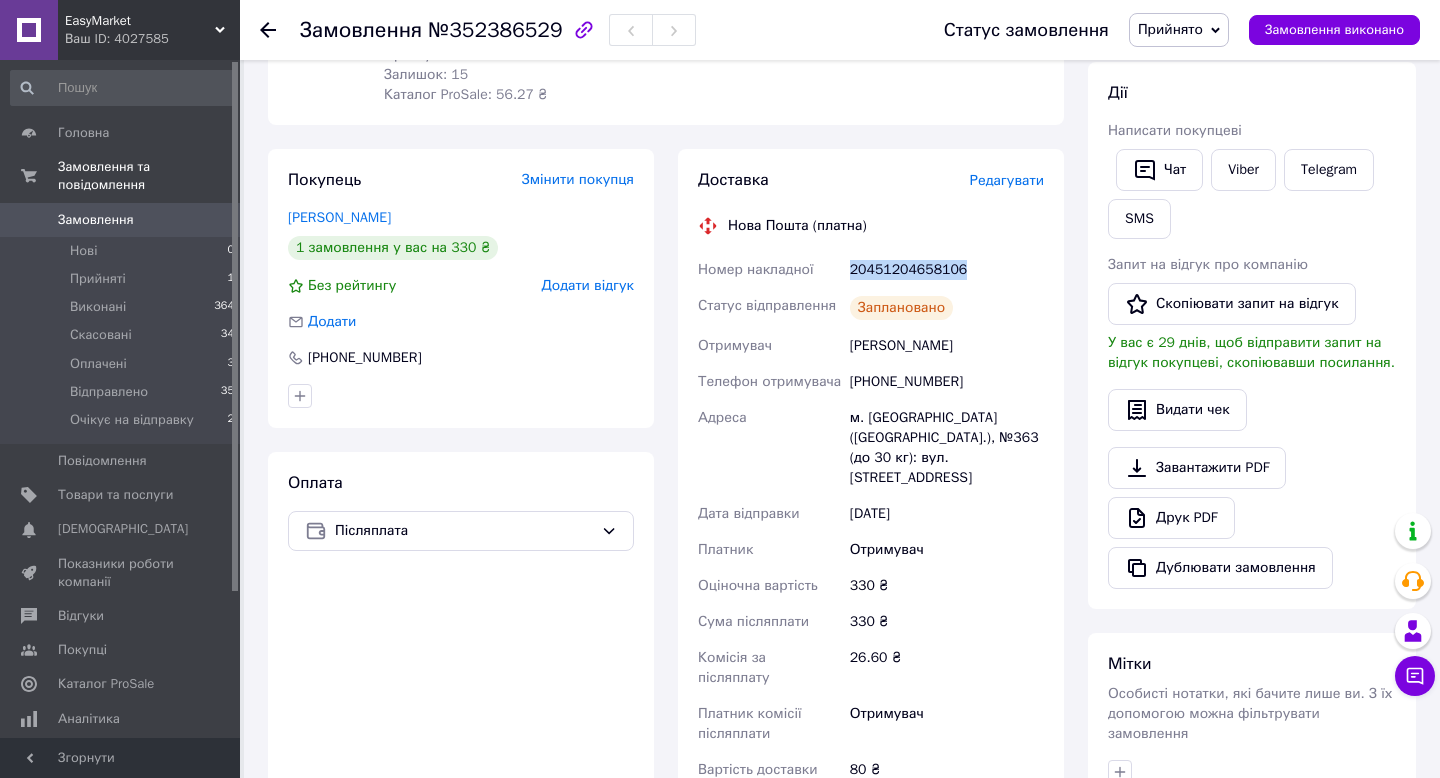 click on "Прийнято" at bounding box center [1170, 29] 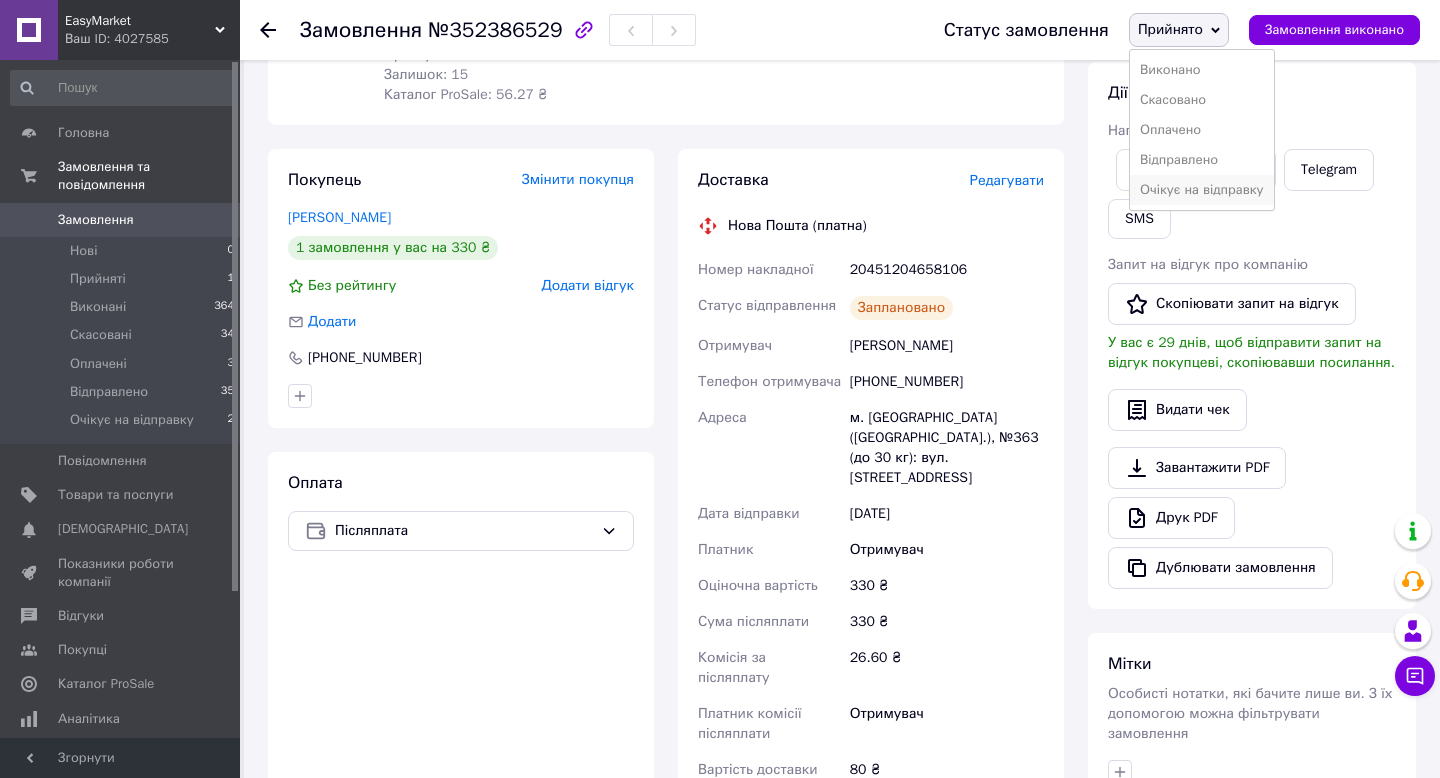 click on "Очікує на відправку" at bounding box center (1202, 190) 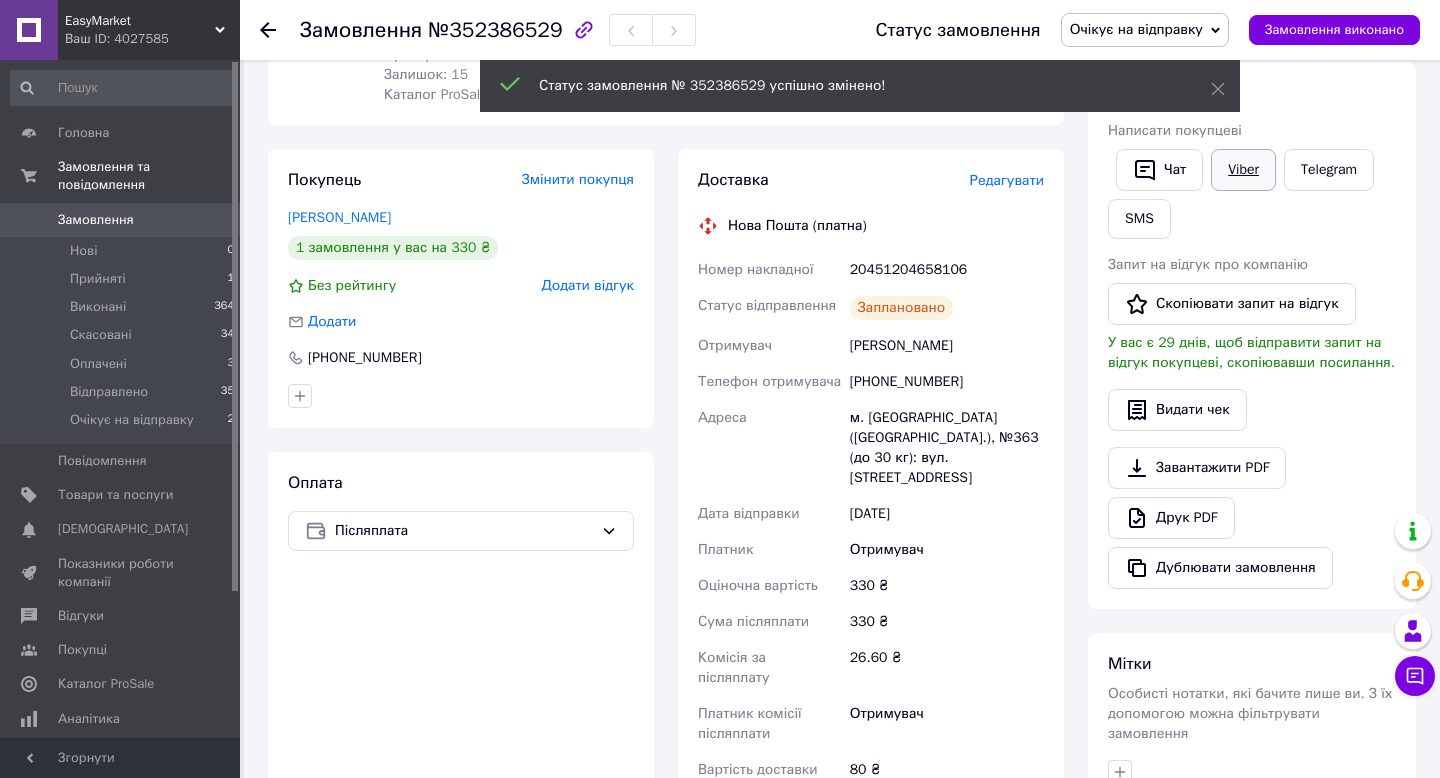 click on "Viber" at bounding box center [1243, 170] 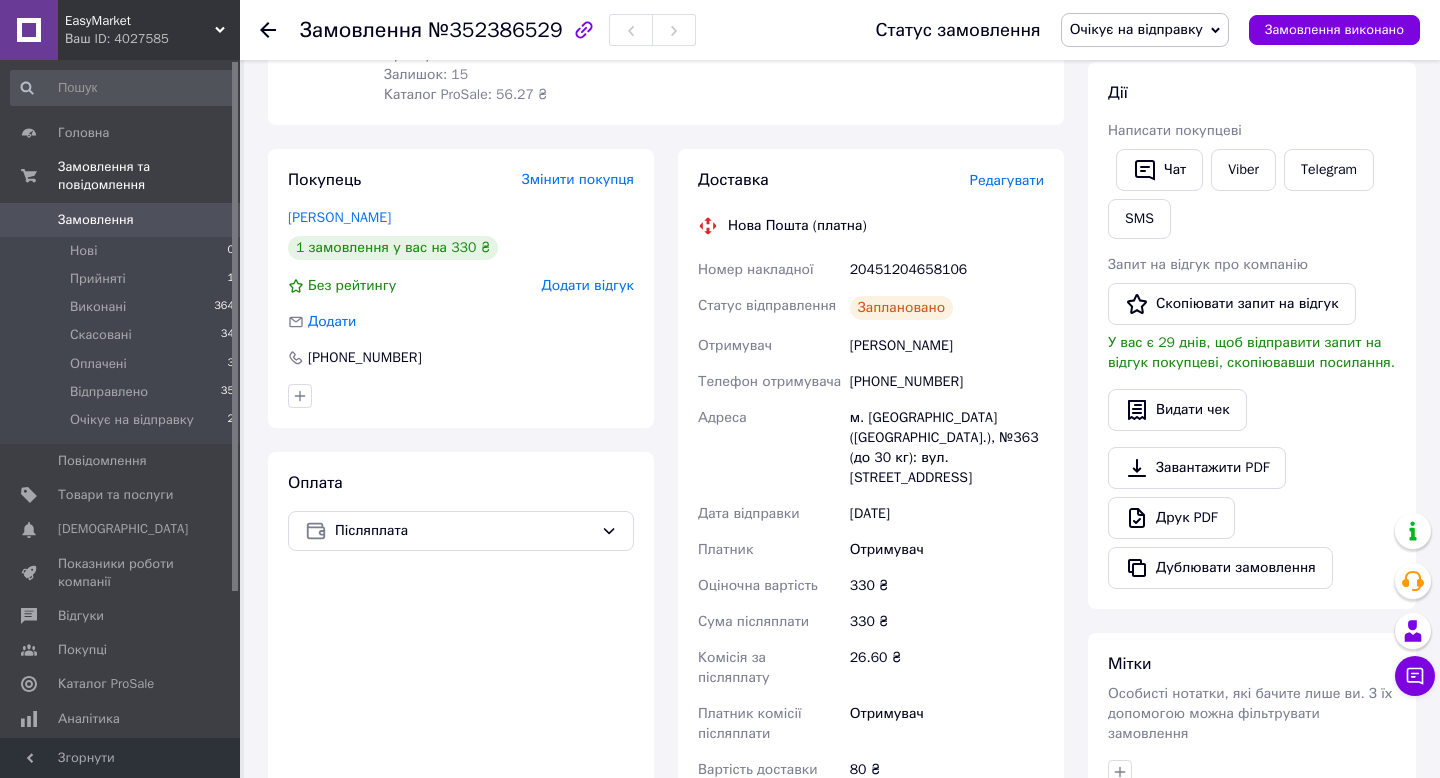 click on "20451204658106" at bounding box center [947, 270] 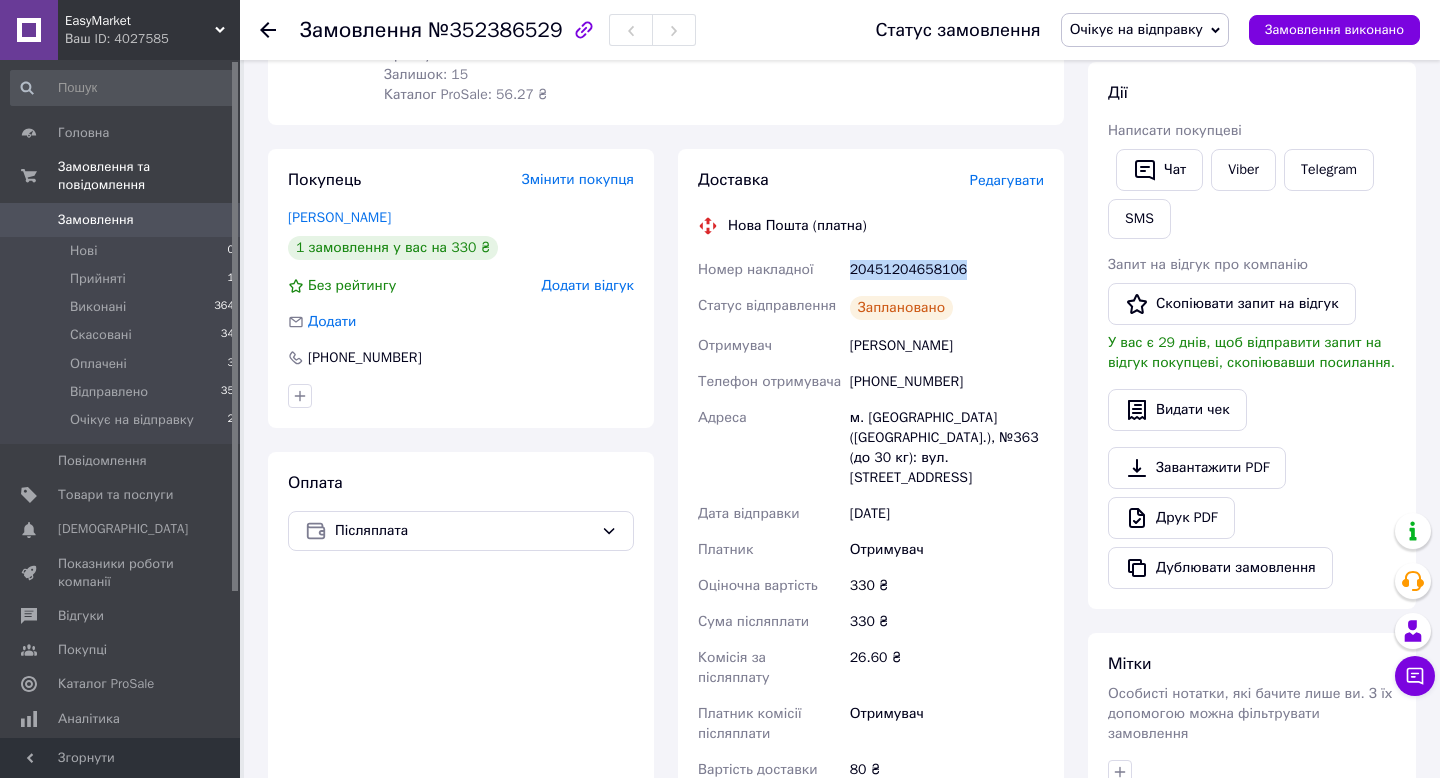 click on "20451204658106" at bounding box center [947, 270] 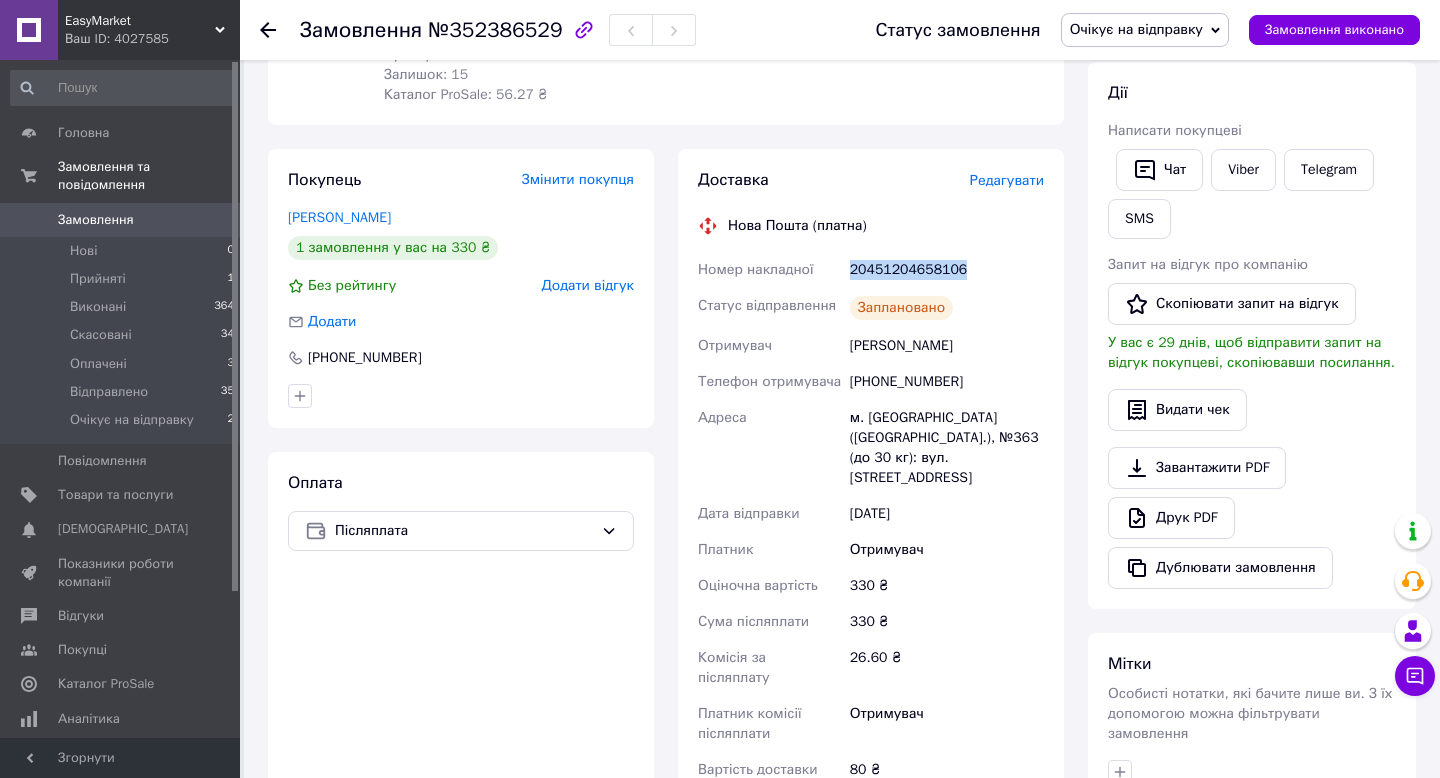 scroll, scrollTop: 0, scrollLeft: 0, axis: both 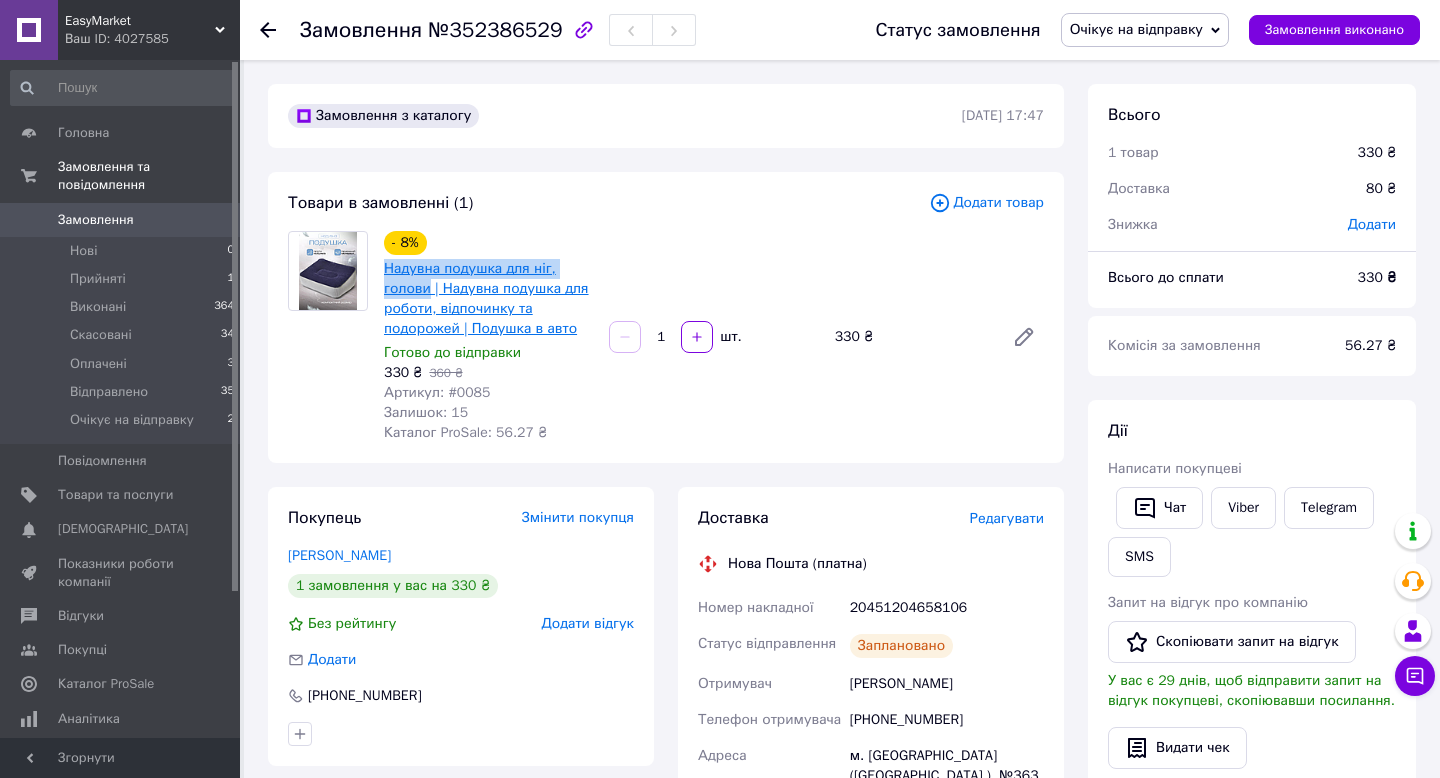 copy on "Надувна подушка для ніг, голови" 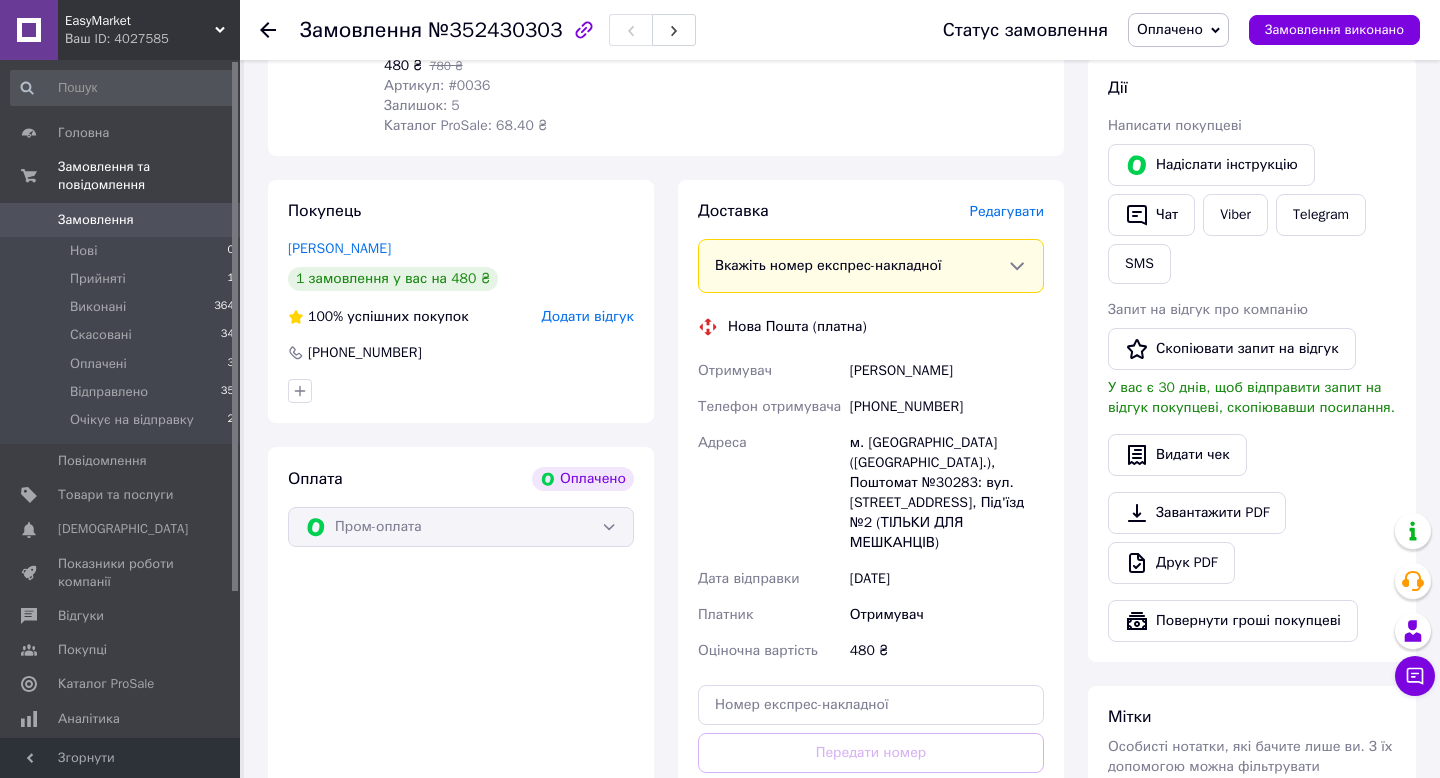 scroll, scrollTop: 411, scrollLeft: 0, axis: vertical 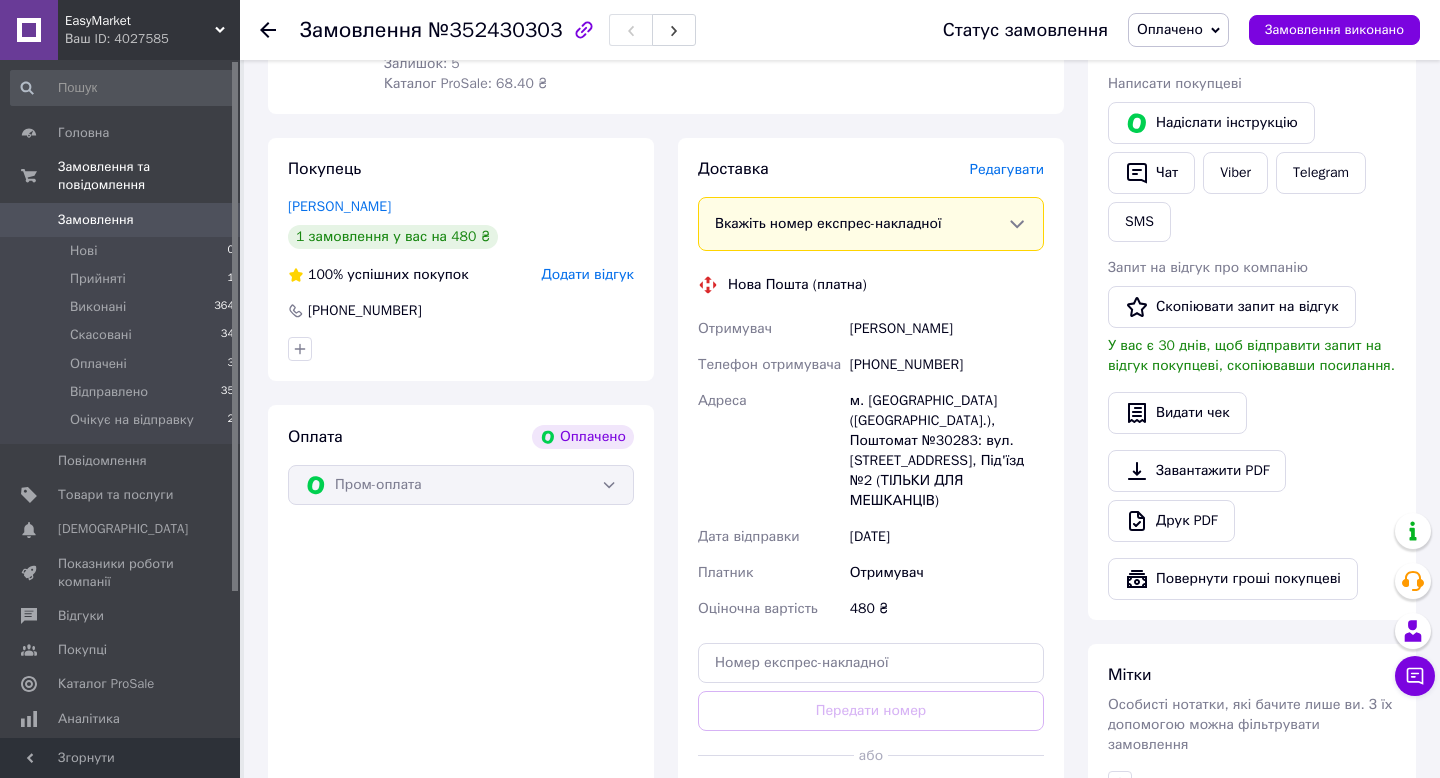 click on "Редагувати" at bounding box center (1007, 169) 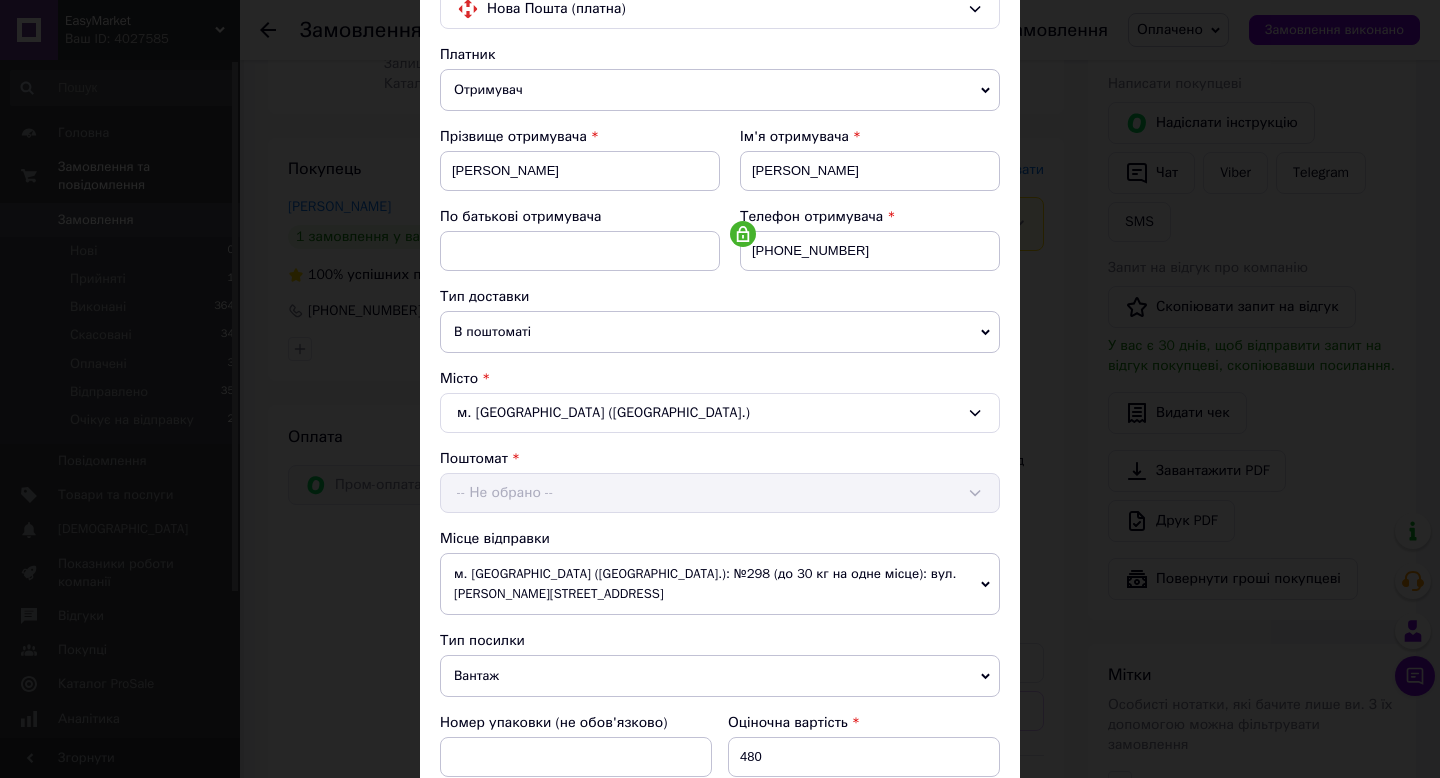 scroll, scrollTop: 478, scrollLeft: 0, axis: vertical 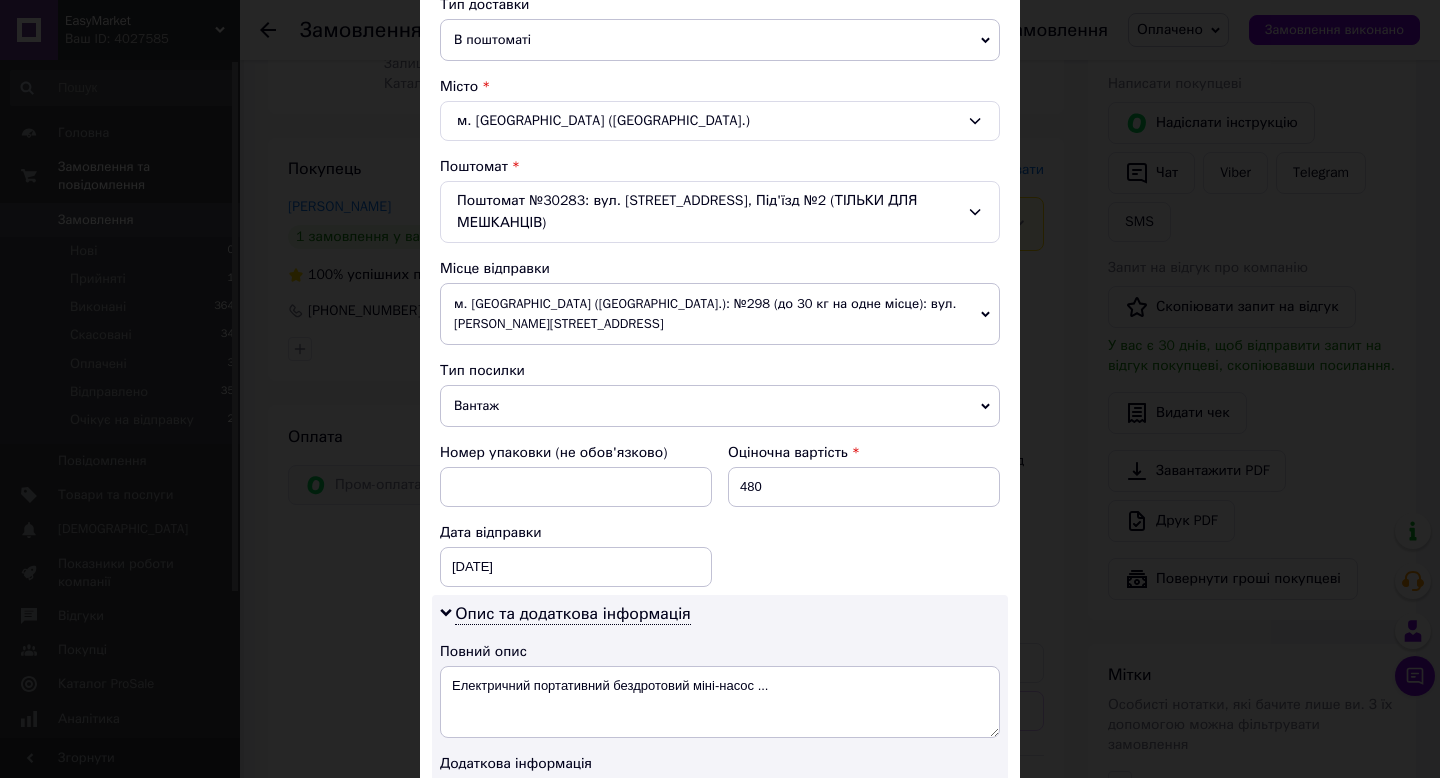 click on "м. Київ (Київська обл.): №298 (до 30 кг на одне місце): вул. Андрія Аболмасова, 4" at bounding box center (720, 314) 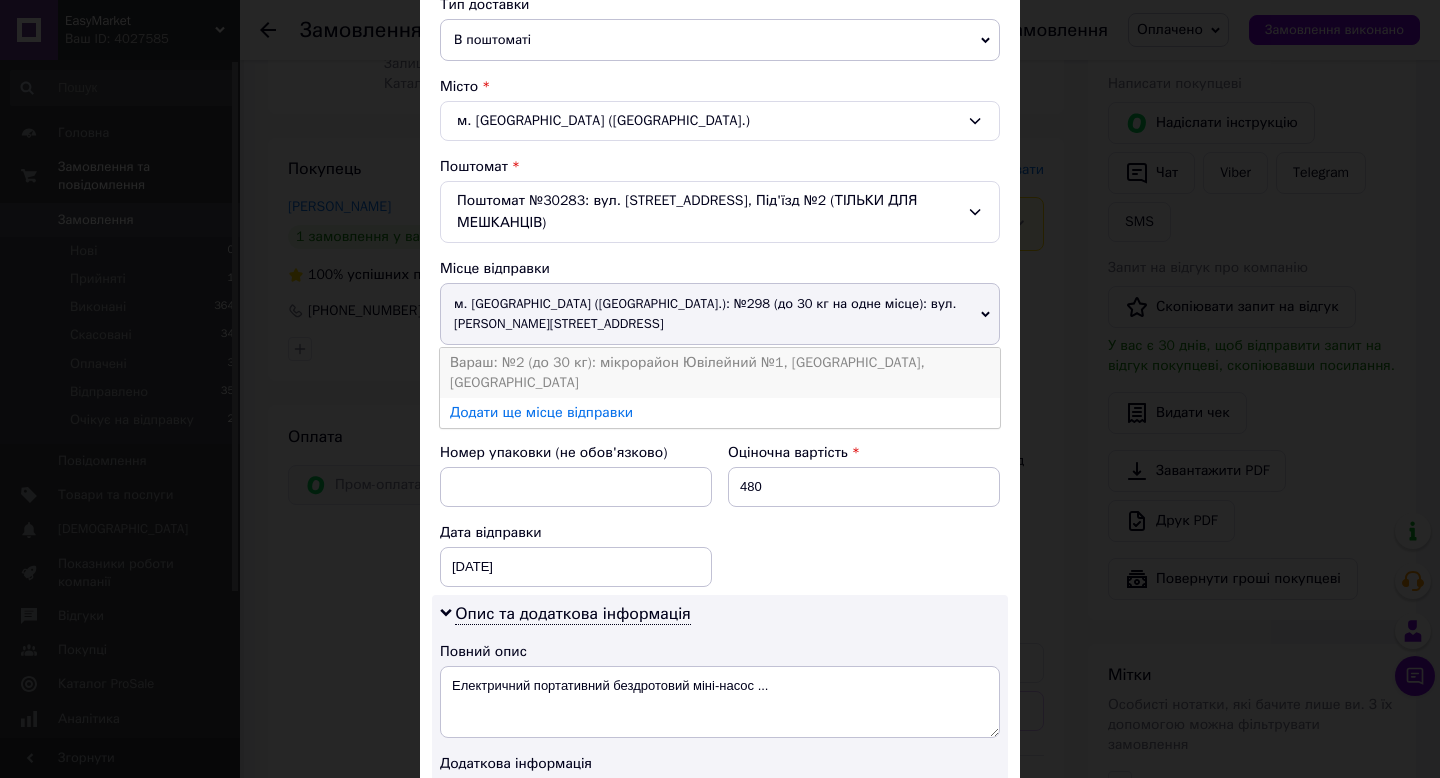 click on "Вараш: №2 (до 30 кг): мікрорайон Ювілейний №1, [GEOGRAPHIC_DATA], [GEOGRAPHIC_DATA]" at bounding box center [720, 373] 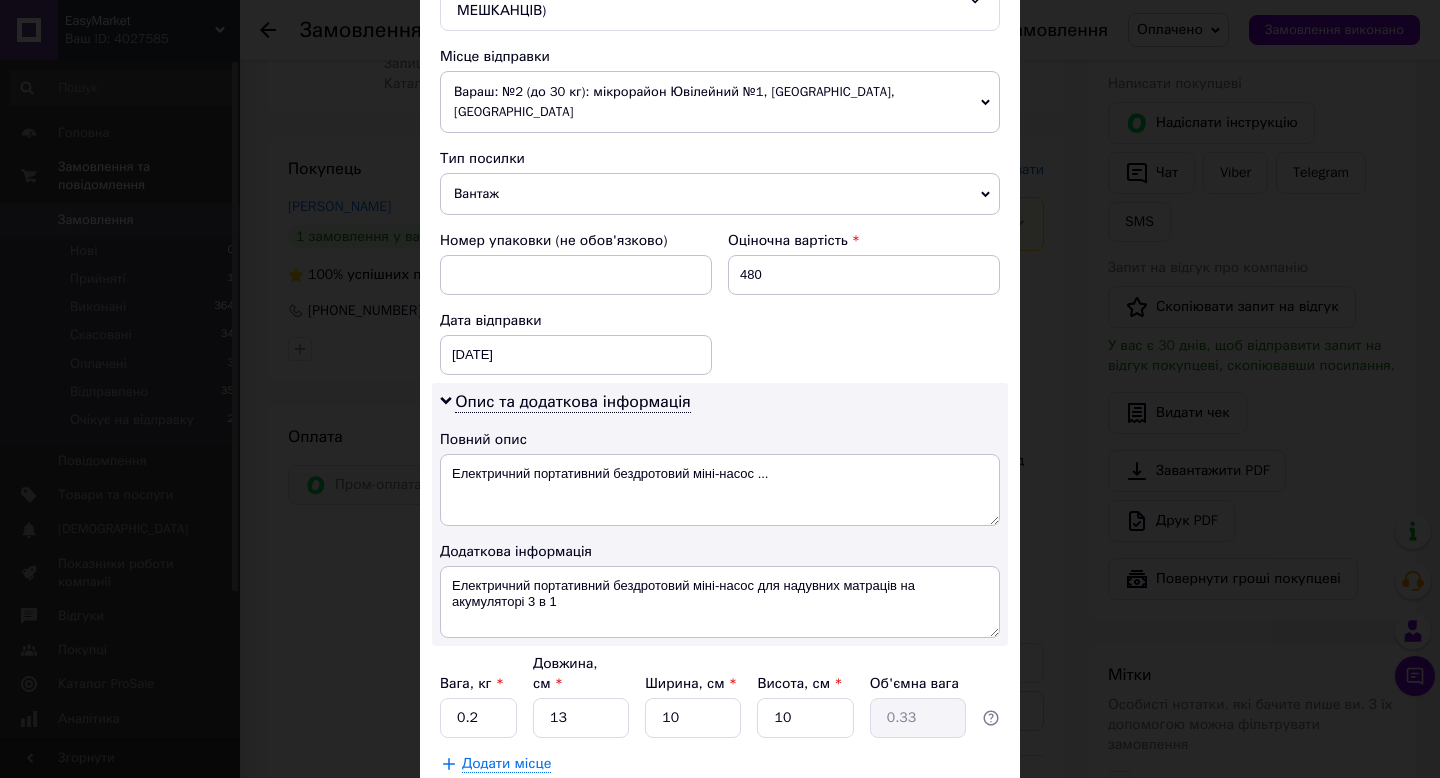 scroll, scrollTop: 731, scrollLeft: 0, axis: vertical 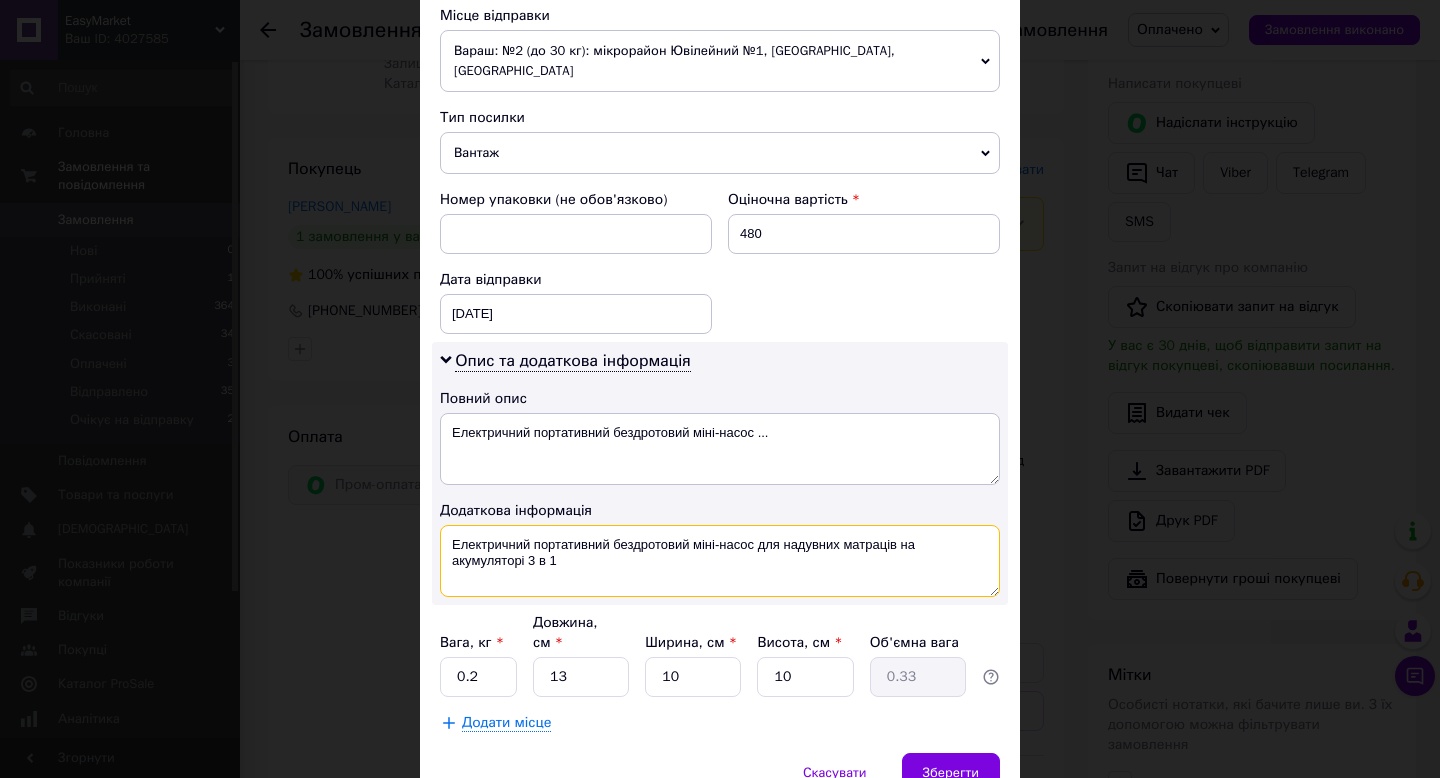 click on "Електричний портативний бездротовий міні-насос для надувних матраців на акумуляторі 3 в 1" at bounding box center (720, 561) 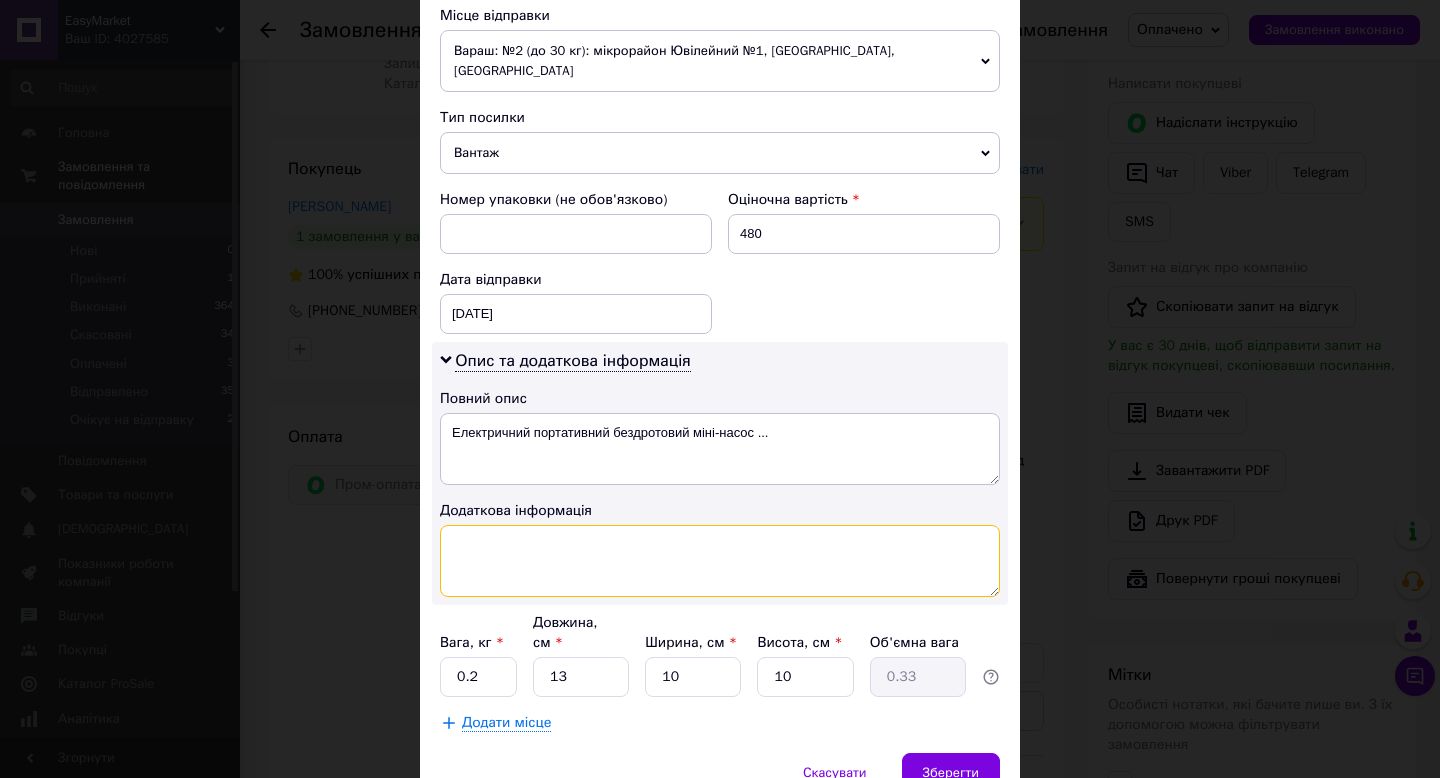 type 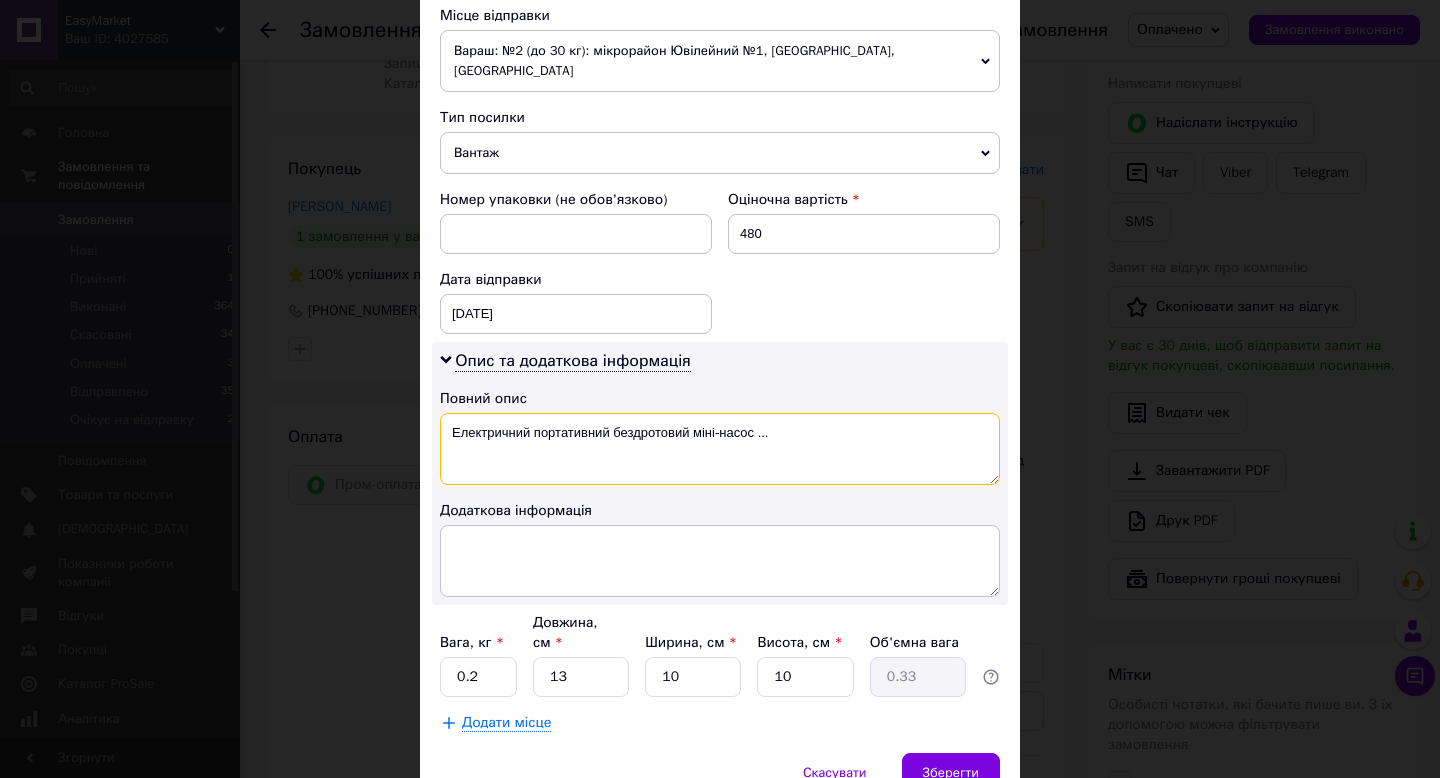 drag, startPoint x: 755, startPoint y: 413, endPoint x: 822, endPoint y: 413, distance: 67 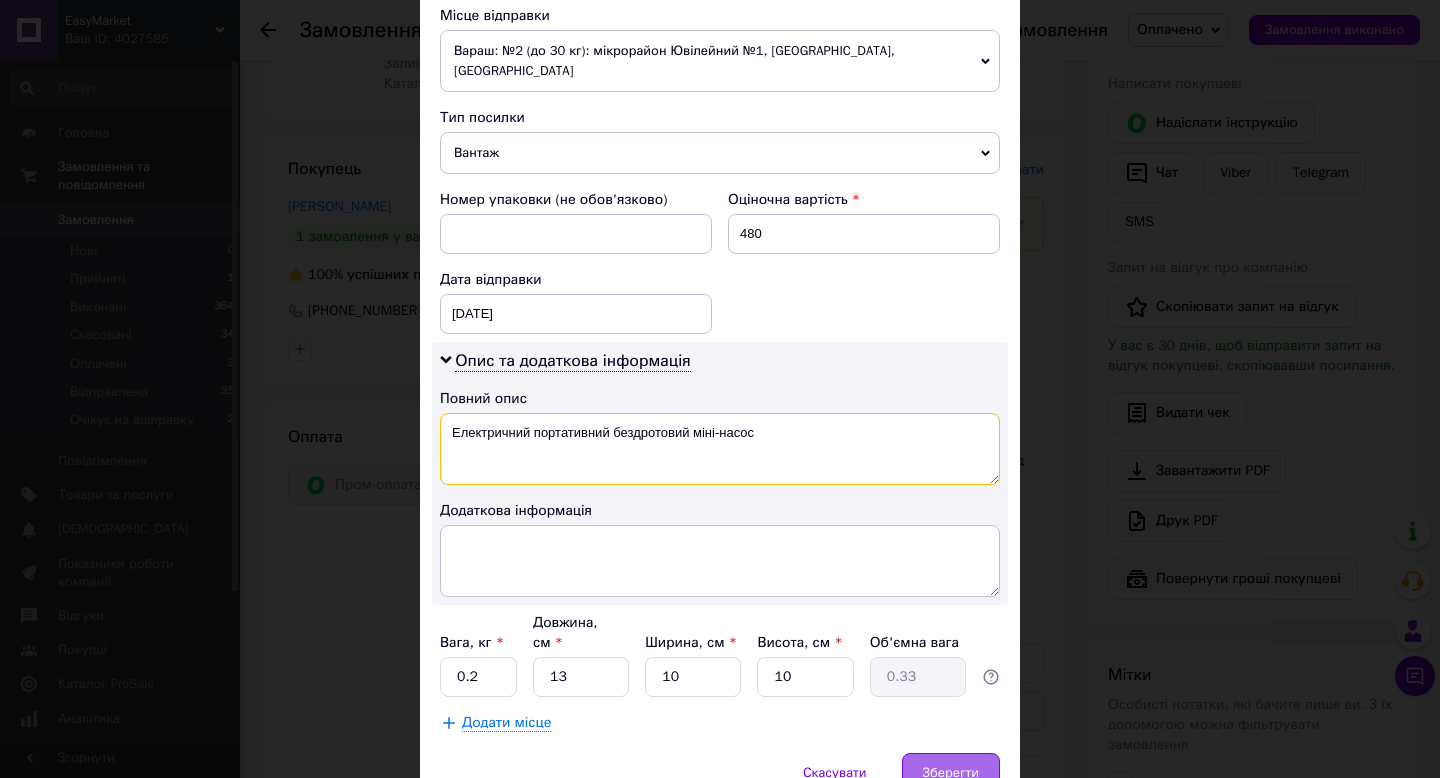 type on "Електричний портативний бездротовий міні-насос" 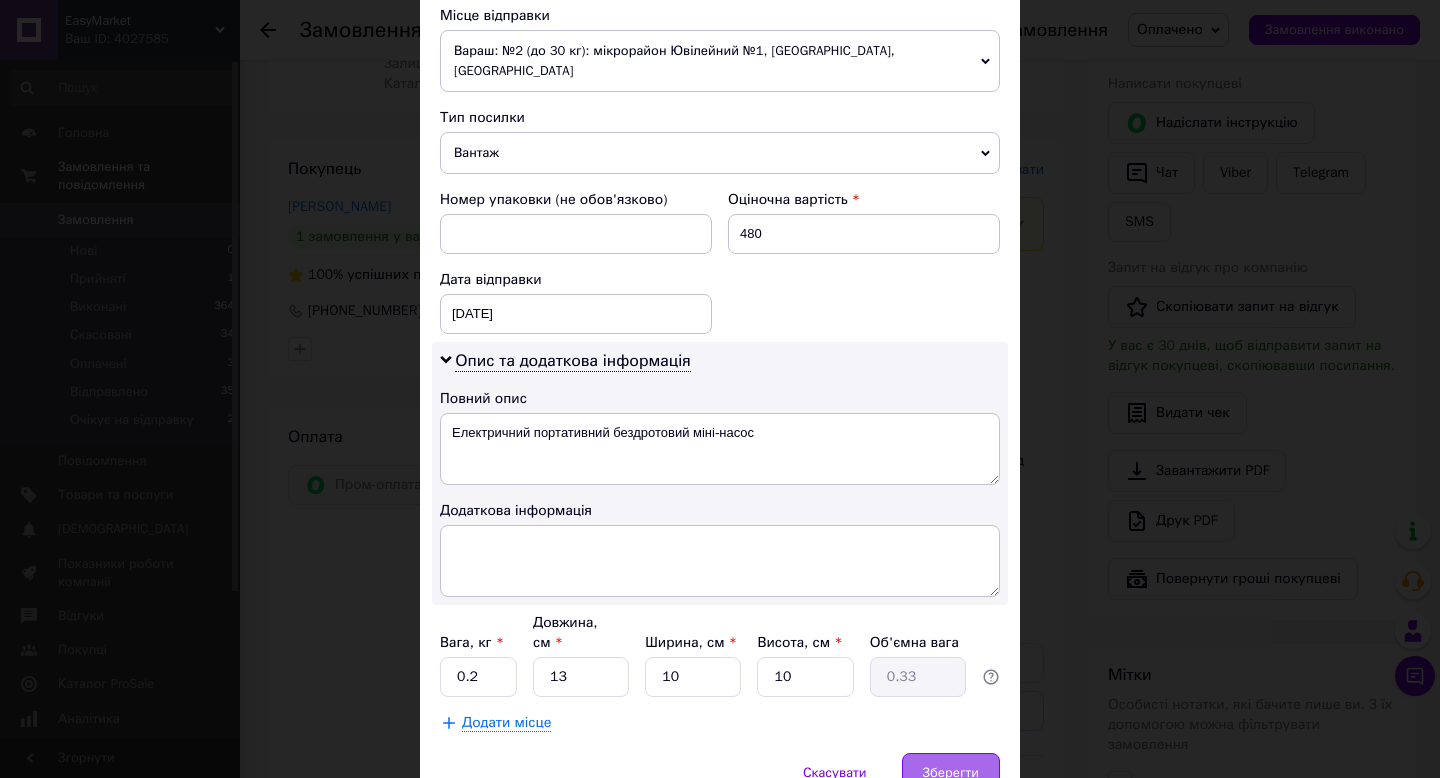 click on "Зберегти" at bounding box center [951, 773] 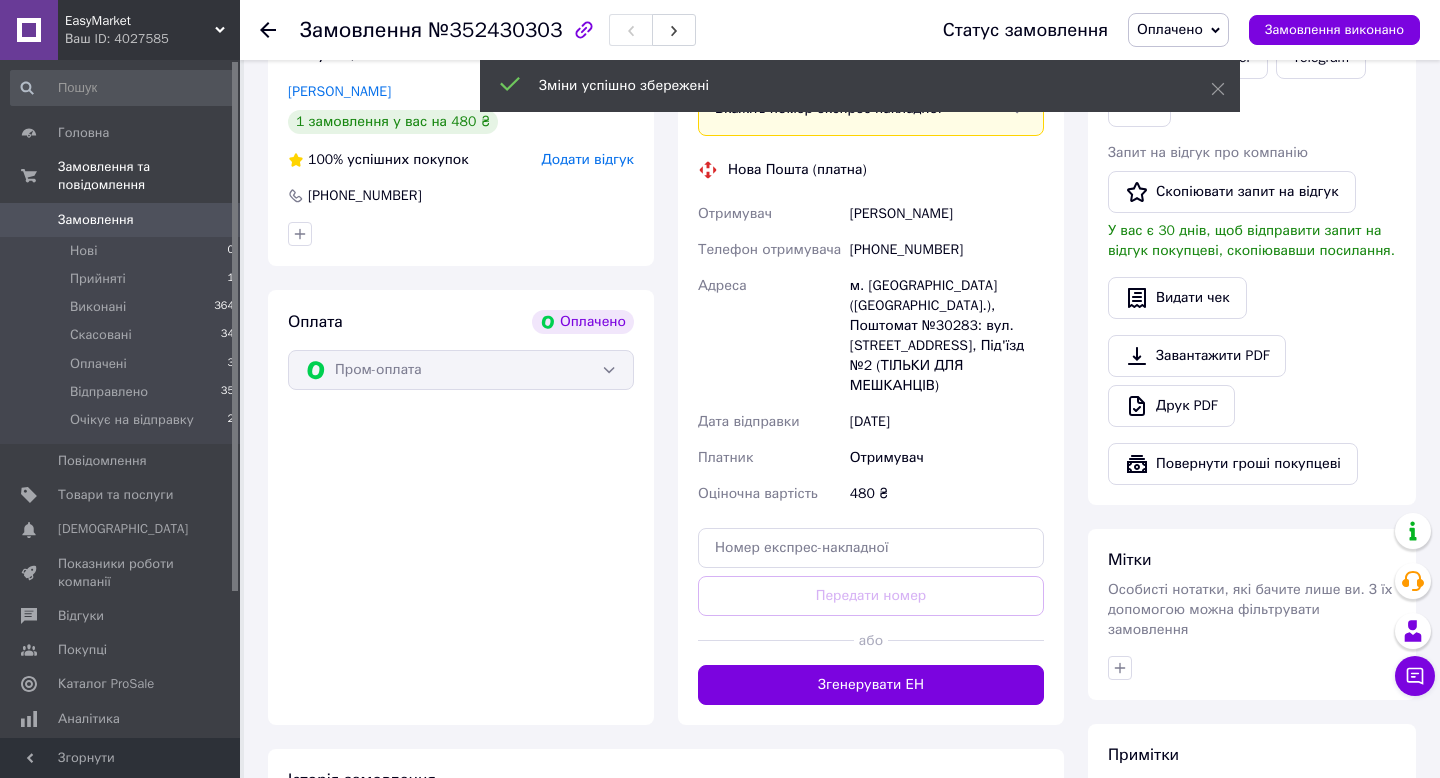 scroll, scrollTop: 531, scrollLeft: 0, axis: vertical 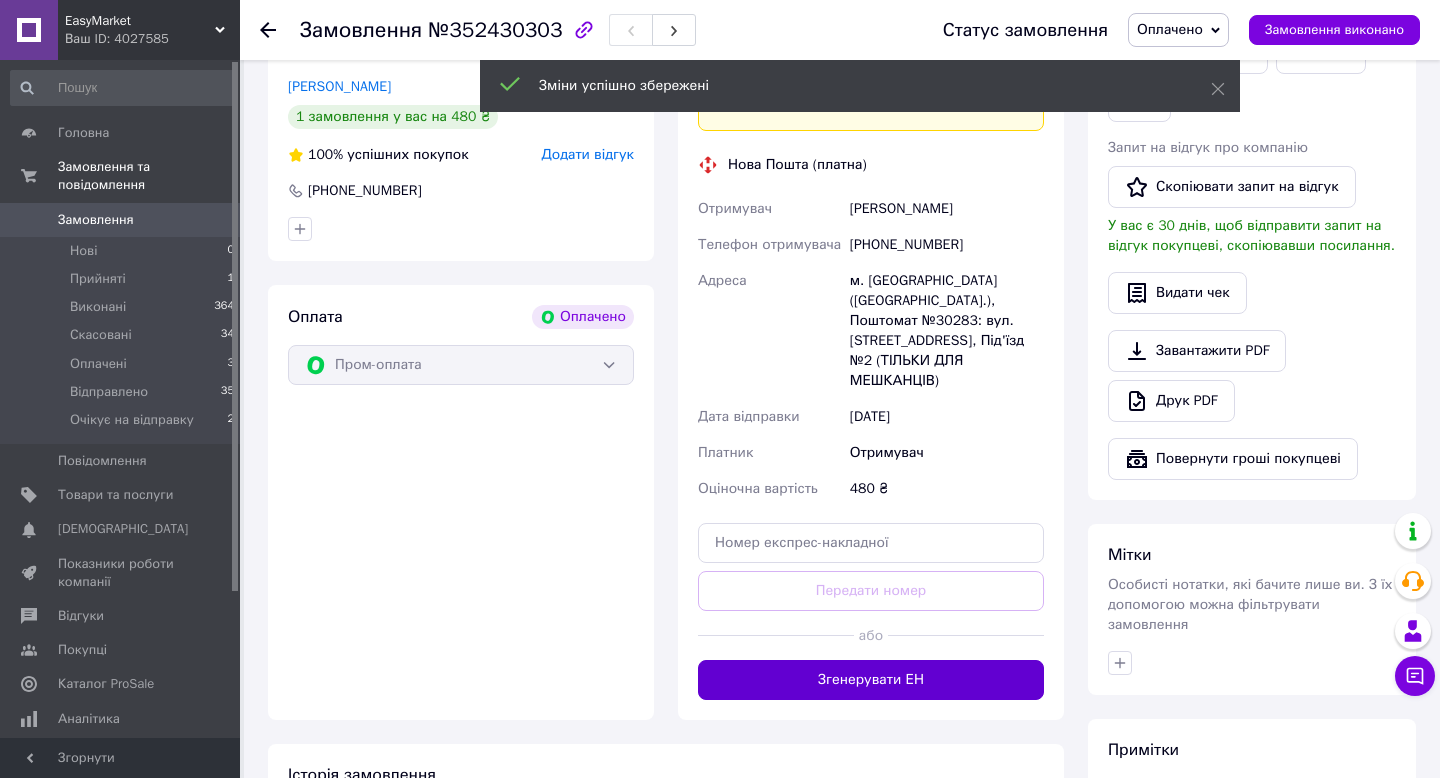 click on "Згенерувати ЕН" at bounding box center (871, 680) 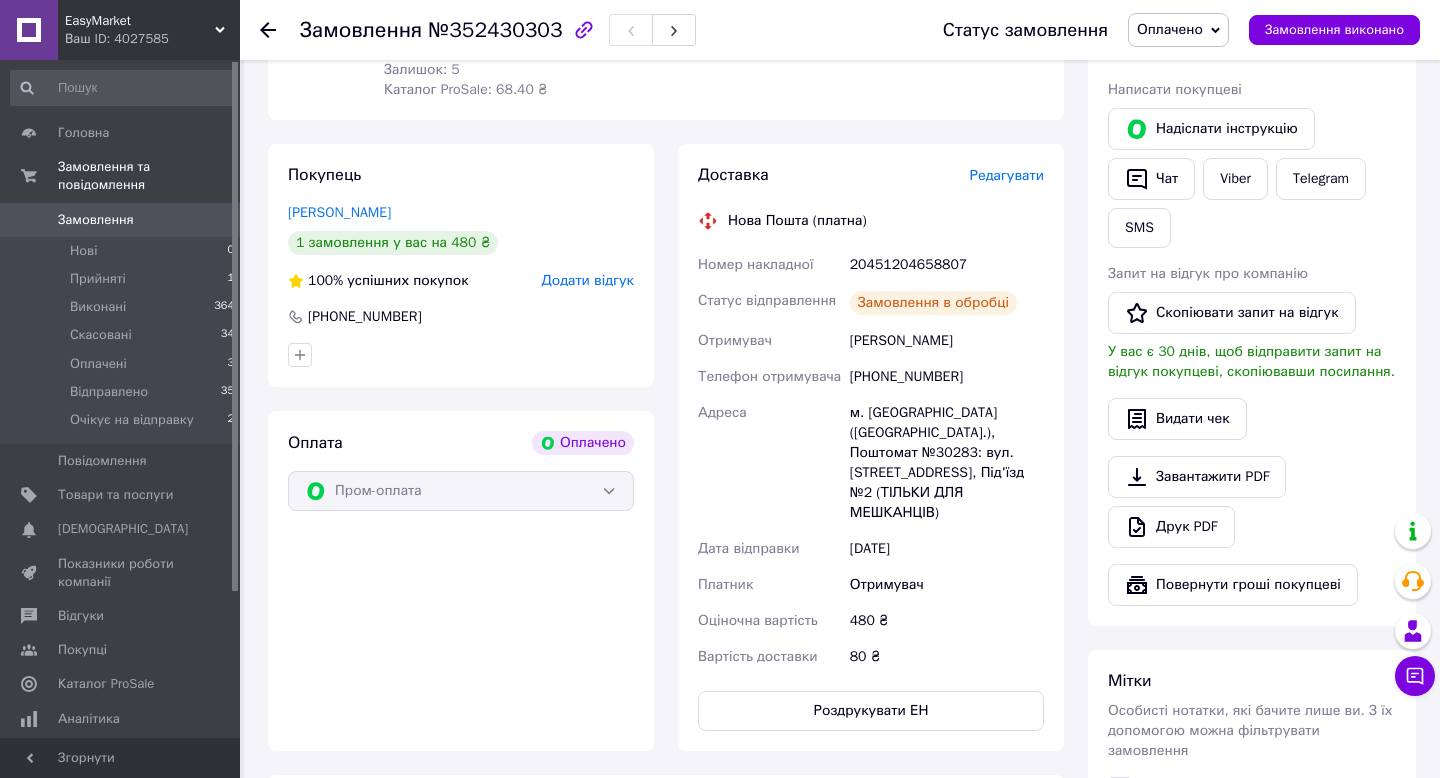 scroll, scrollTop: 382, scrollLeft: 0, axis: vertical 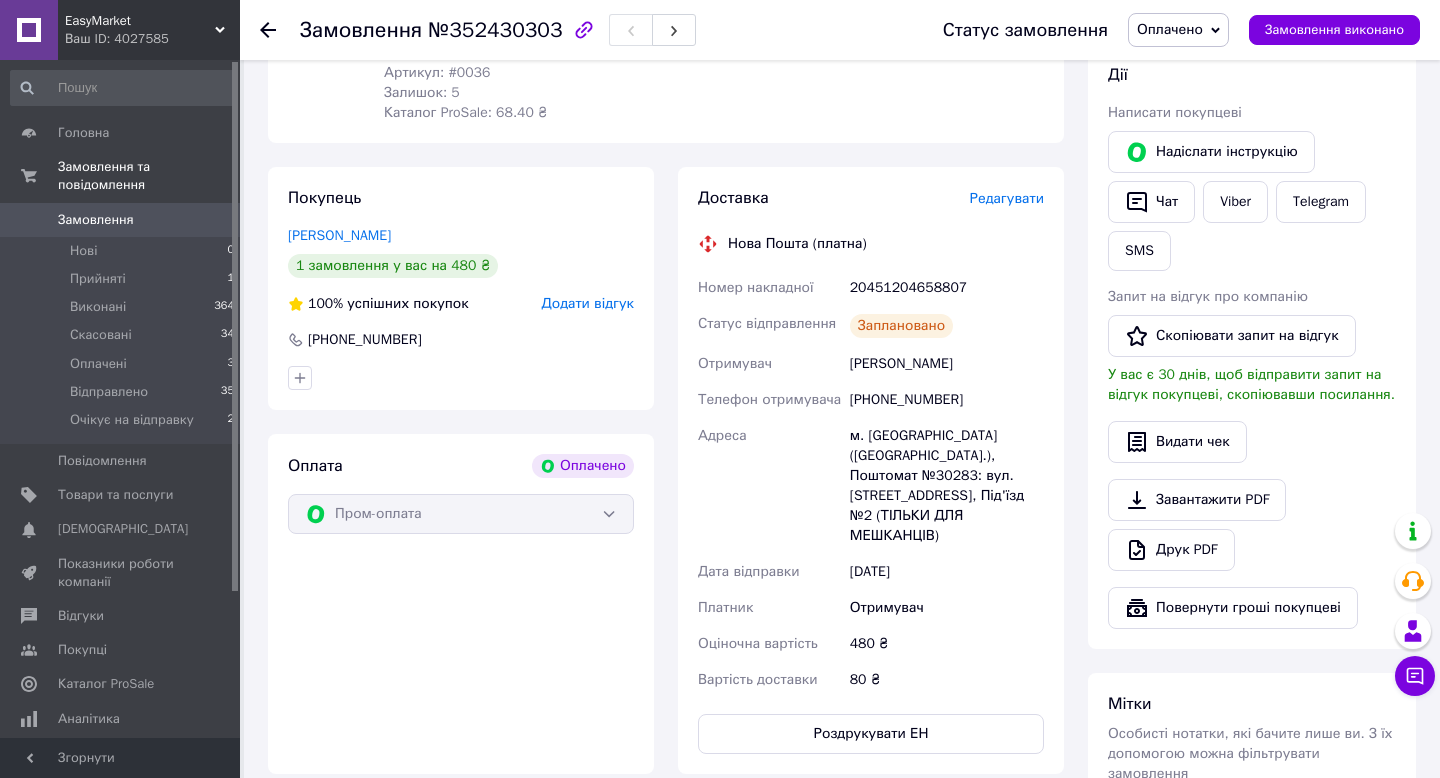 click on "20451204658807" at bounding box center (947, 288) 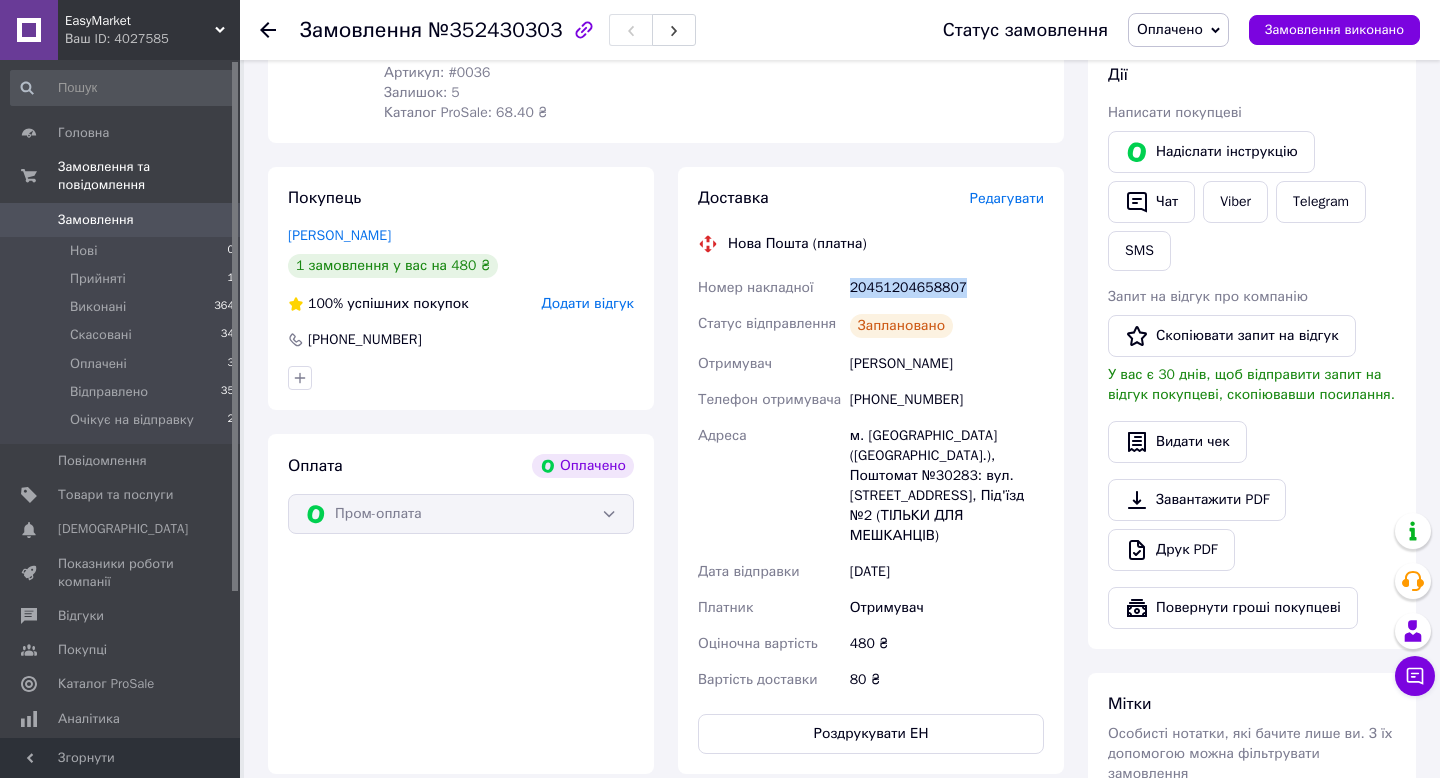 click on "20451204658807" at bounding box center (947, 288) 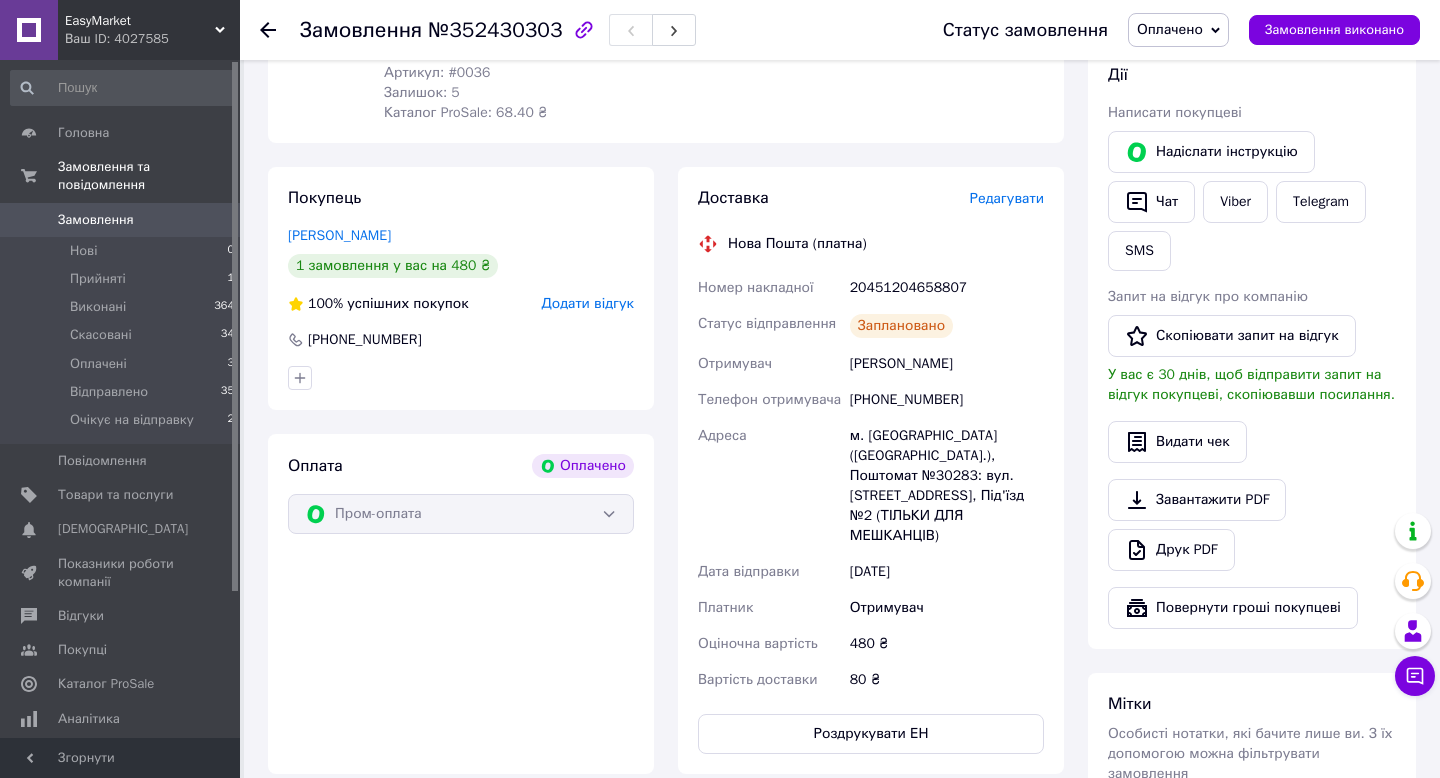 click on "№352430303" at bounding box center (495, 30) 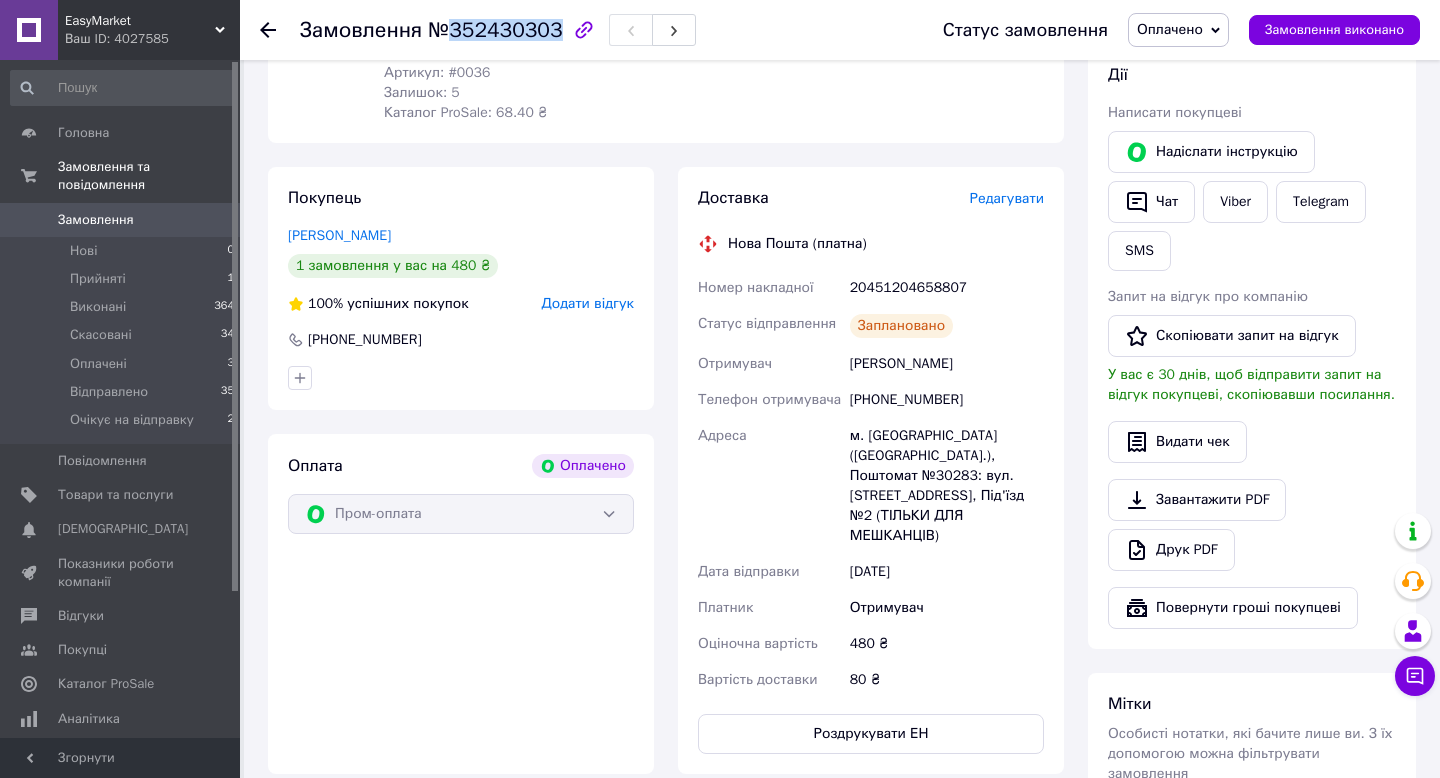 click on "№352430303" at bounding box center (495, 30) 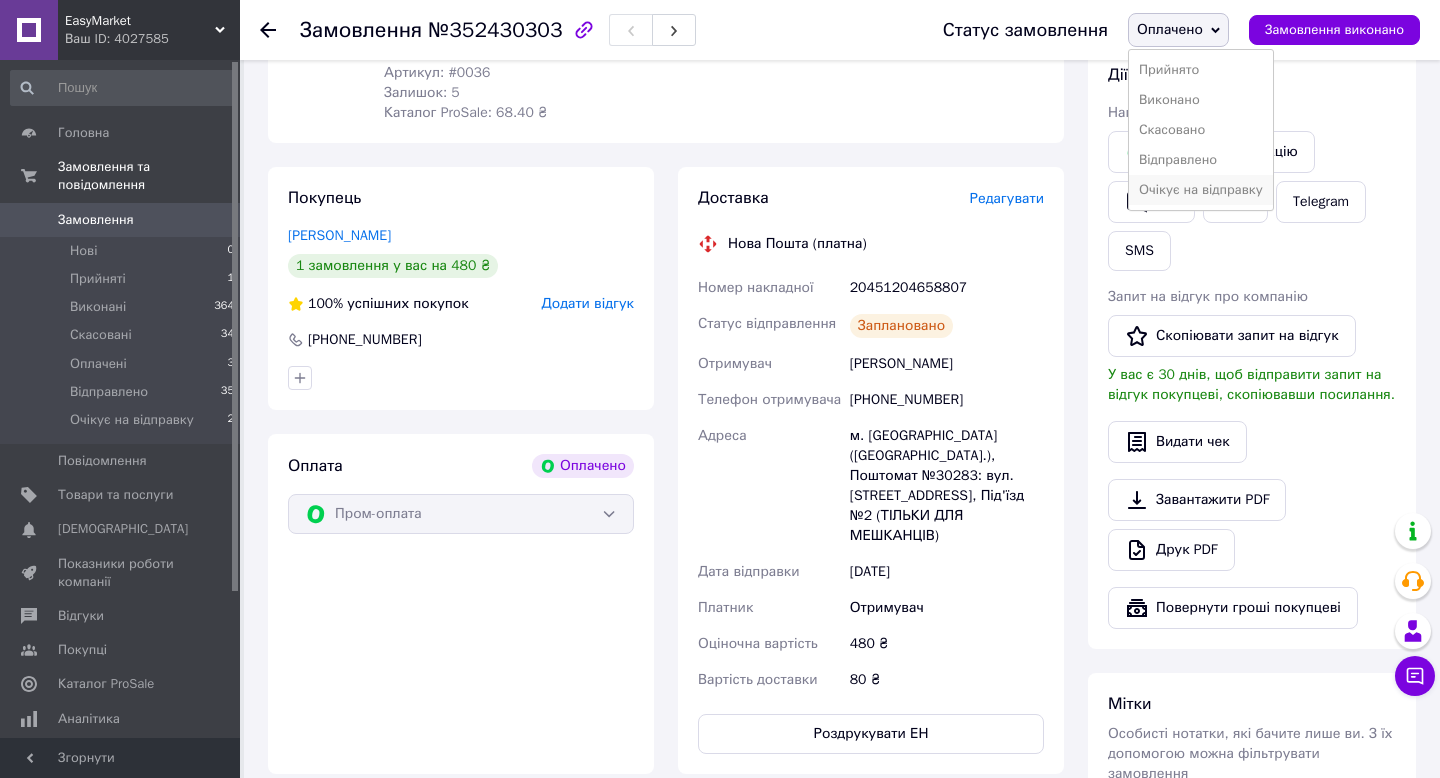 click on "Очікує на відправку" at bounding box center (1201, 190) 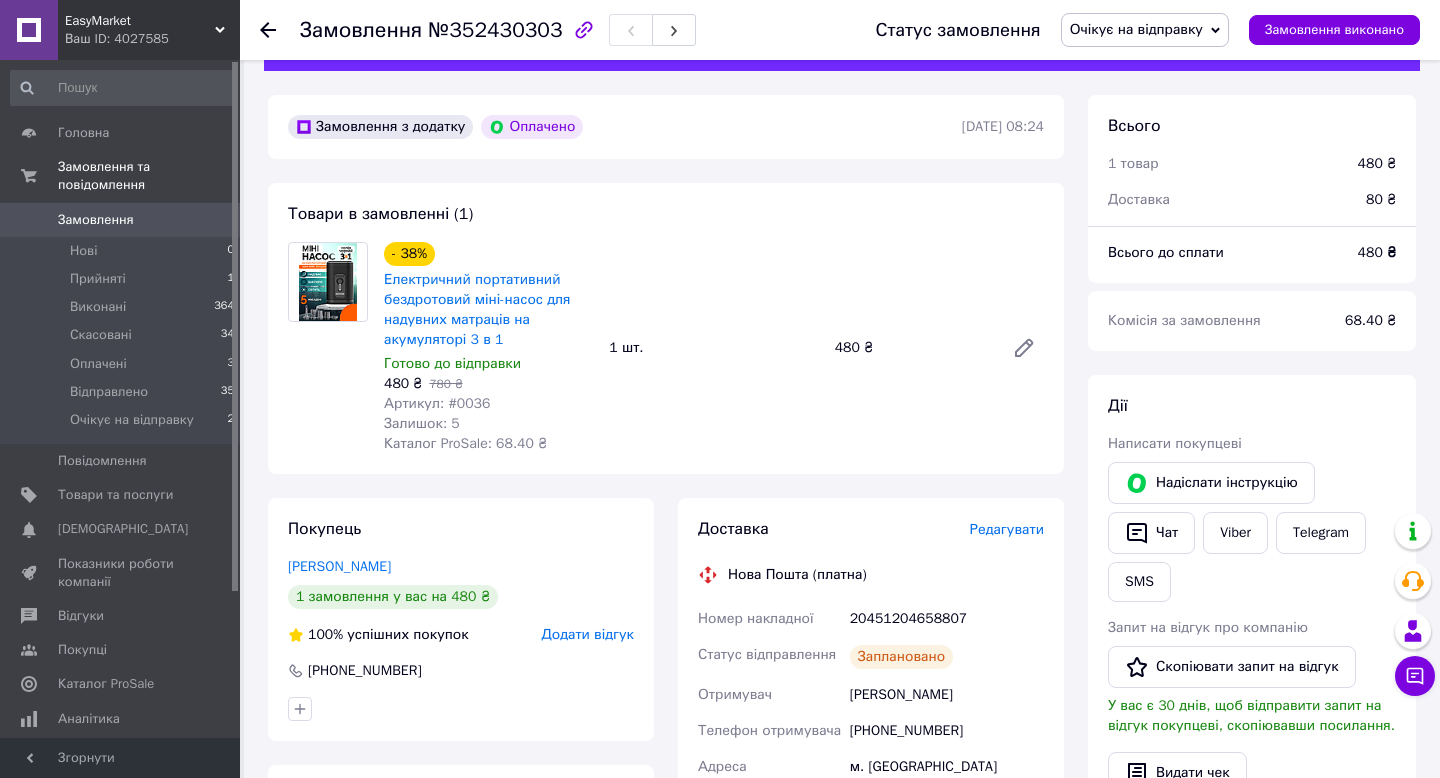 scroll, scrollTop: 0, scrollLeft: 0, axis: both 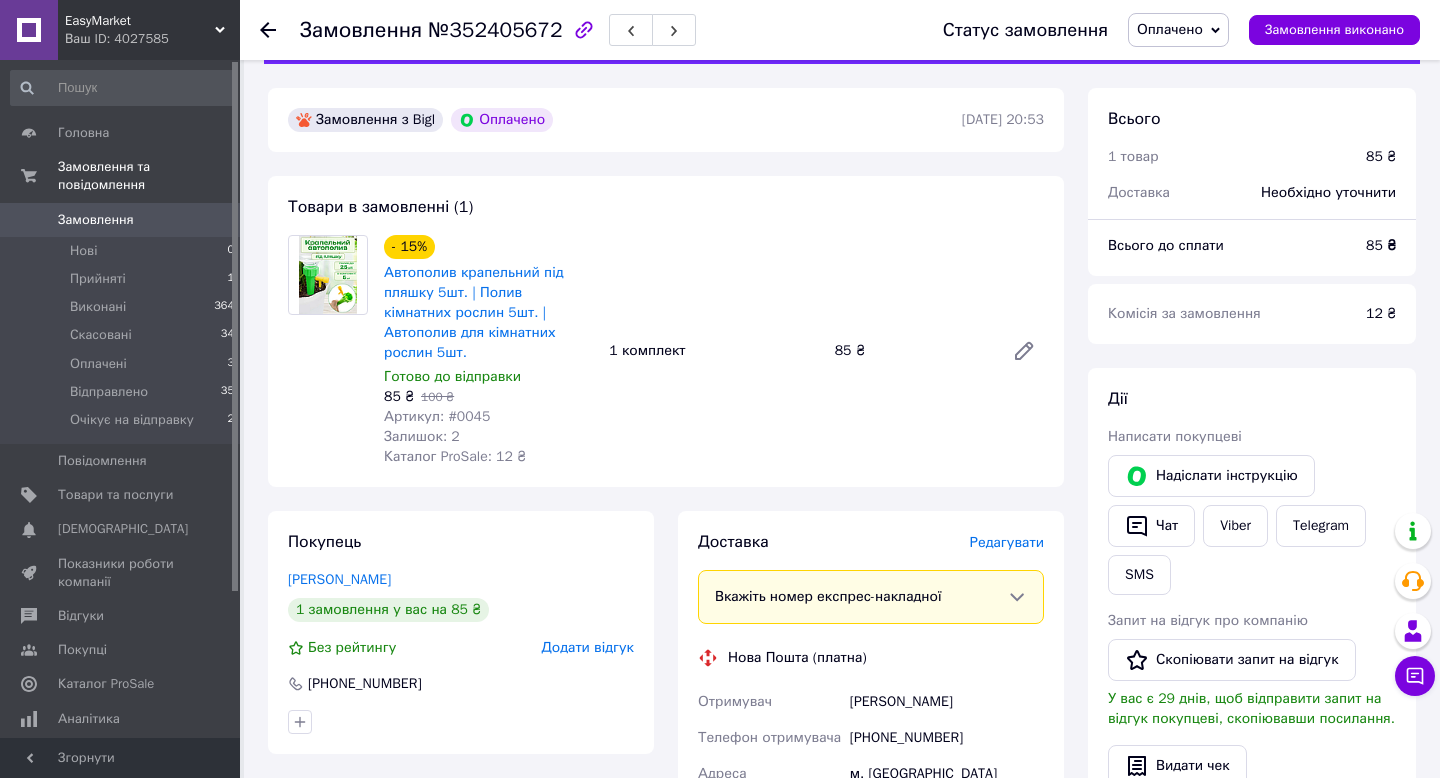 click on "№352405672" at bounding box center (495, 30) 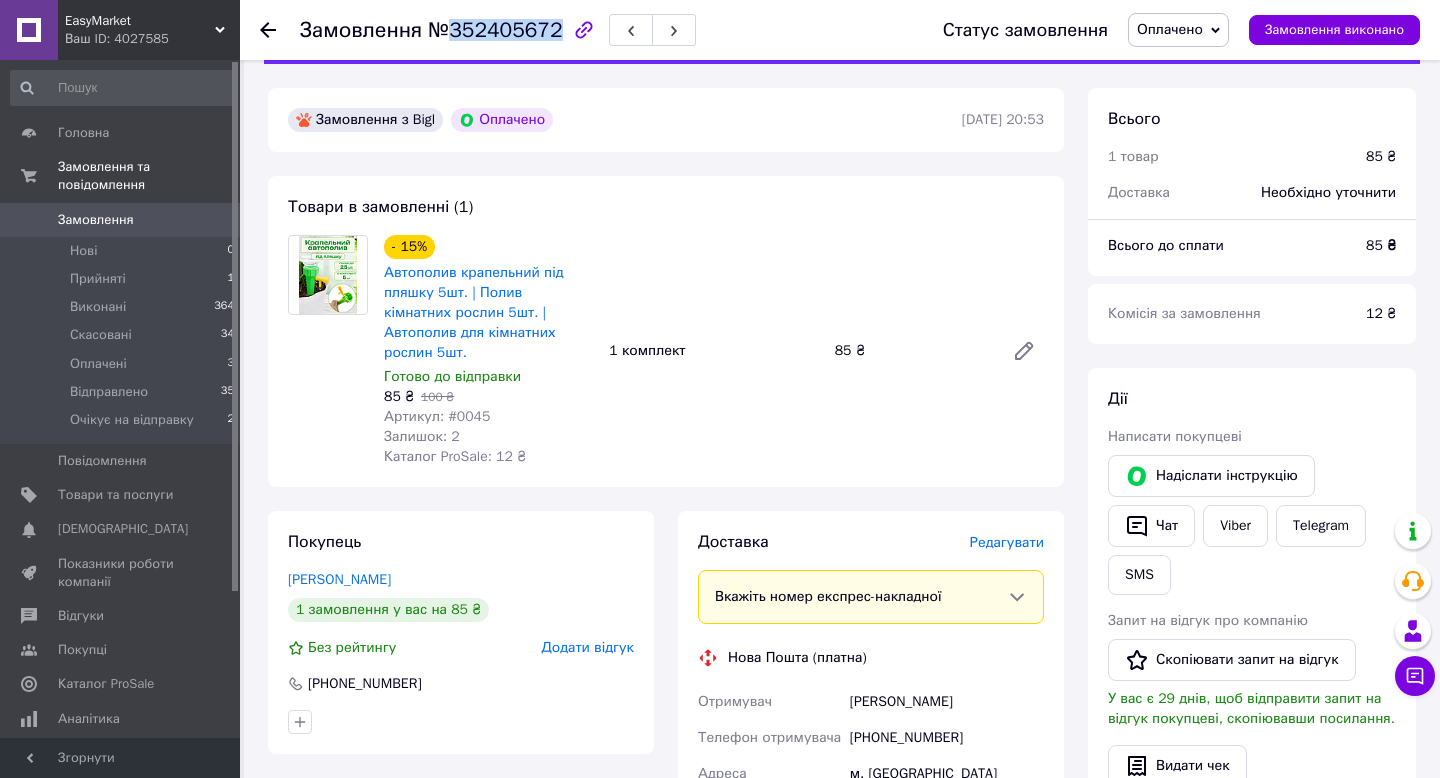 click on "№352405672" at bounding box center (495, 30) 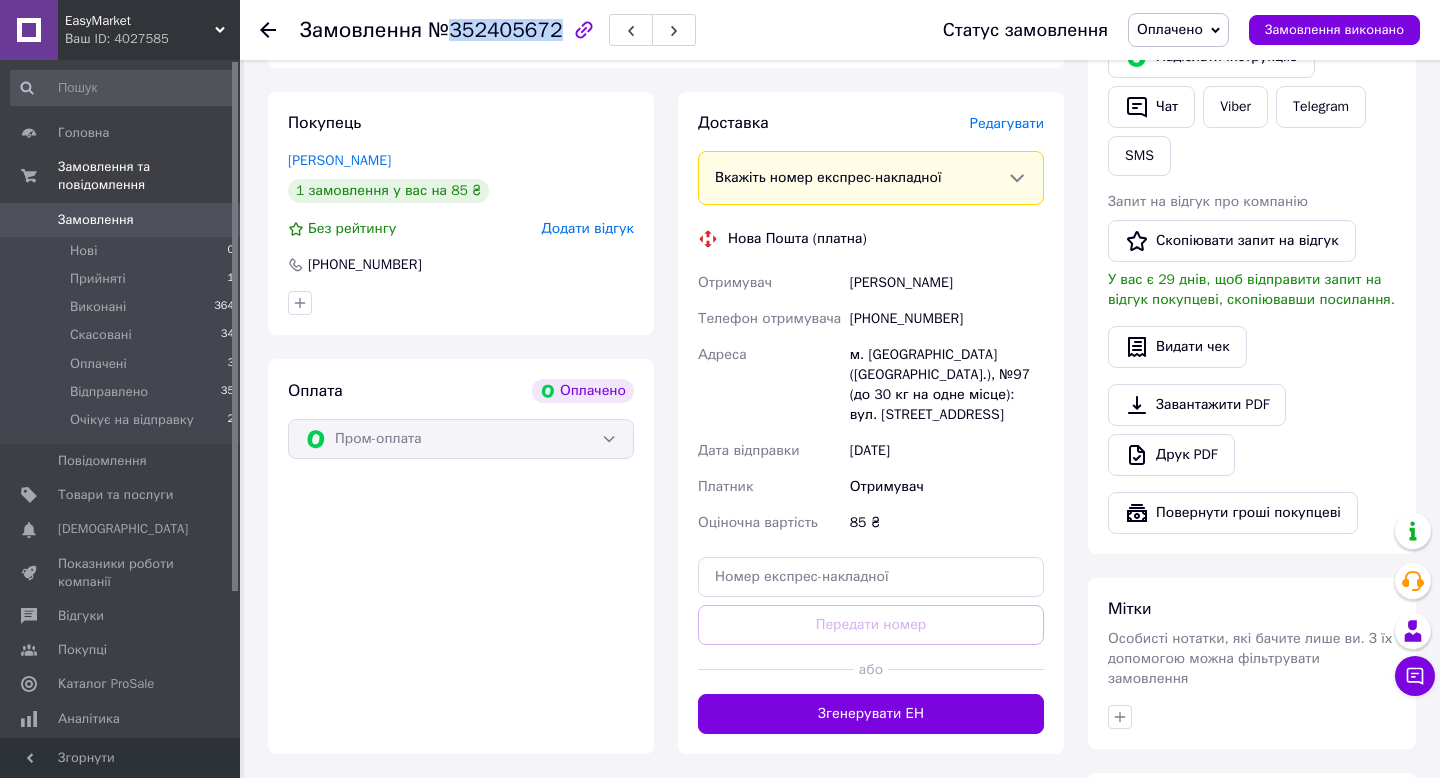 scroll, scrollTop: 496, scrollLeft: 0, axis: vertical 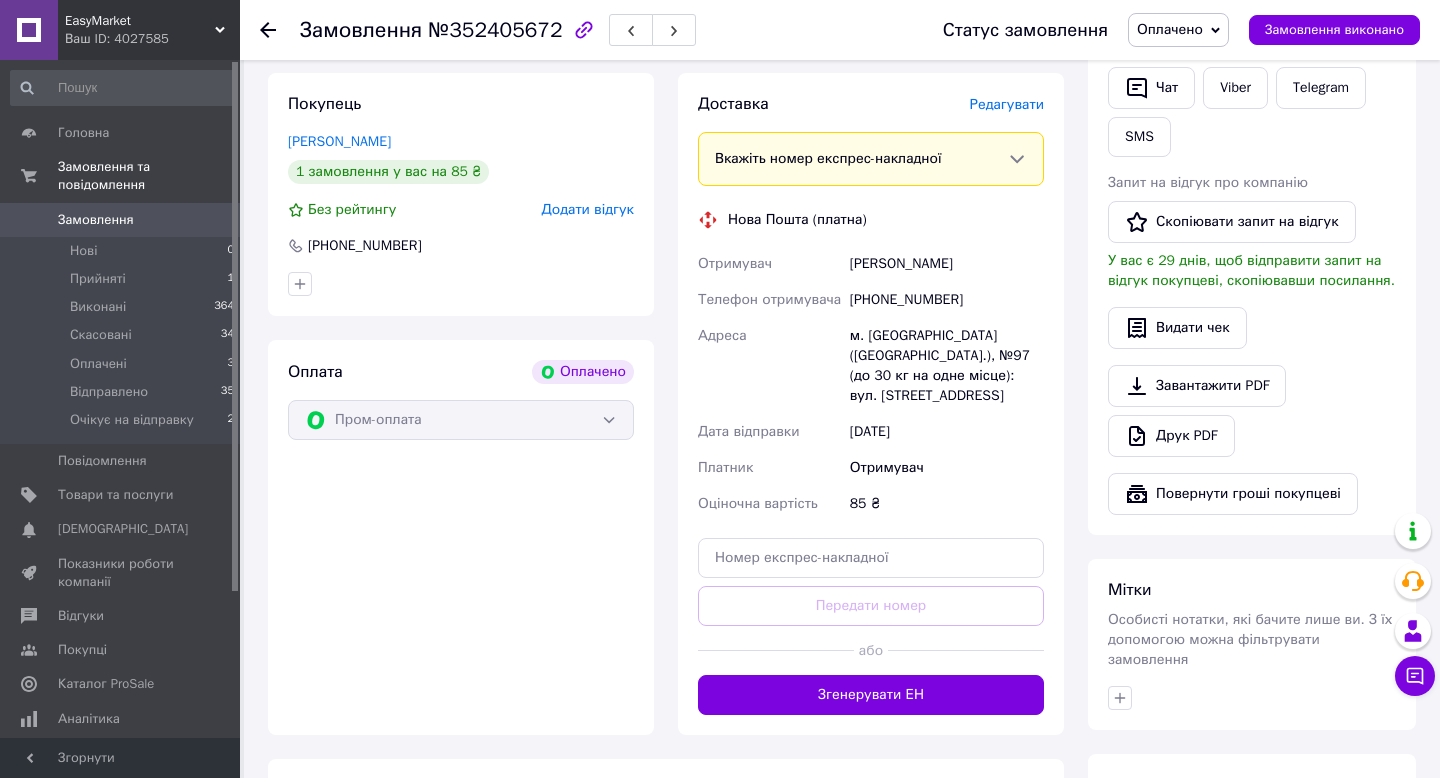 click on "Редагувати" at bounding box center [1007, 104] 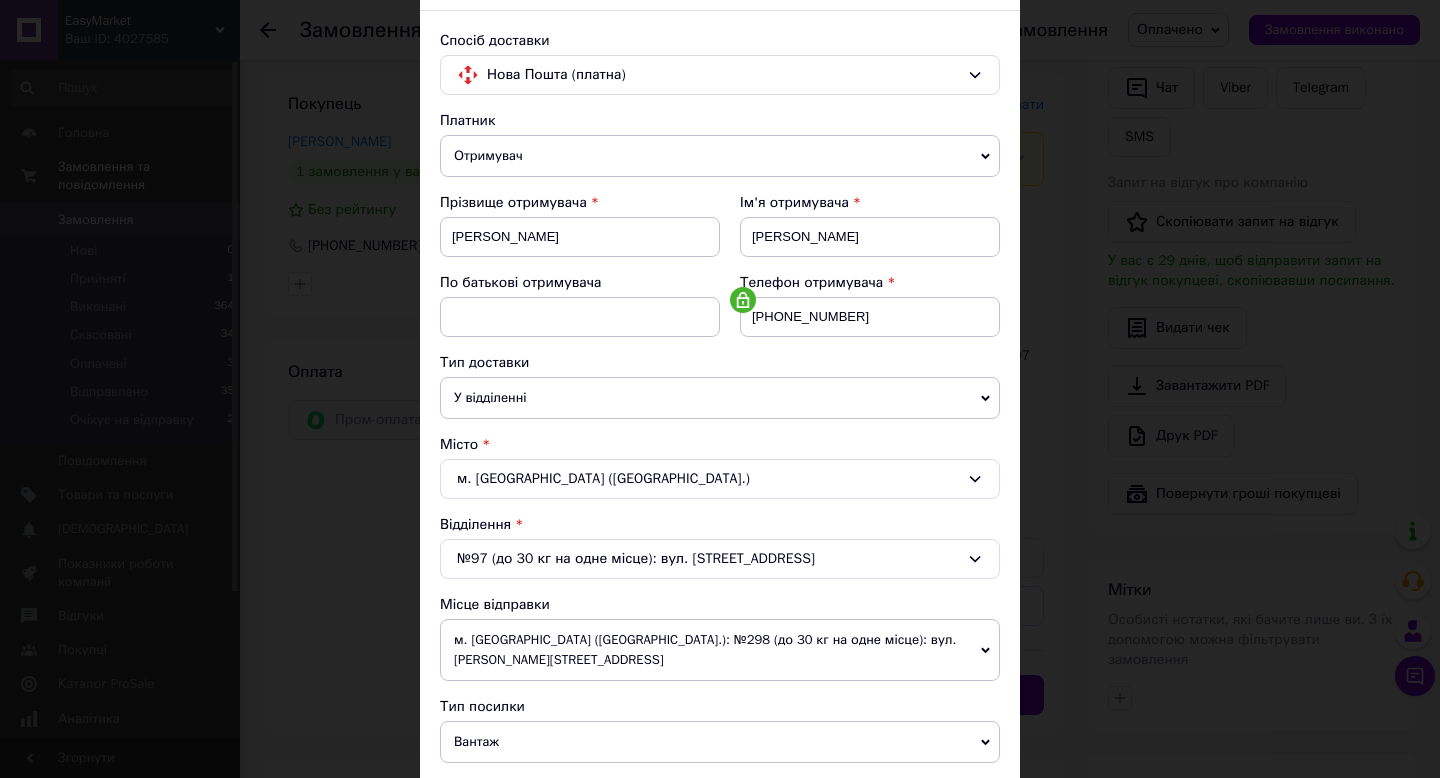 scroll, scrollTop: 125, scrollLeft: 0, axis: vertical 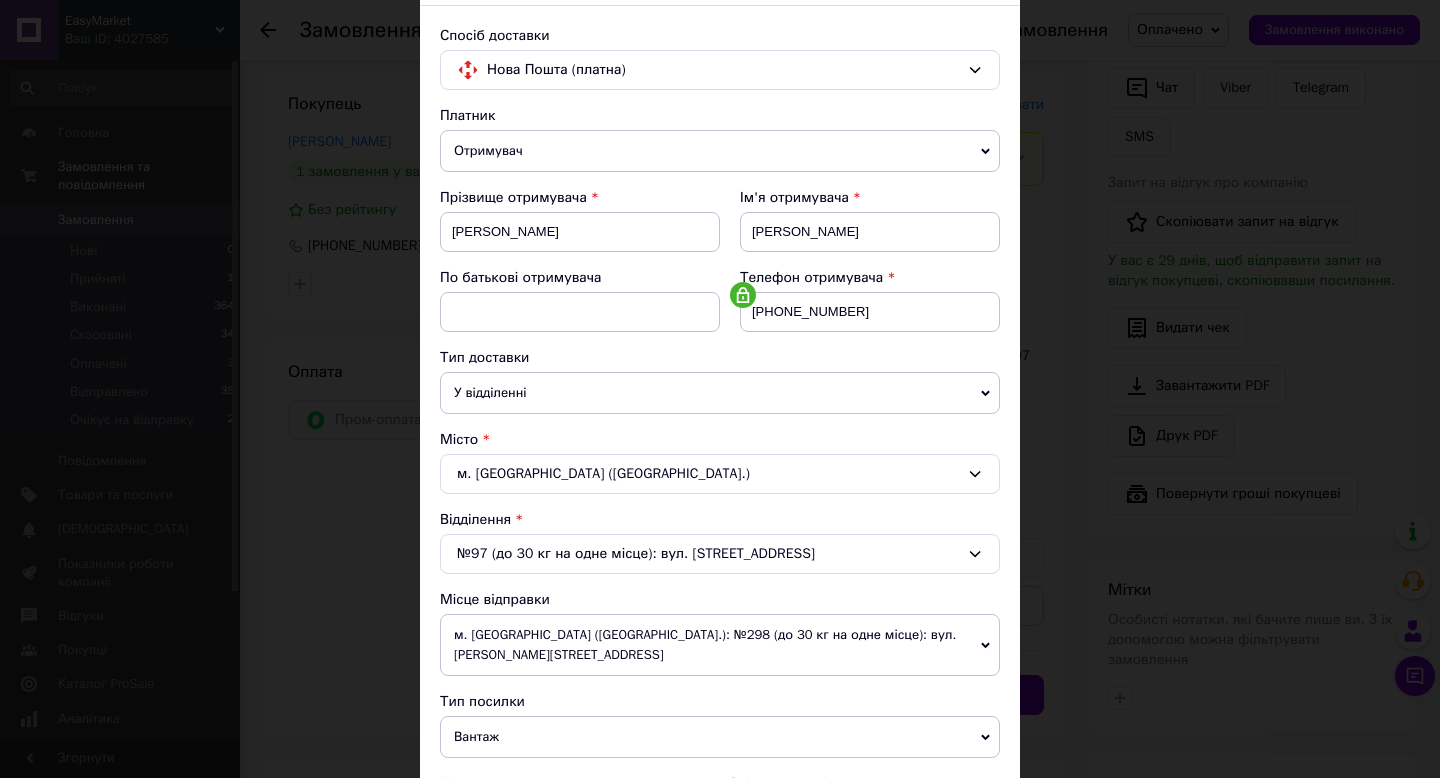 click on "м. [GEOGRAPHIC_DATA] ([GEOGRAPHIC_DATA].): №298 (до 30 кг на одне місце): вул. [PERSON_NAME][STREET_ADDRESS]" at bounding box center [720, 645] 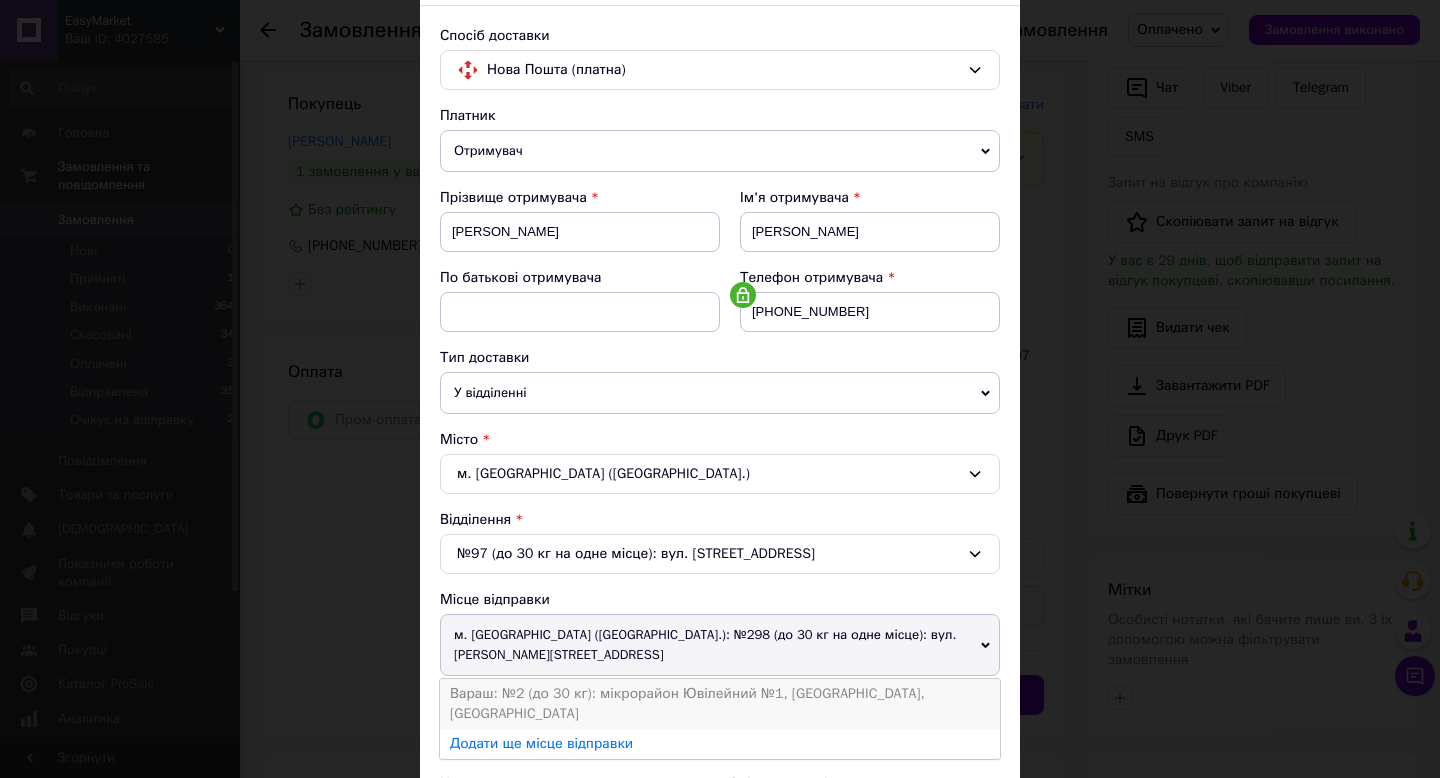 click on "Вараш: №2 (до 30 кг): мікрорайон Ювілейний №1, [GEOGRAPHIC_DATA], [GEOGRAPHIC_DATA]" at bounding box center [720, 704] 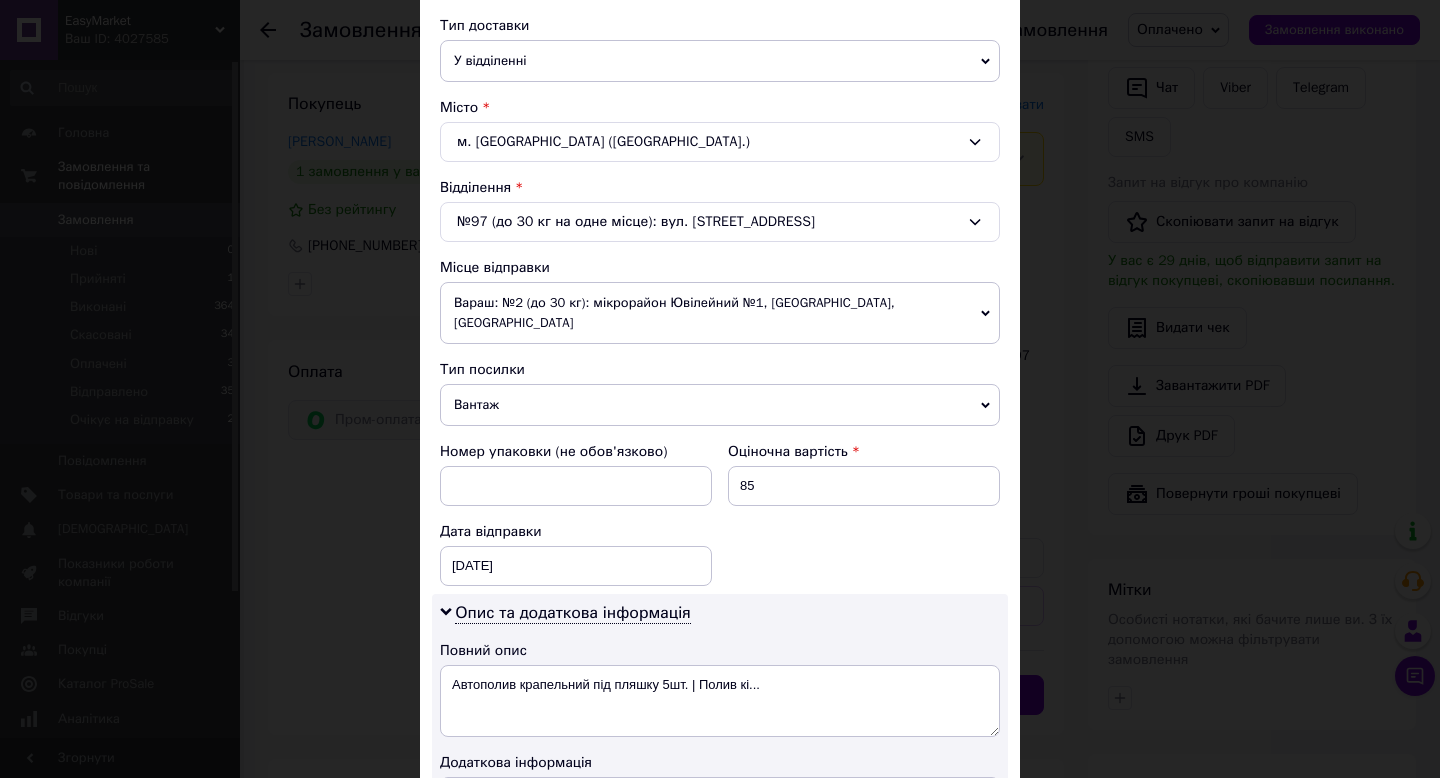 scroll, scrollTop: 538, scrollLeft: 0, axis: vertical 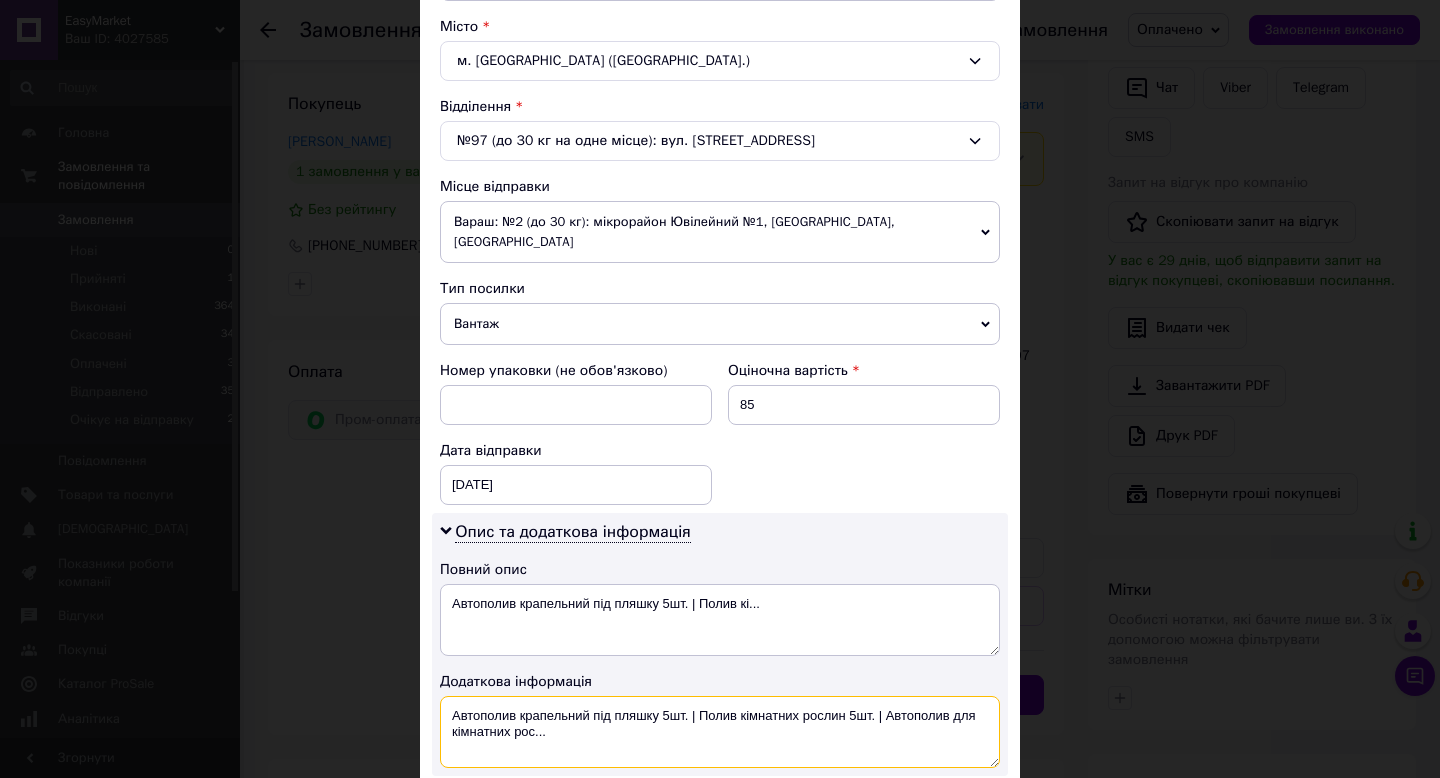 click on "Автополив крапельний під пляшку 5шт. | Полив кімнатних рослин 5шт. | Автополив для кімнатних рос..." at bounding box center [720, 732] 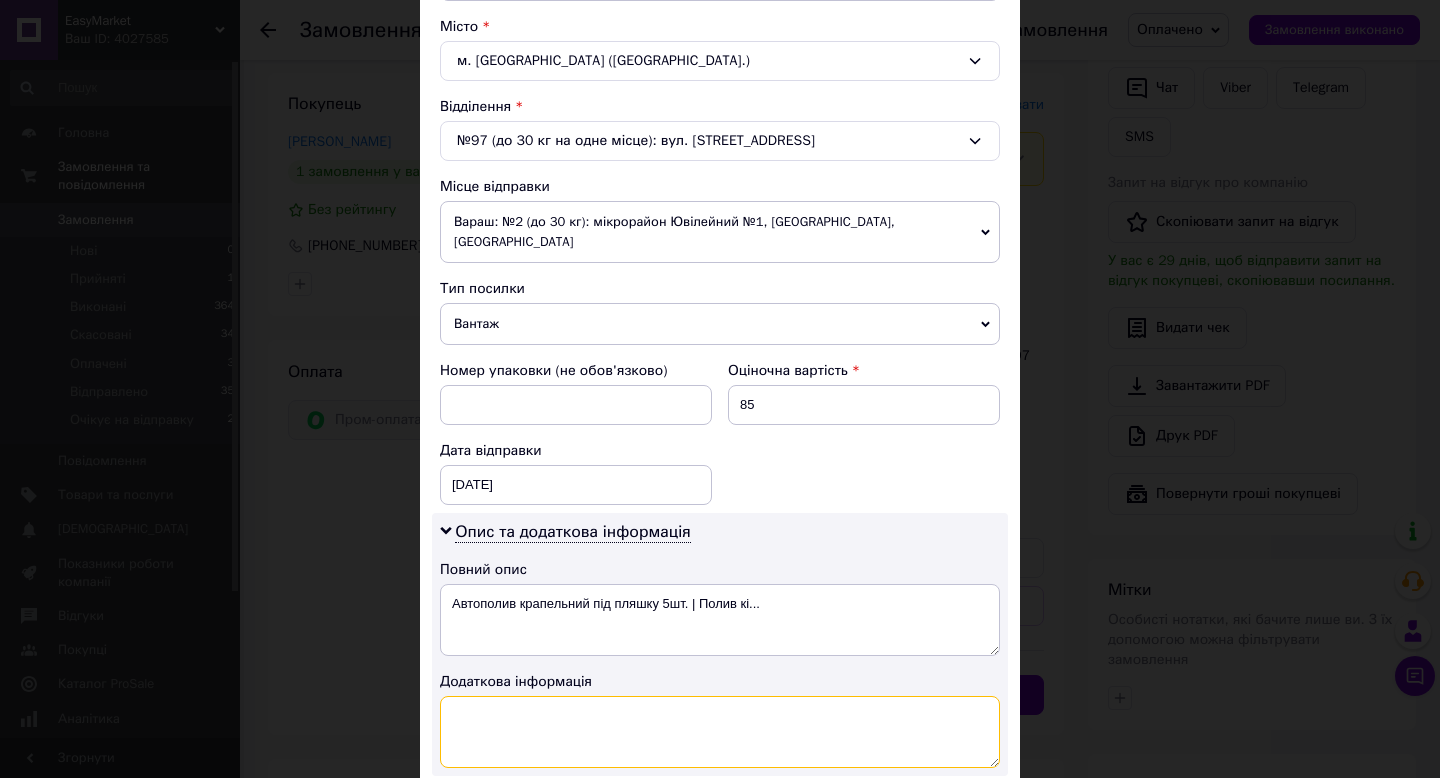 type 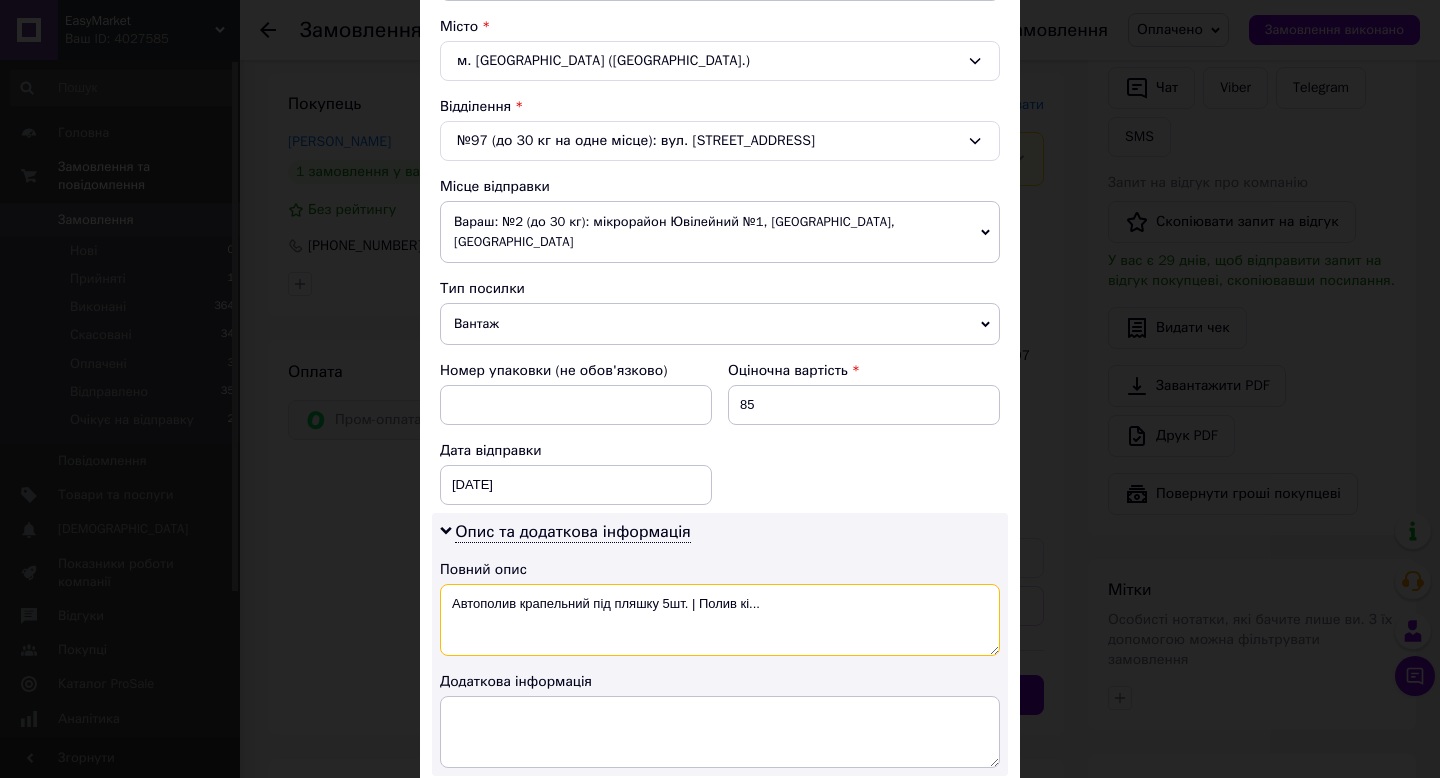 drag, startPoint x: 663, startPoint y: 585, endPoint x: 814, endPoint y: 585, distance: 151 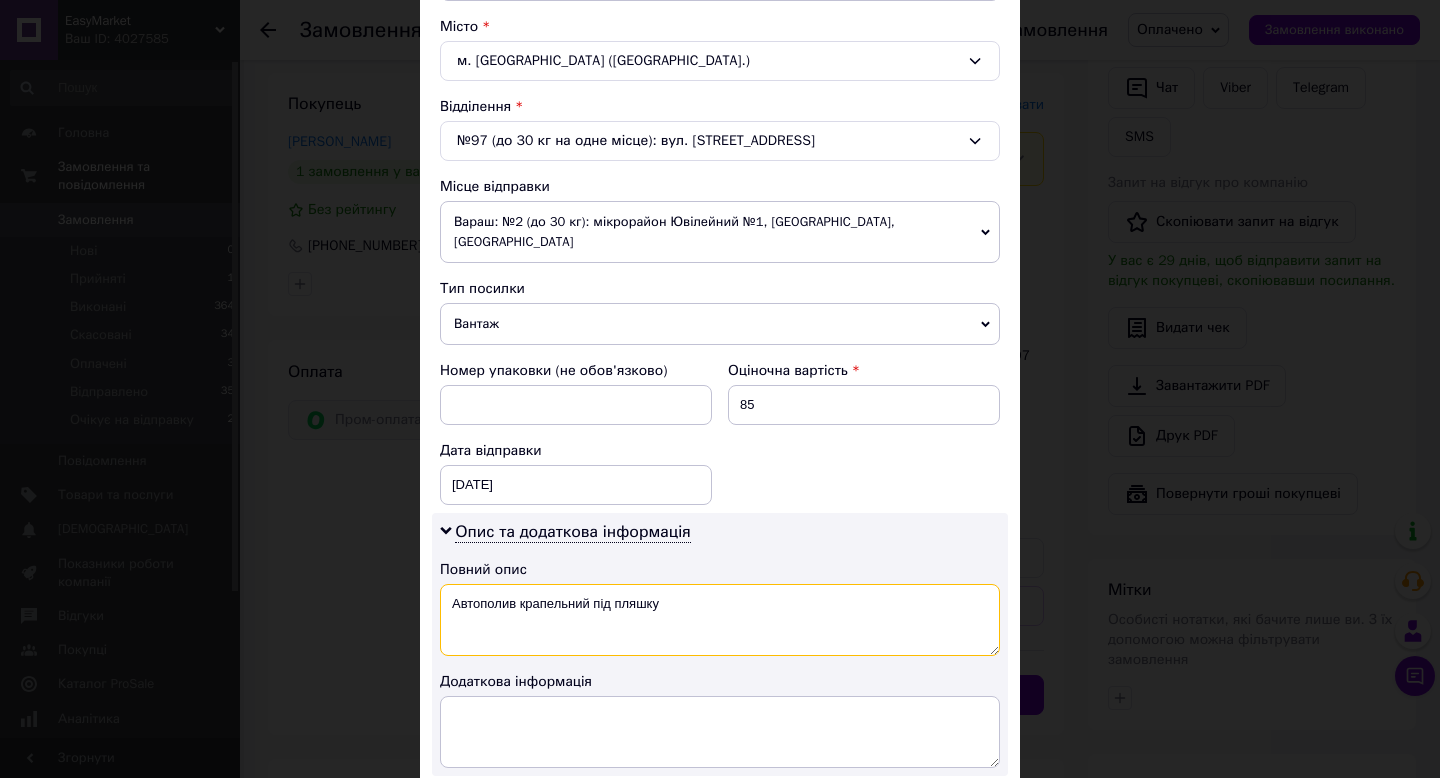 scroll, scrollTop: 794, scrollLeft: 0, axis: vertical 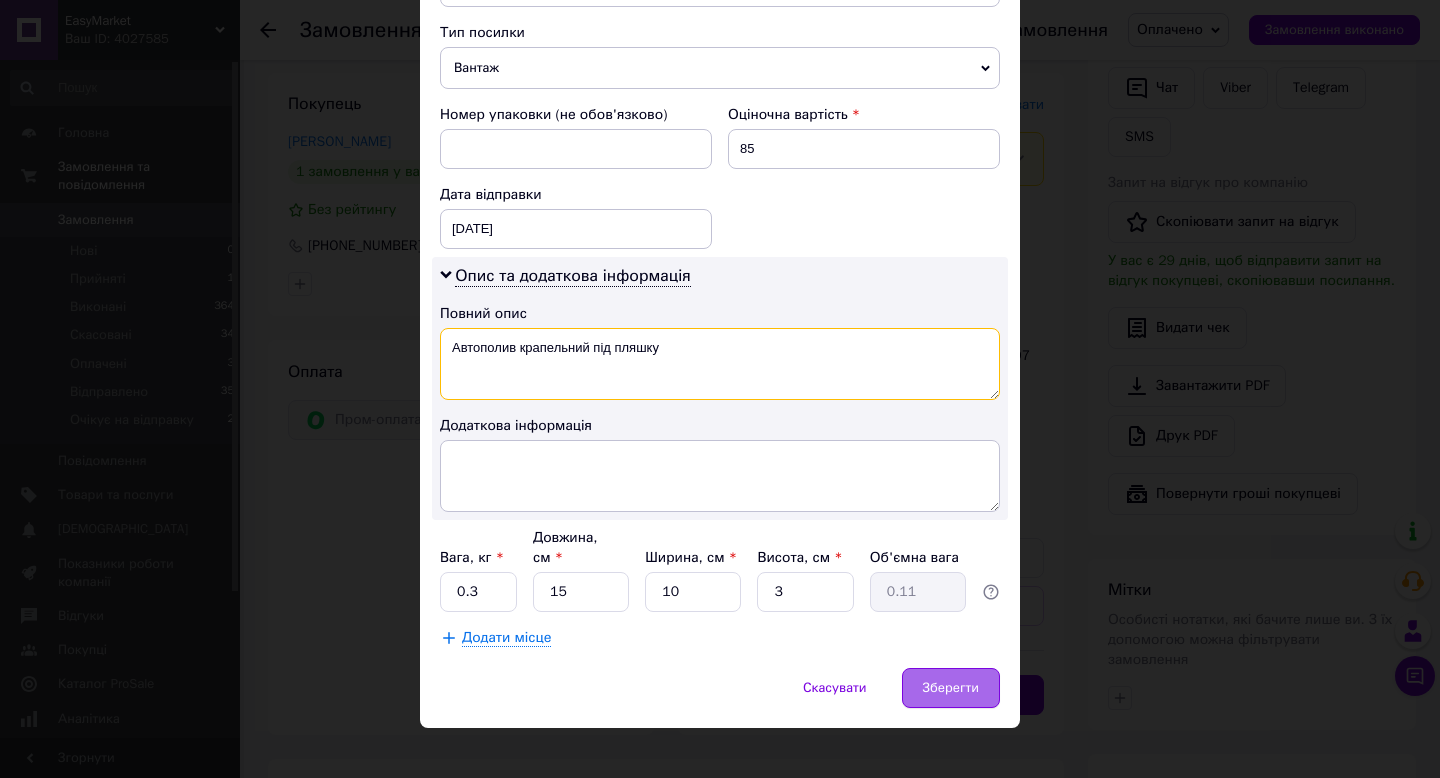 type on "Автополив крапельний під пляшку" 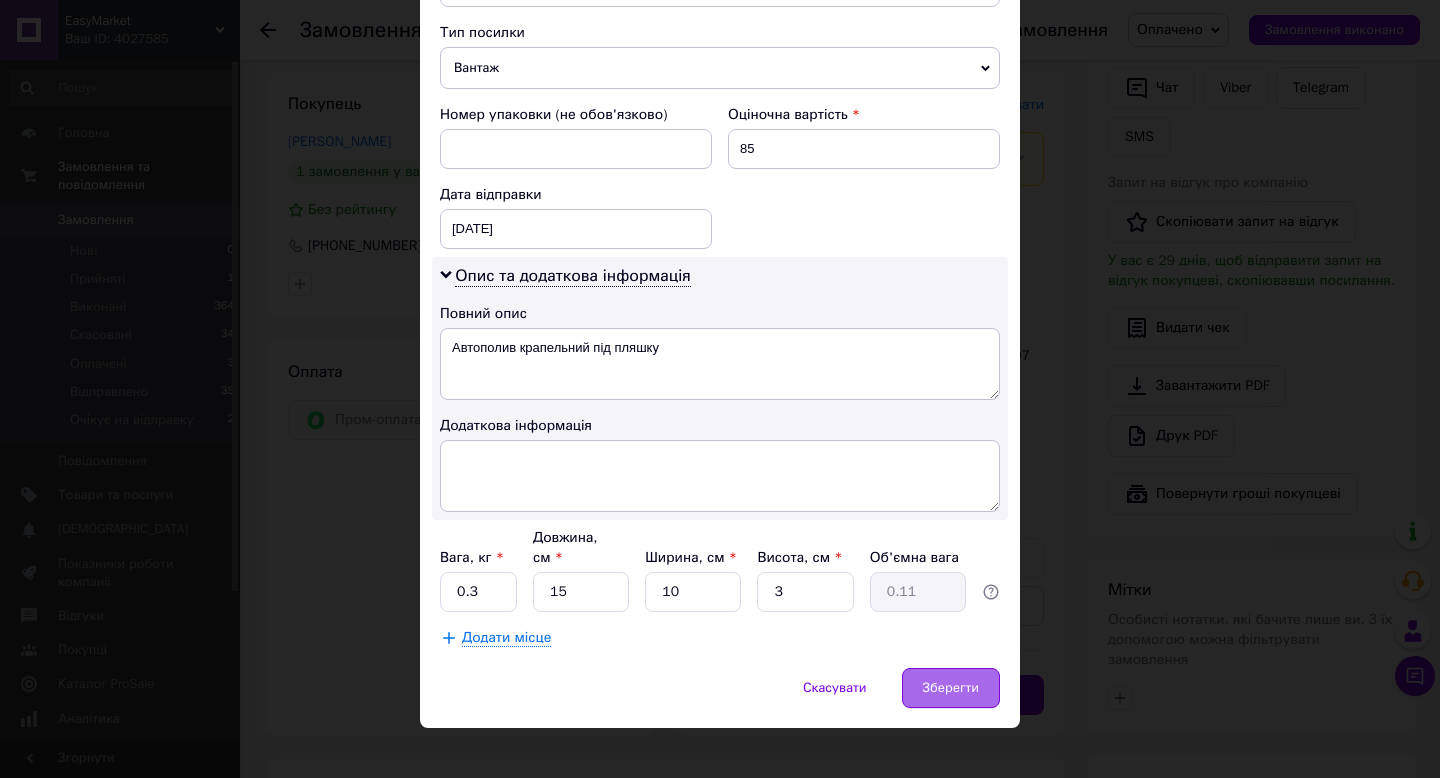 click on "Зберегти" at bounding box center (951, 688) 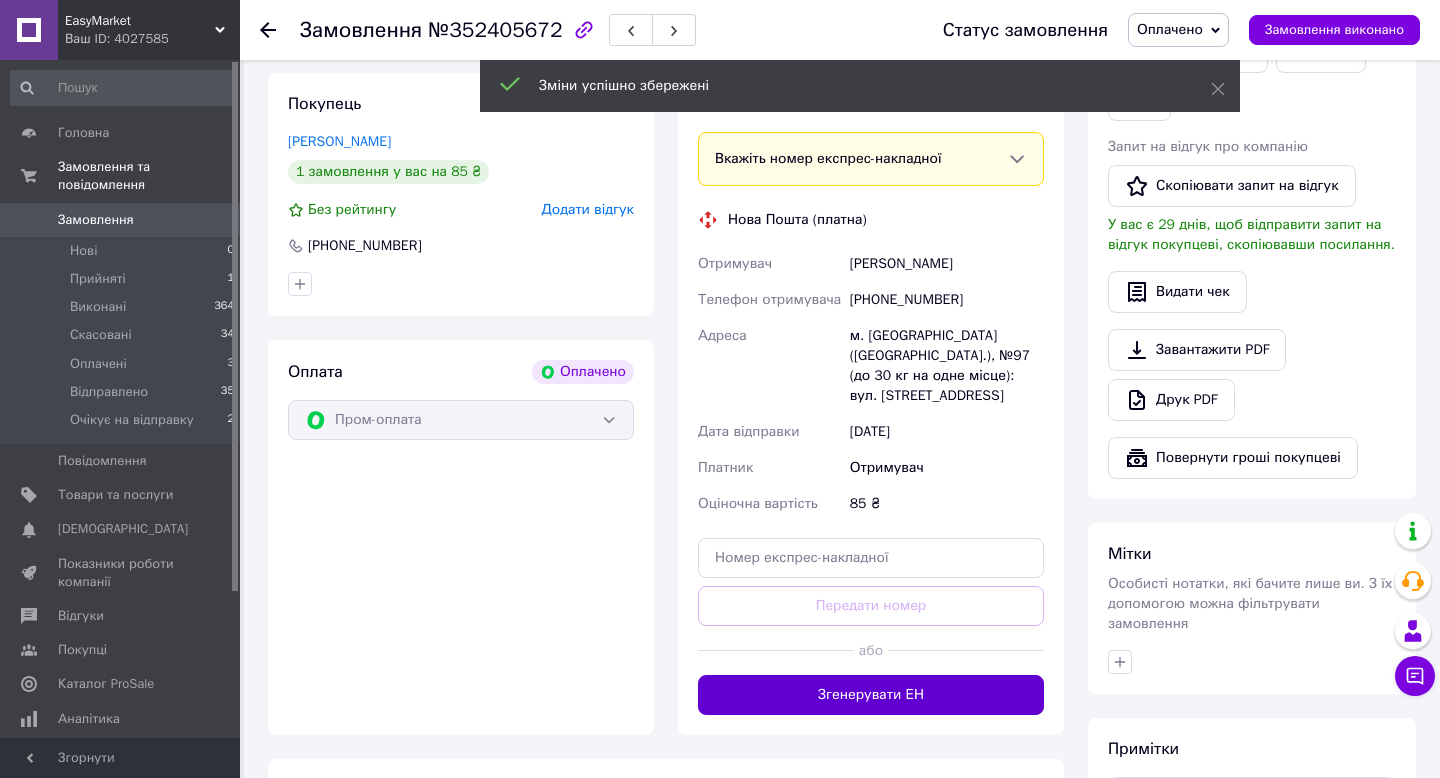 click on "Згенерувати ЕН" at bounding box center (871, 695) 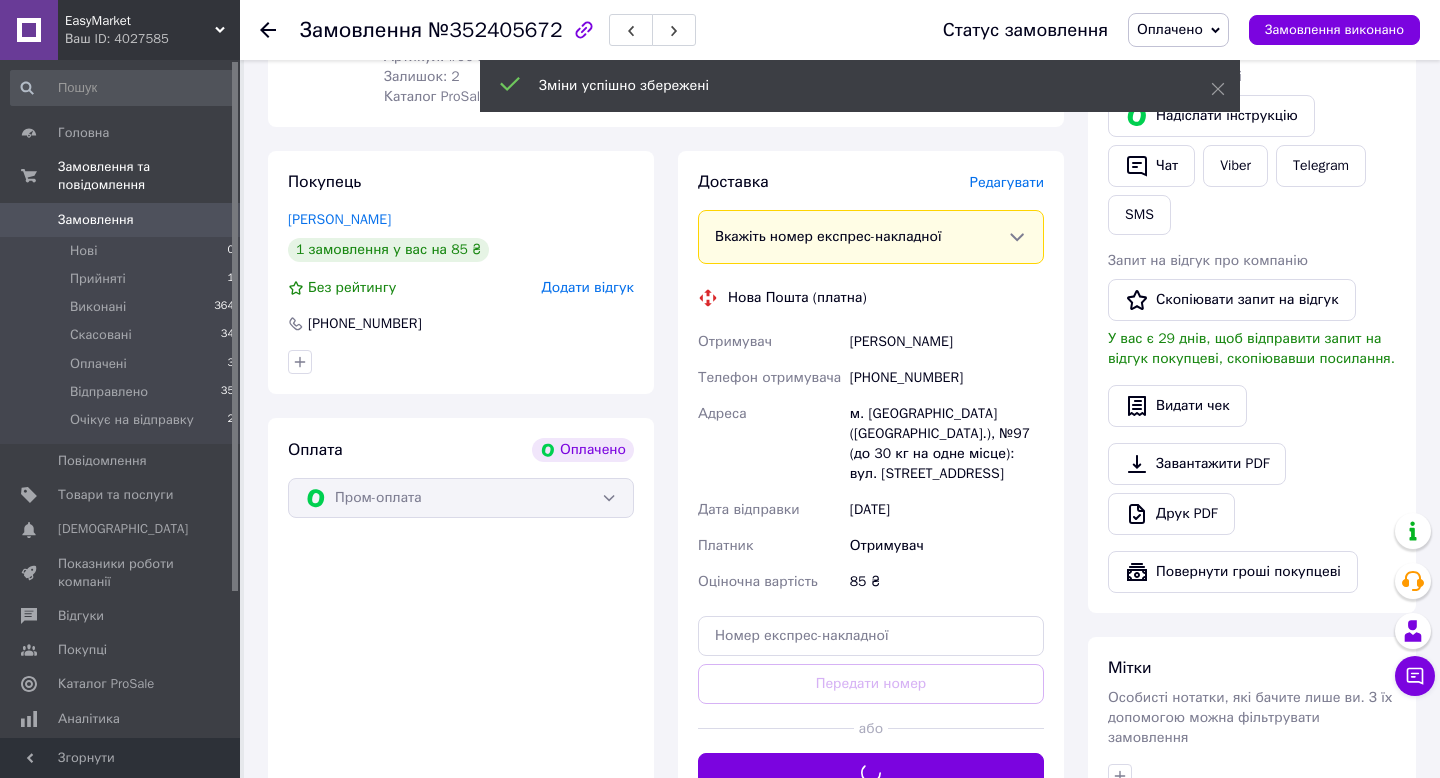 scroll, scrollTop: 412, scrollLeft: 0, axis: vertical 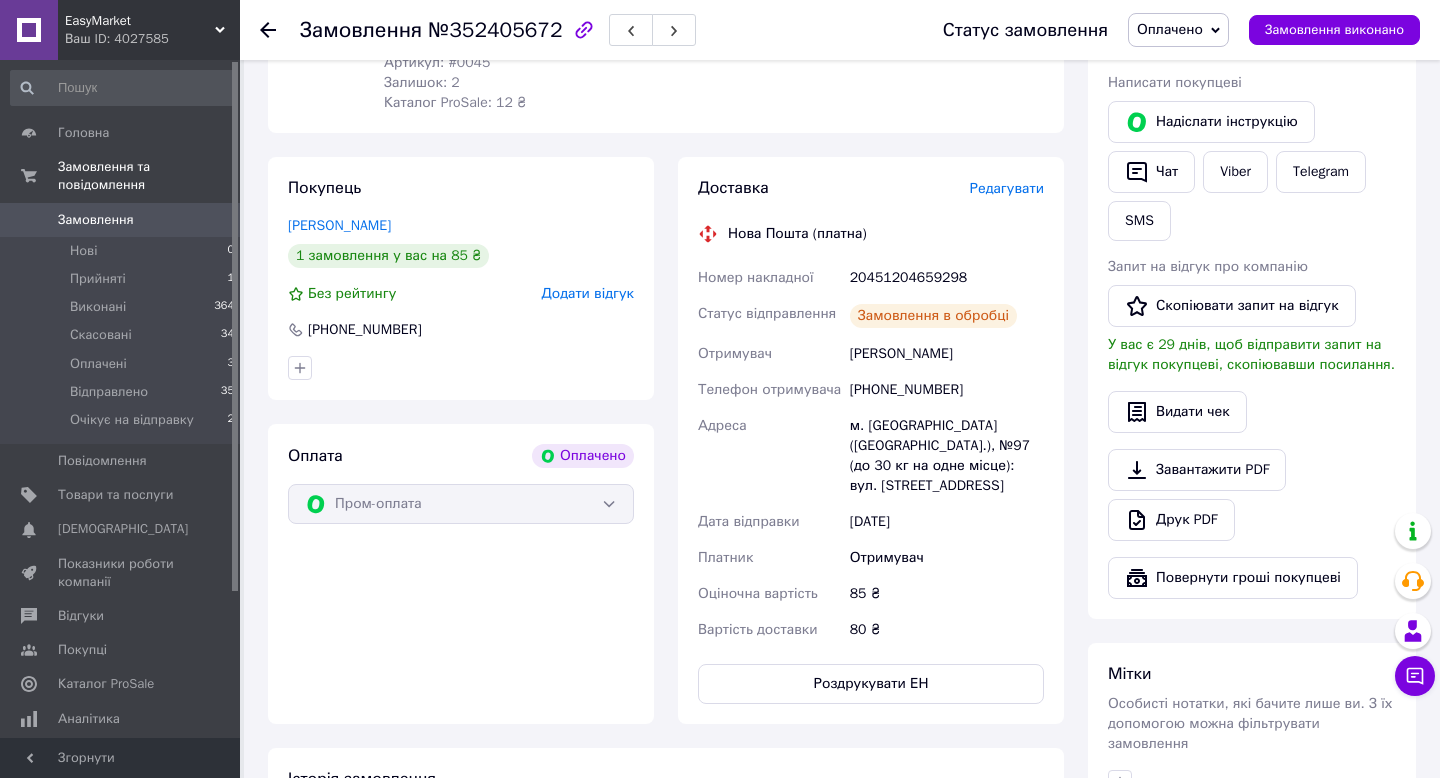 click on "20451204659298" at bounding box center [947, 278] 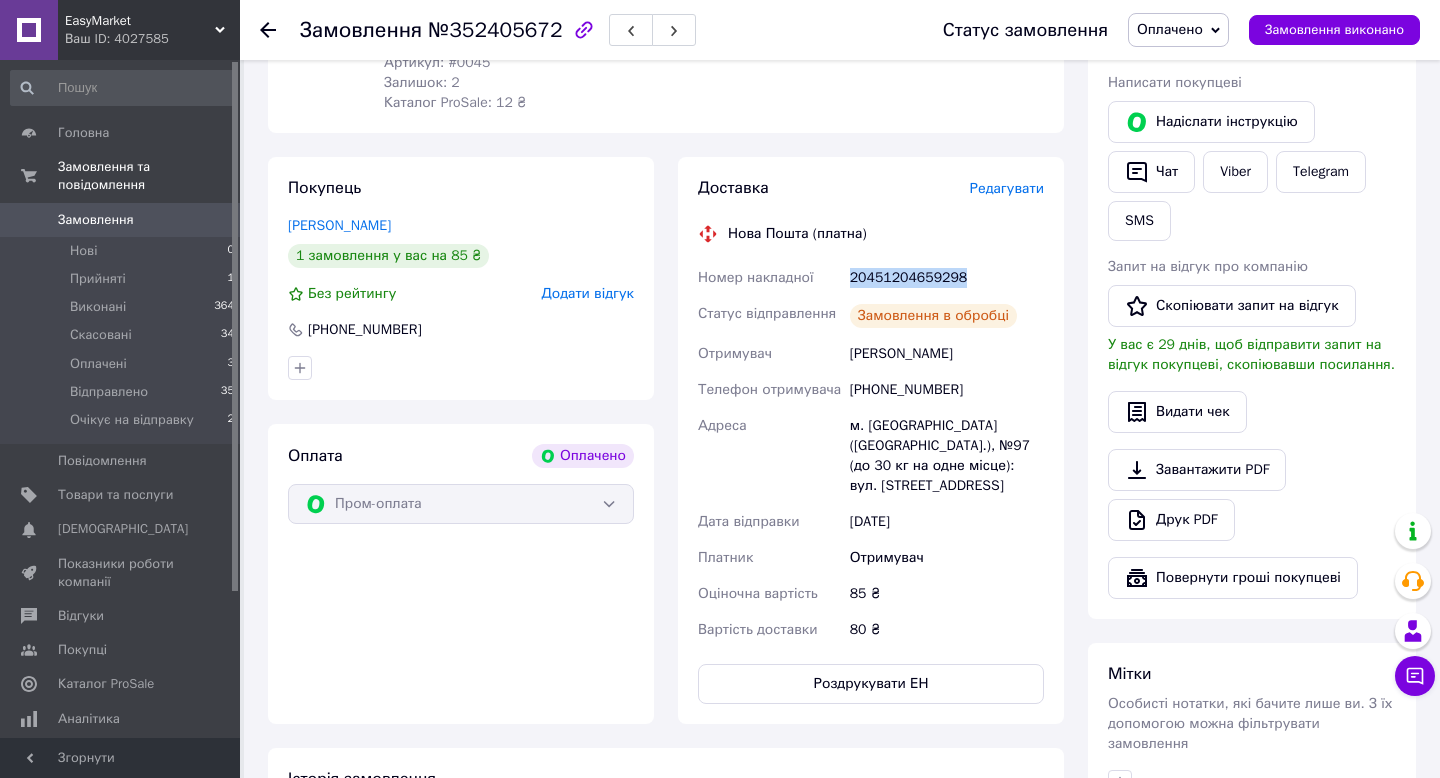 click on "20451204659298" at bounding box center (947, 278) 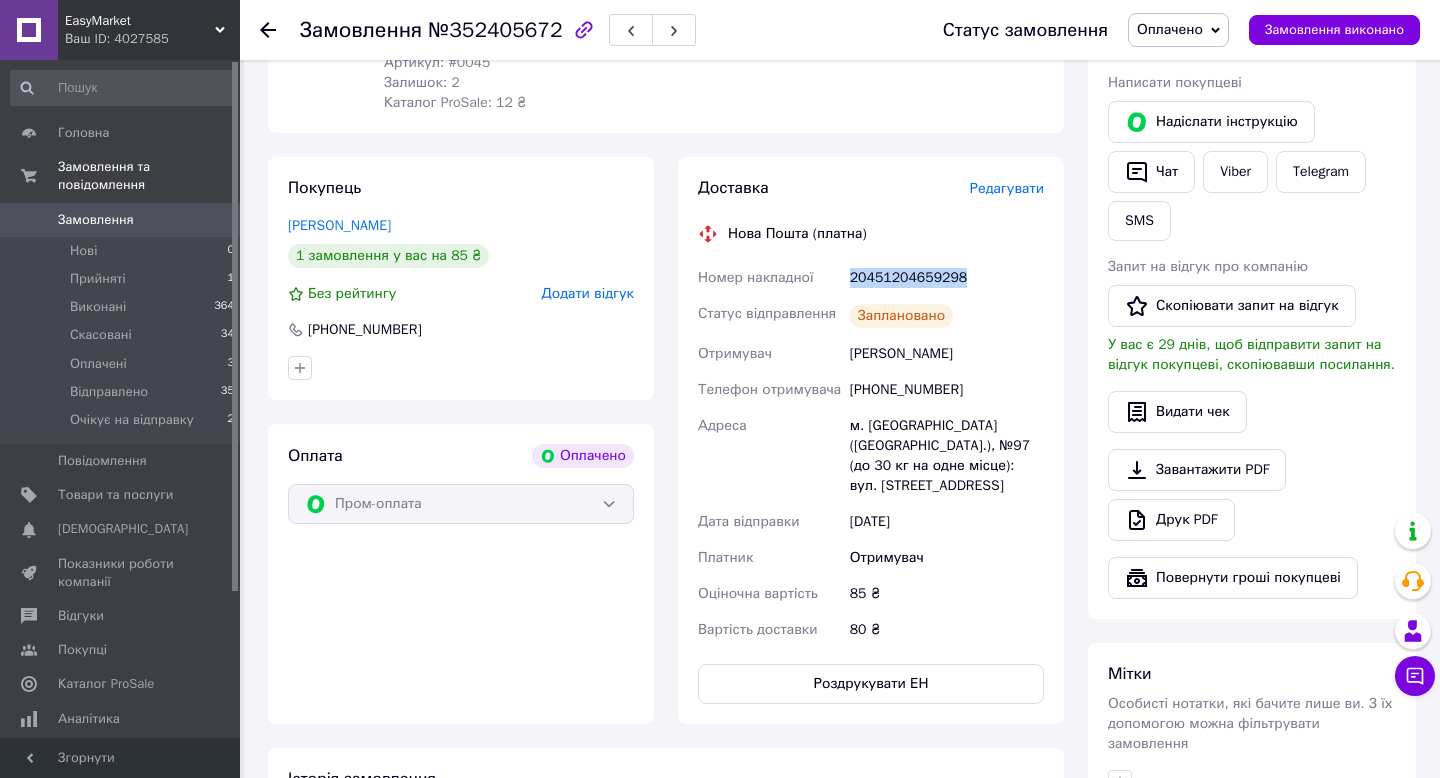 click on "Оплачено" at bounding box center (1170, 29) 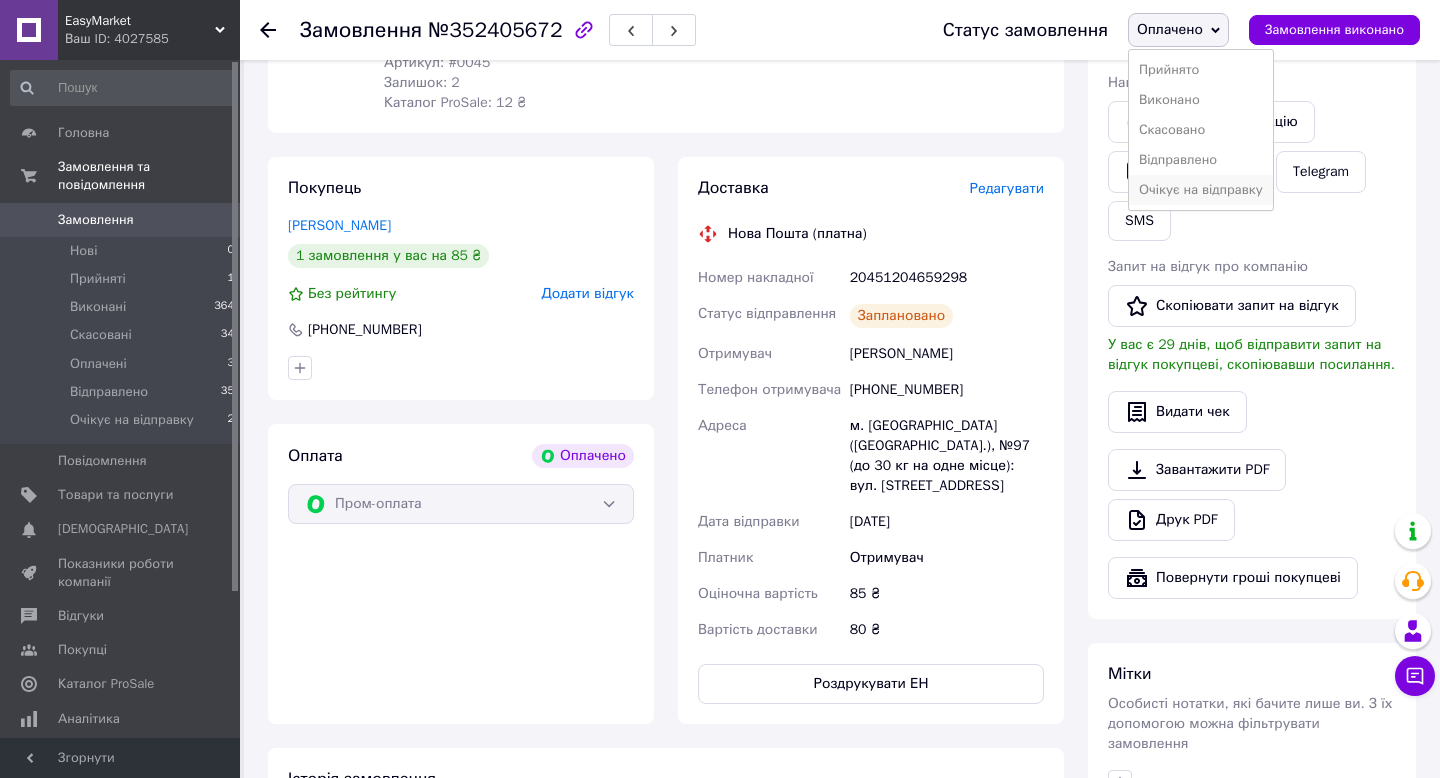 click on "Очікує на відправку" at bounding box center [1201, 190] 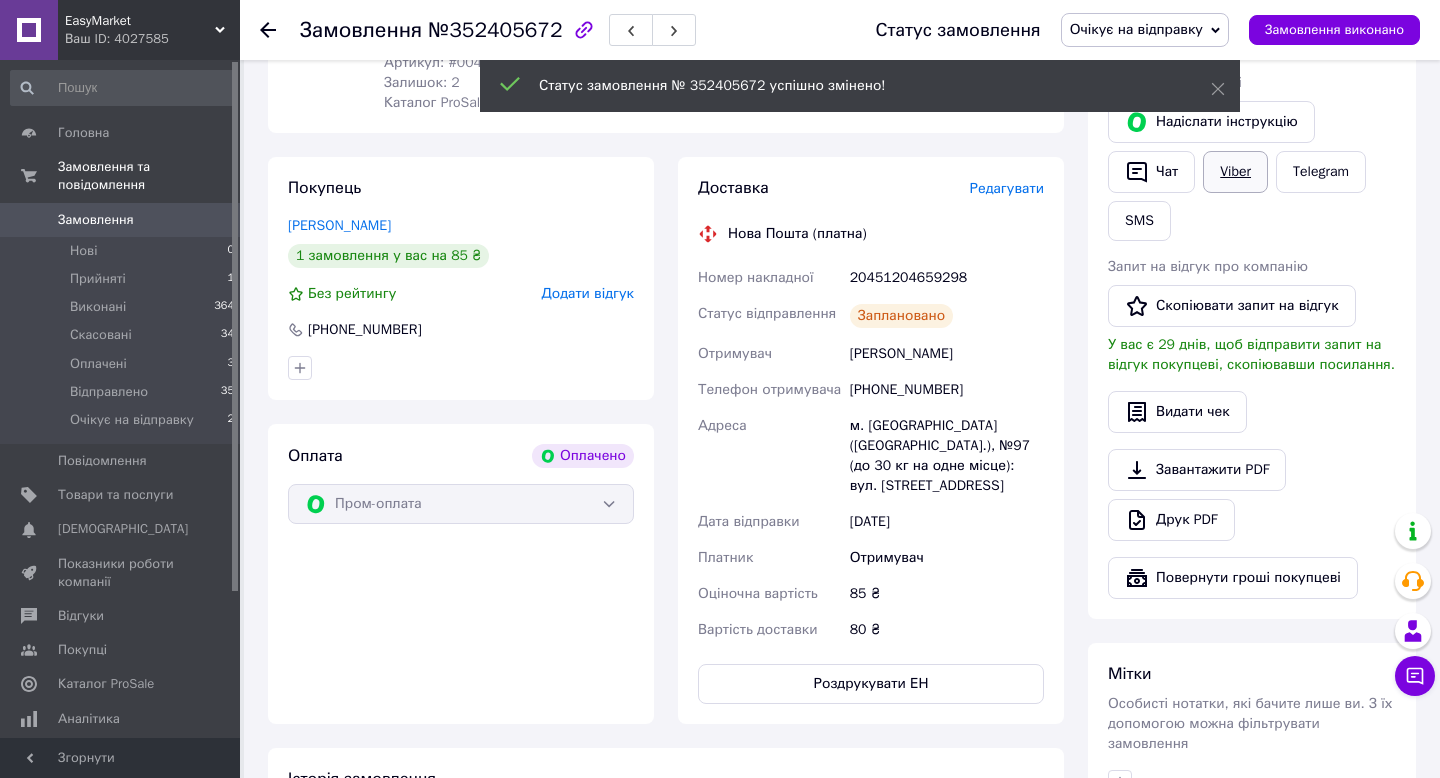 click on "Viber" at bounding box center [1235, 172] 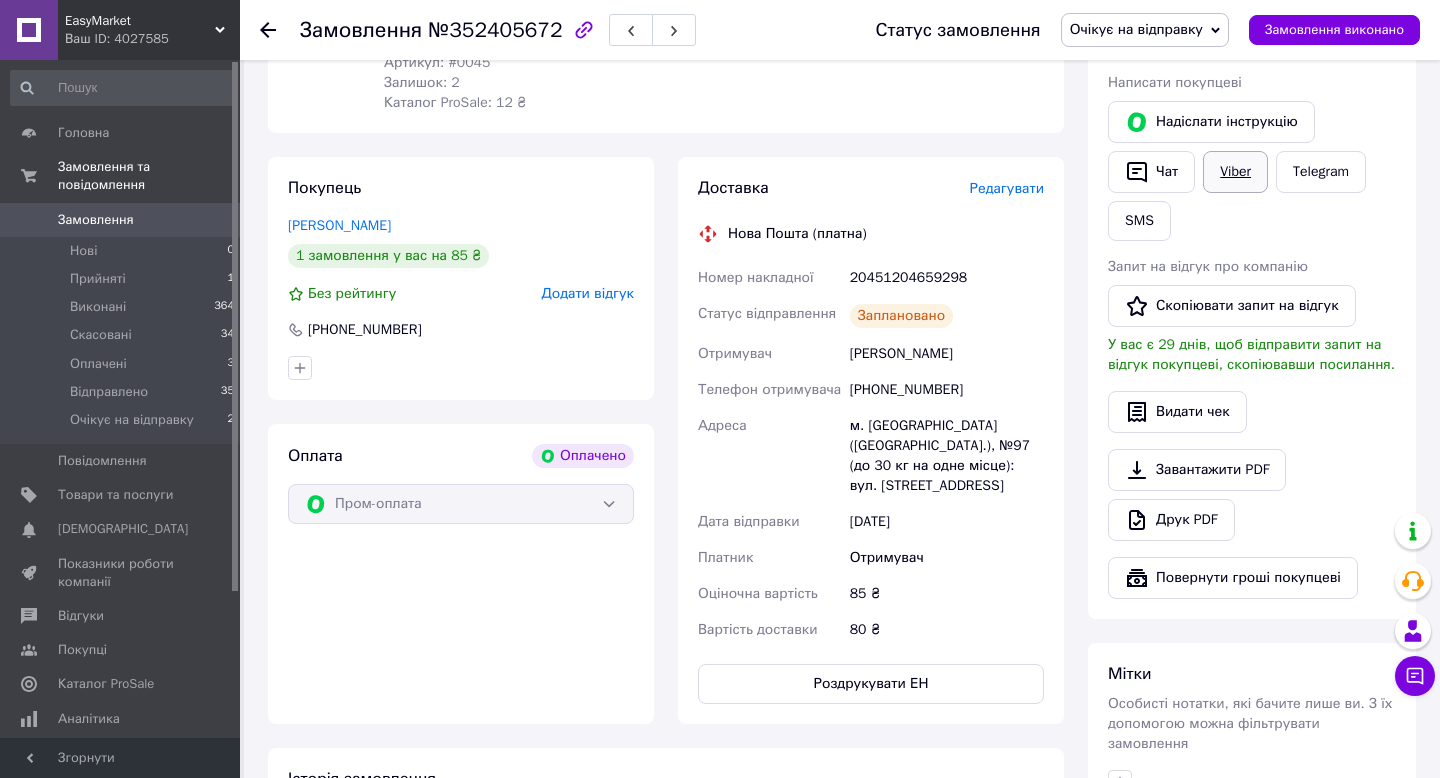 click on "Viber" at bounding box center [1235, 172] 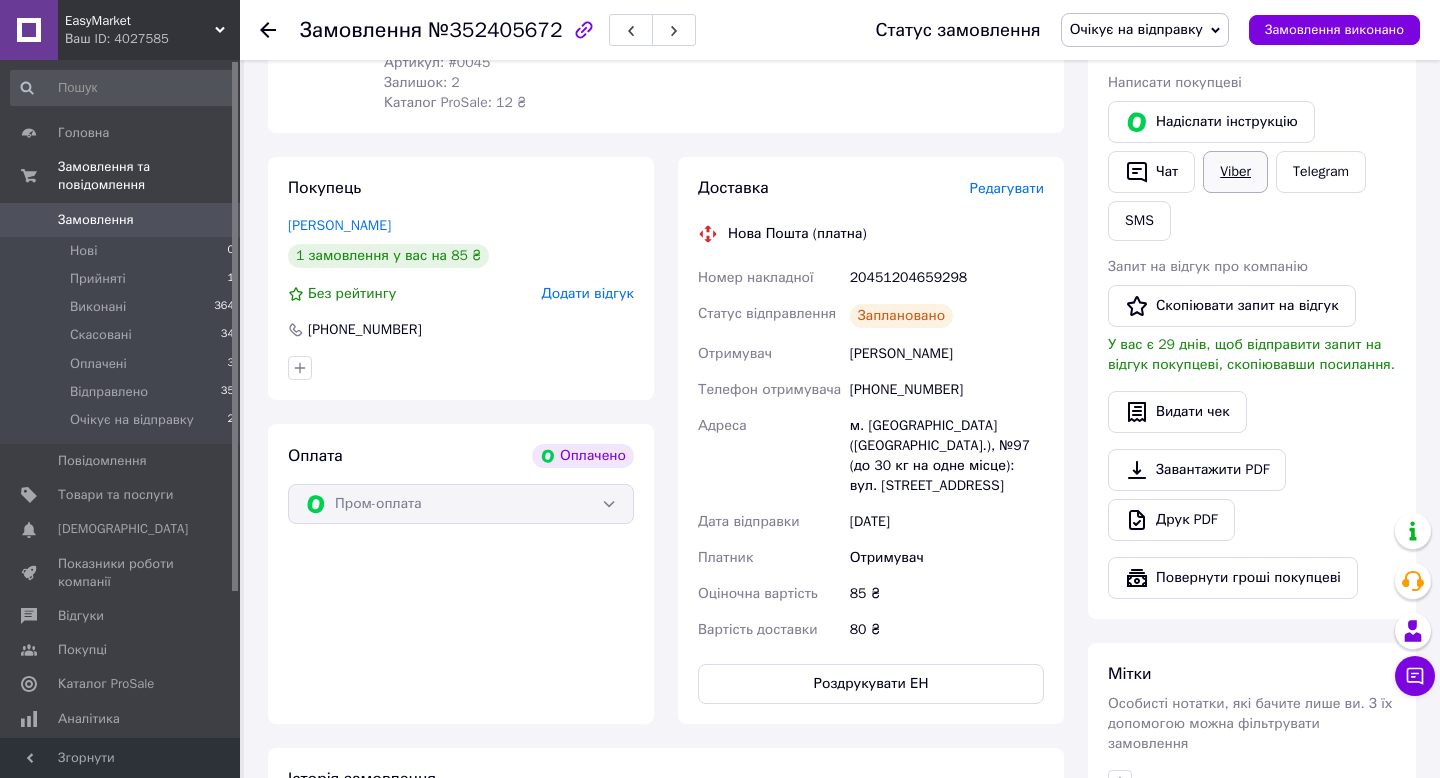 click on "Viber" at bounding box center [1235, 172] 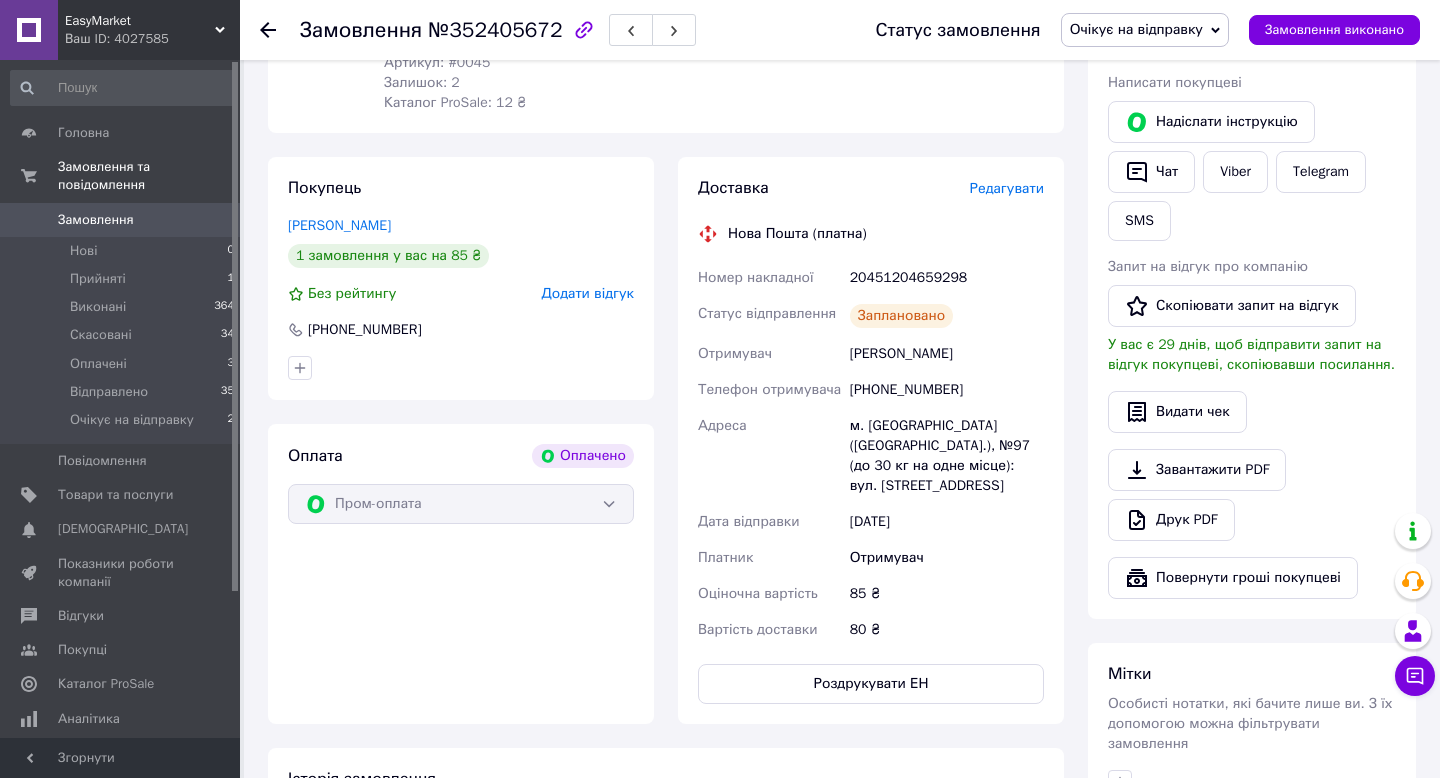 click on "20451204659298" at bounding box center [947, 278] 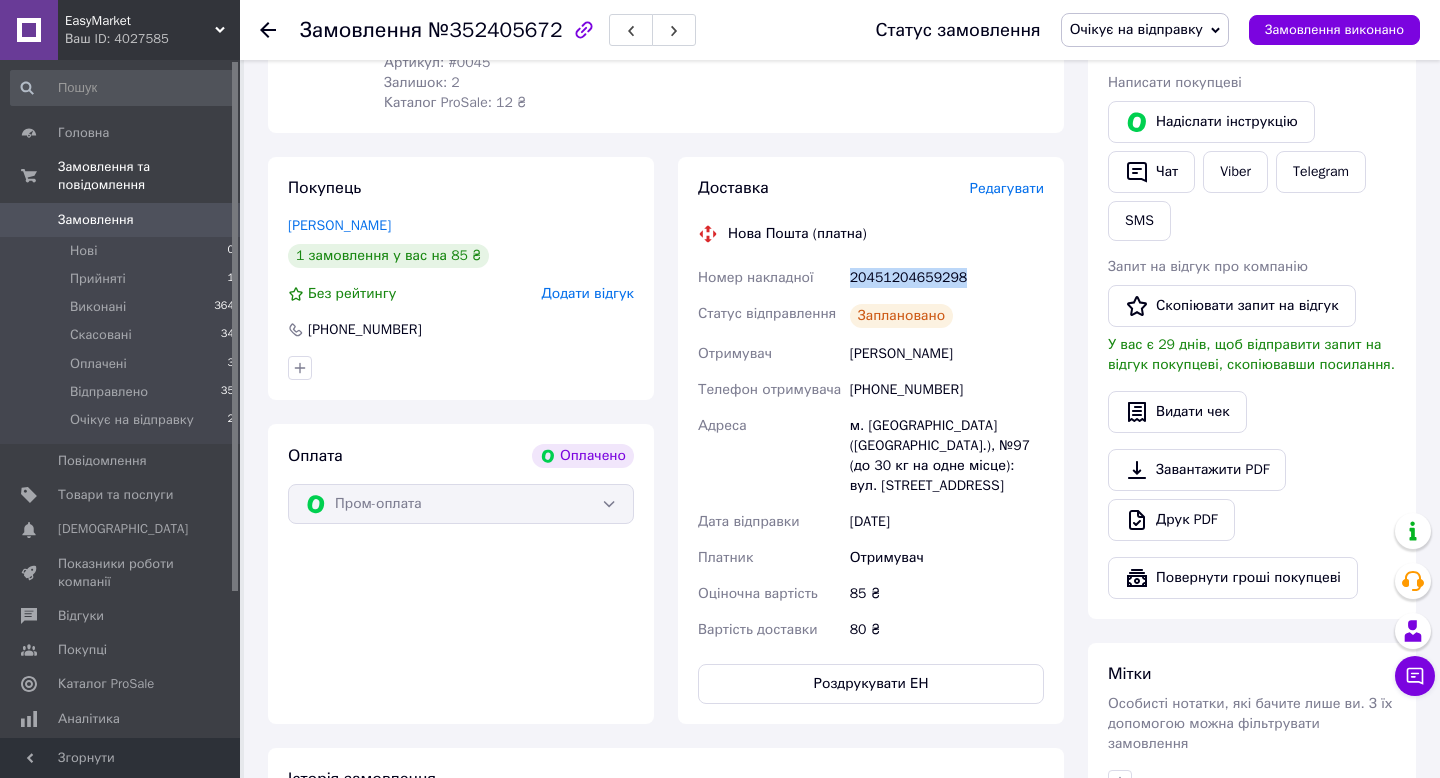 click on "20451204659298" at bounding box center (947, 278) 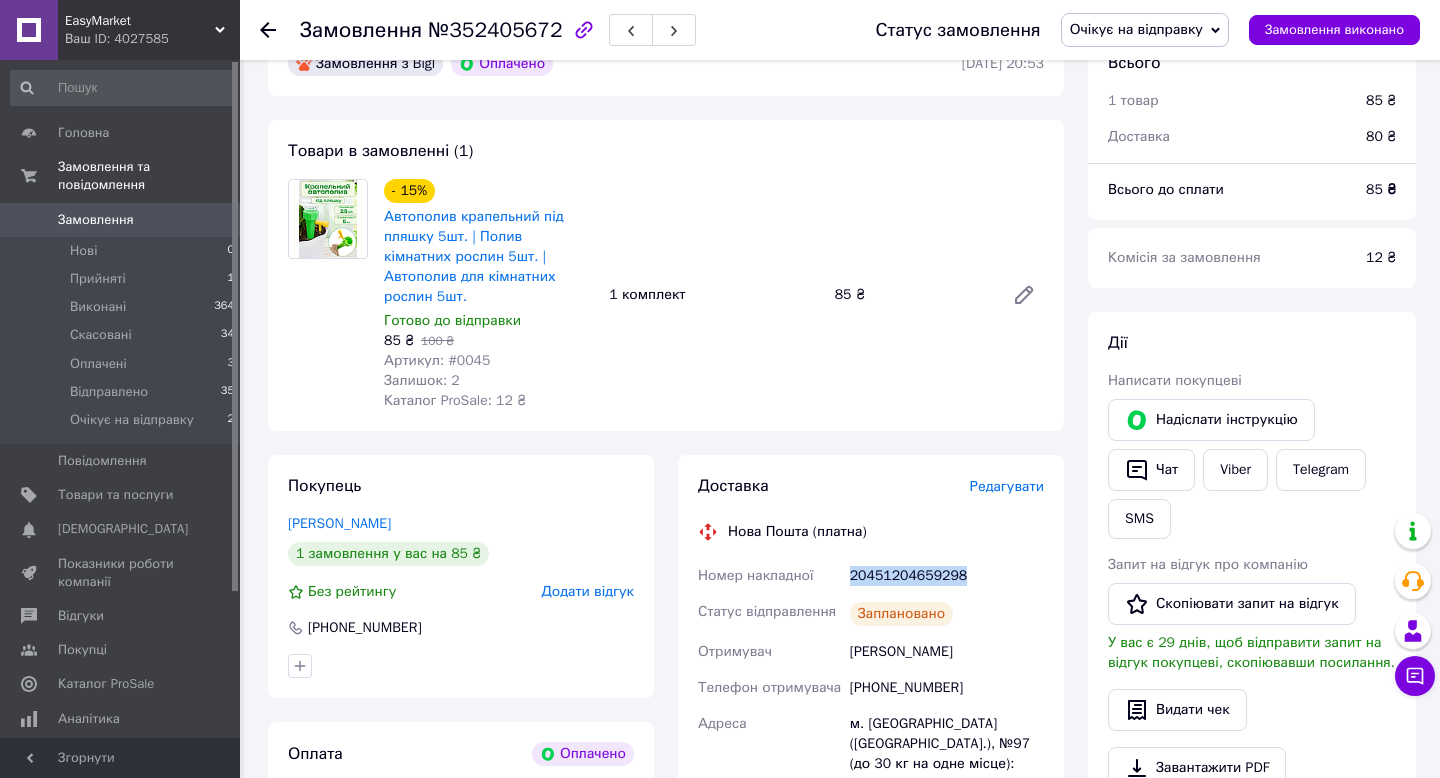 scroll, scrollTop: 0, scrollLeft: 0, axis: both 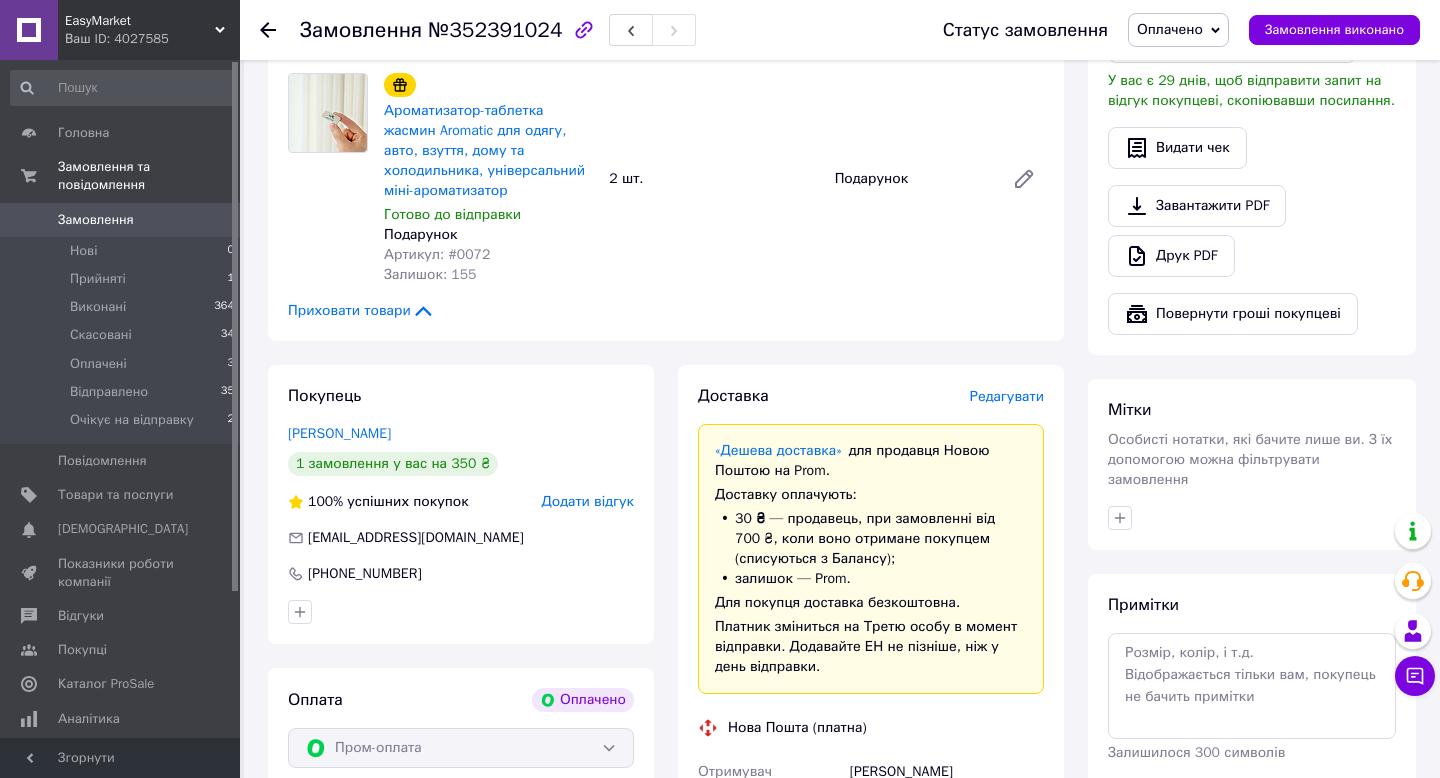 click on "Оплачено" at bounding box center [1178, 30] 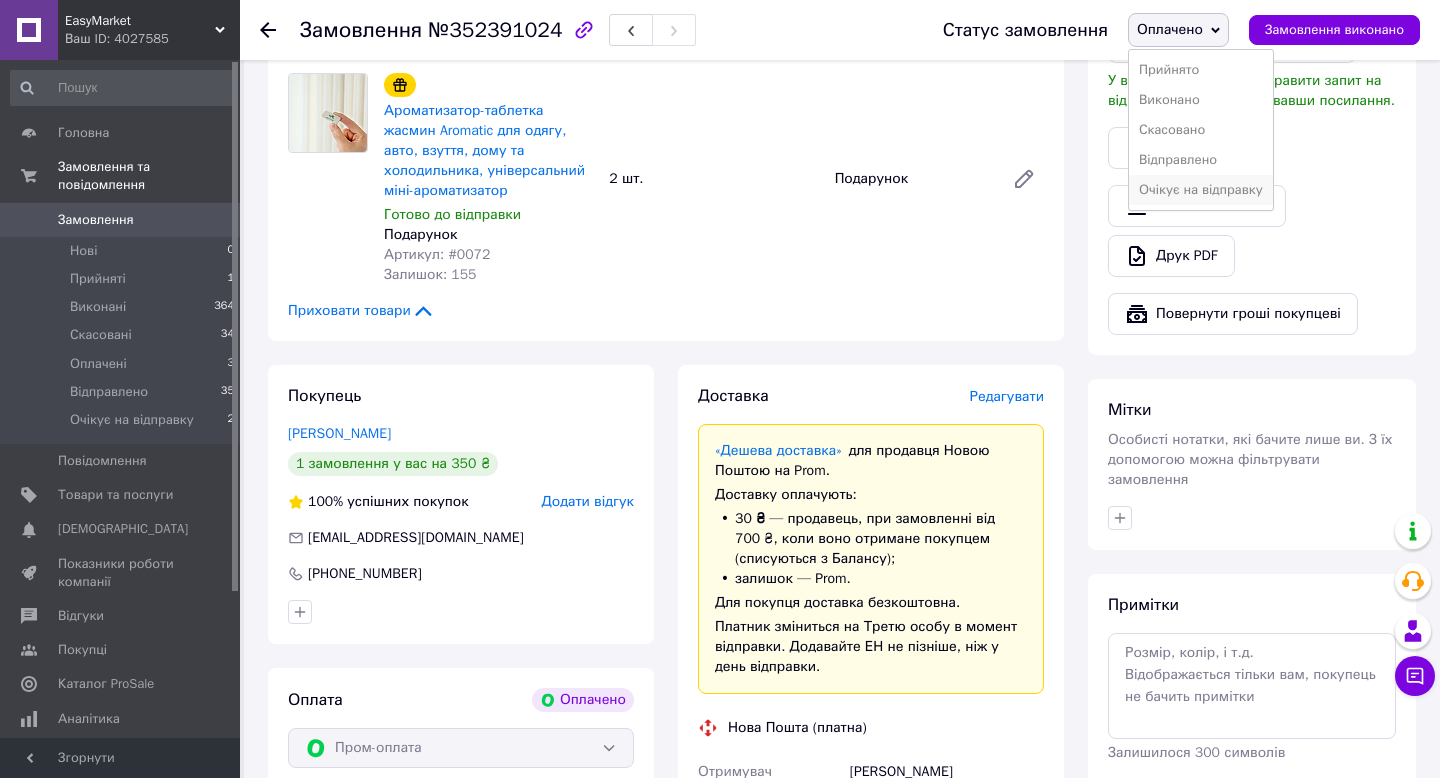 click on "Очікує на відправку" at bounding box center (1201, 190) 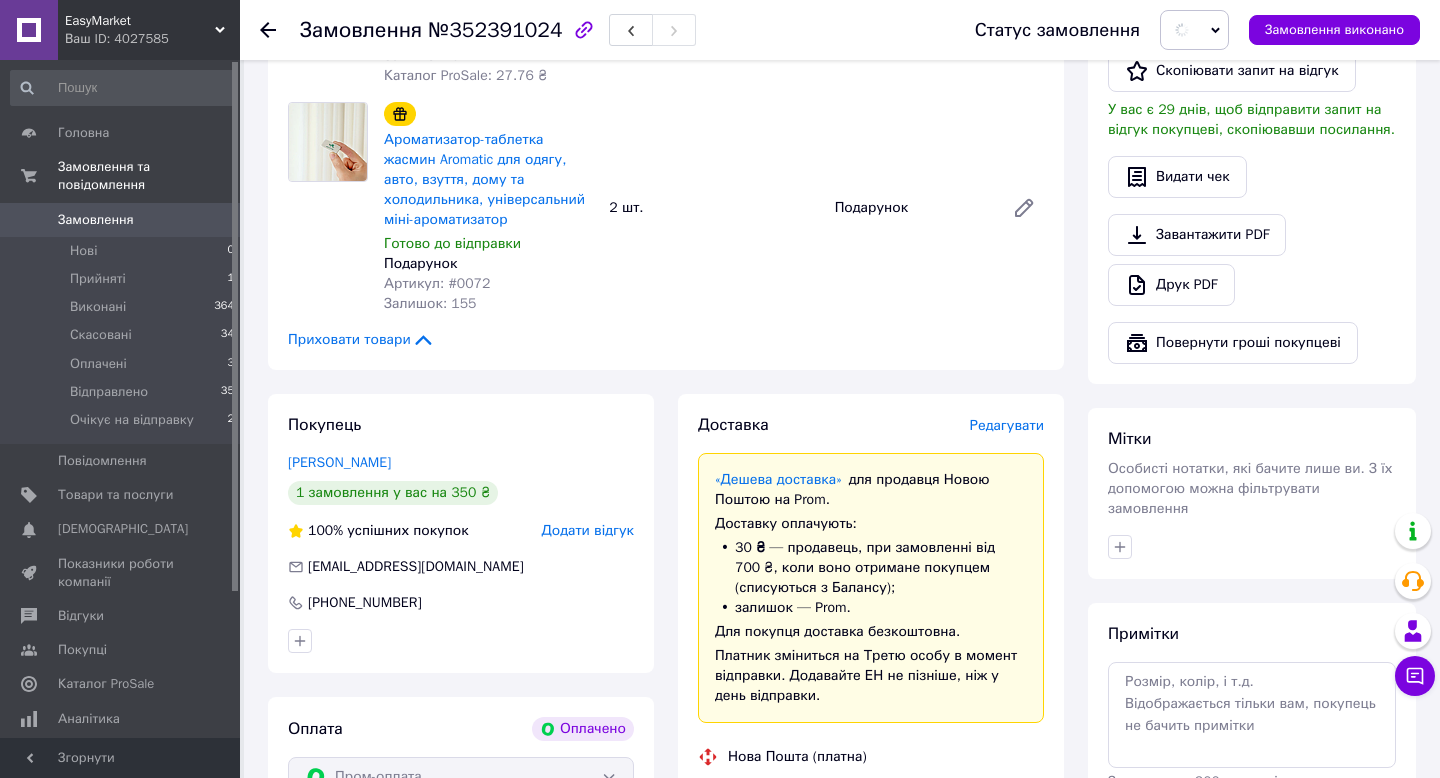 scroll, scrollTop: 645, scrollLeft: 0, axis: vertical 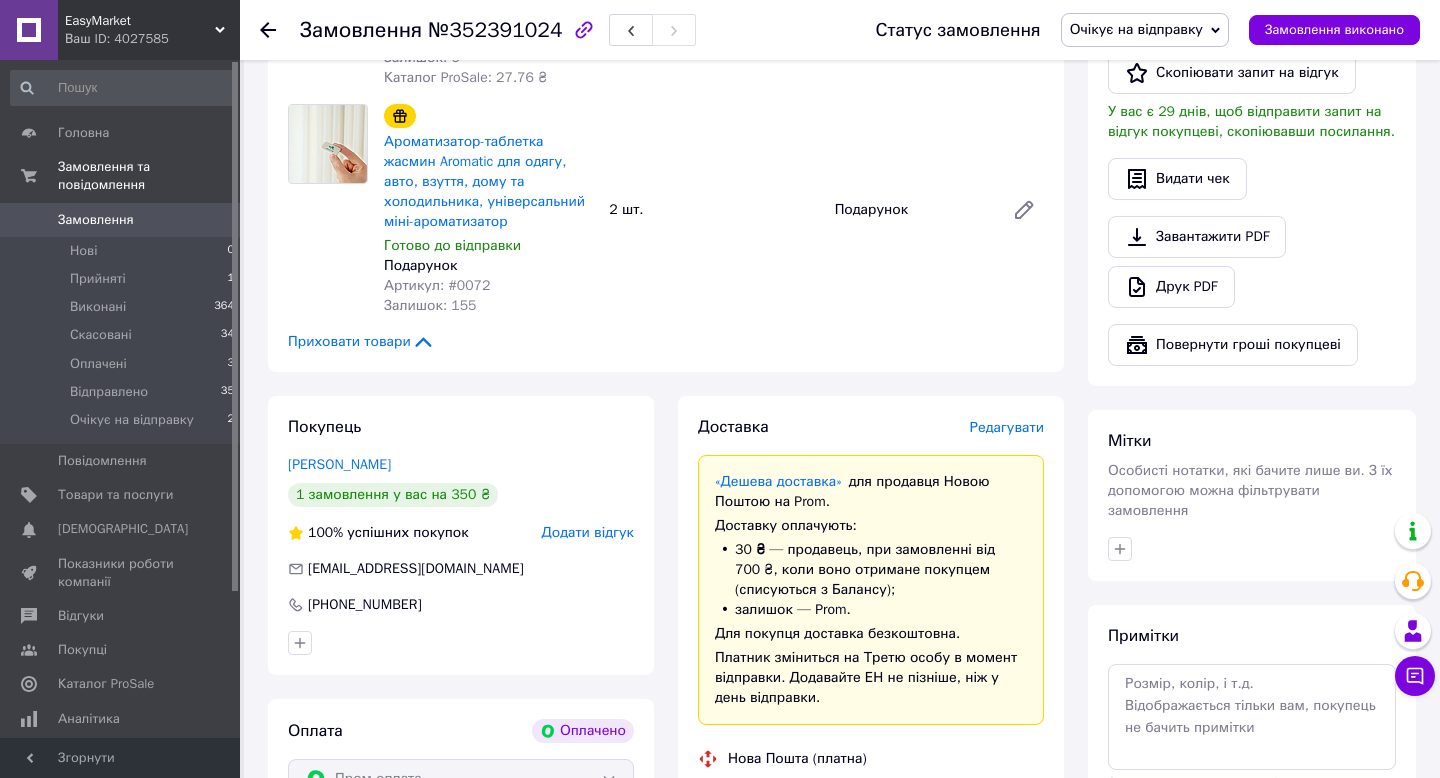 click on "№352391024" at bounding box center [495, 30] 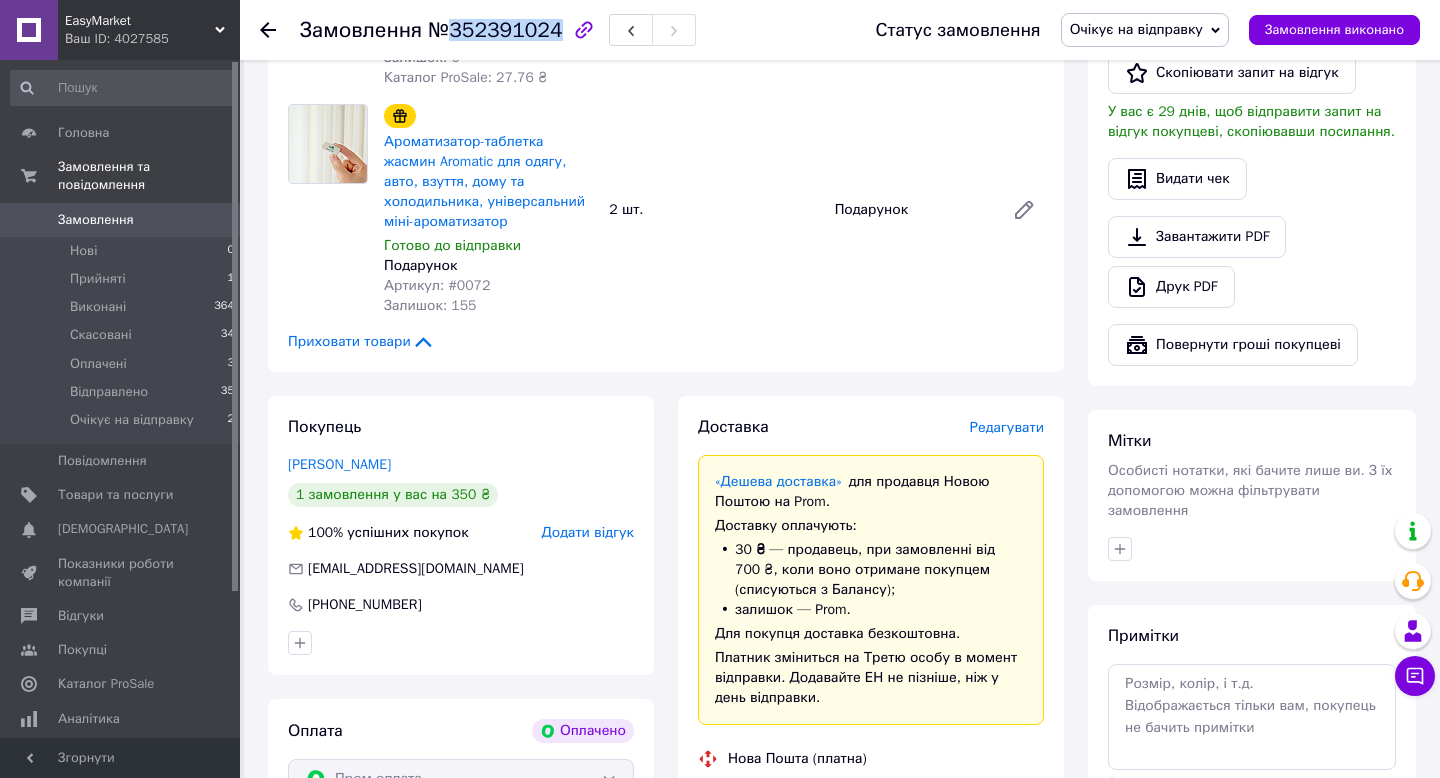 click on "№352391024" at bounding box center (495, 30) 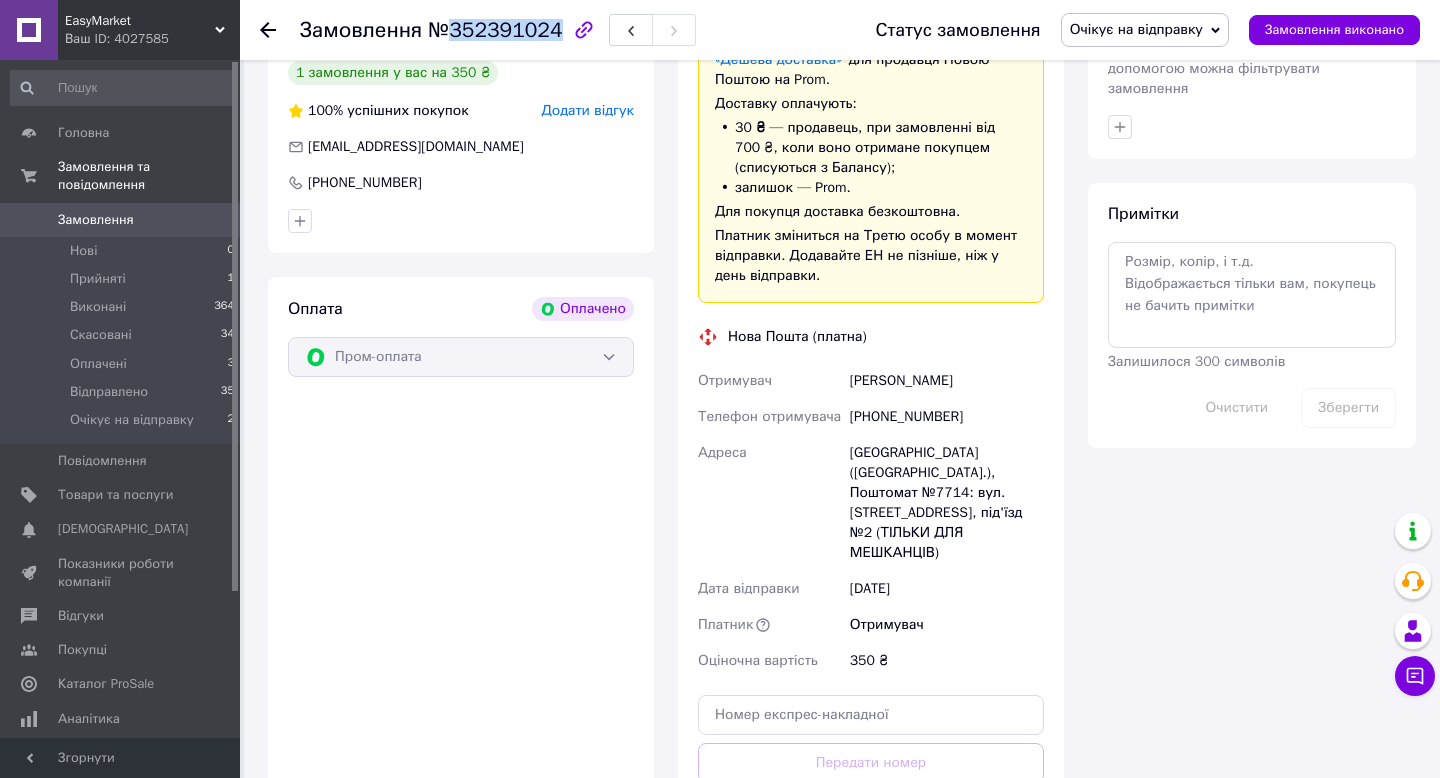 scroll, scrollTop: 894, scrollLeft: 0, axis: vertical 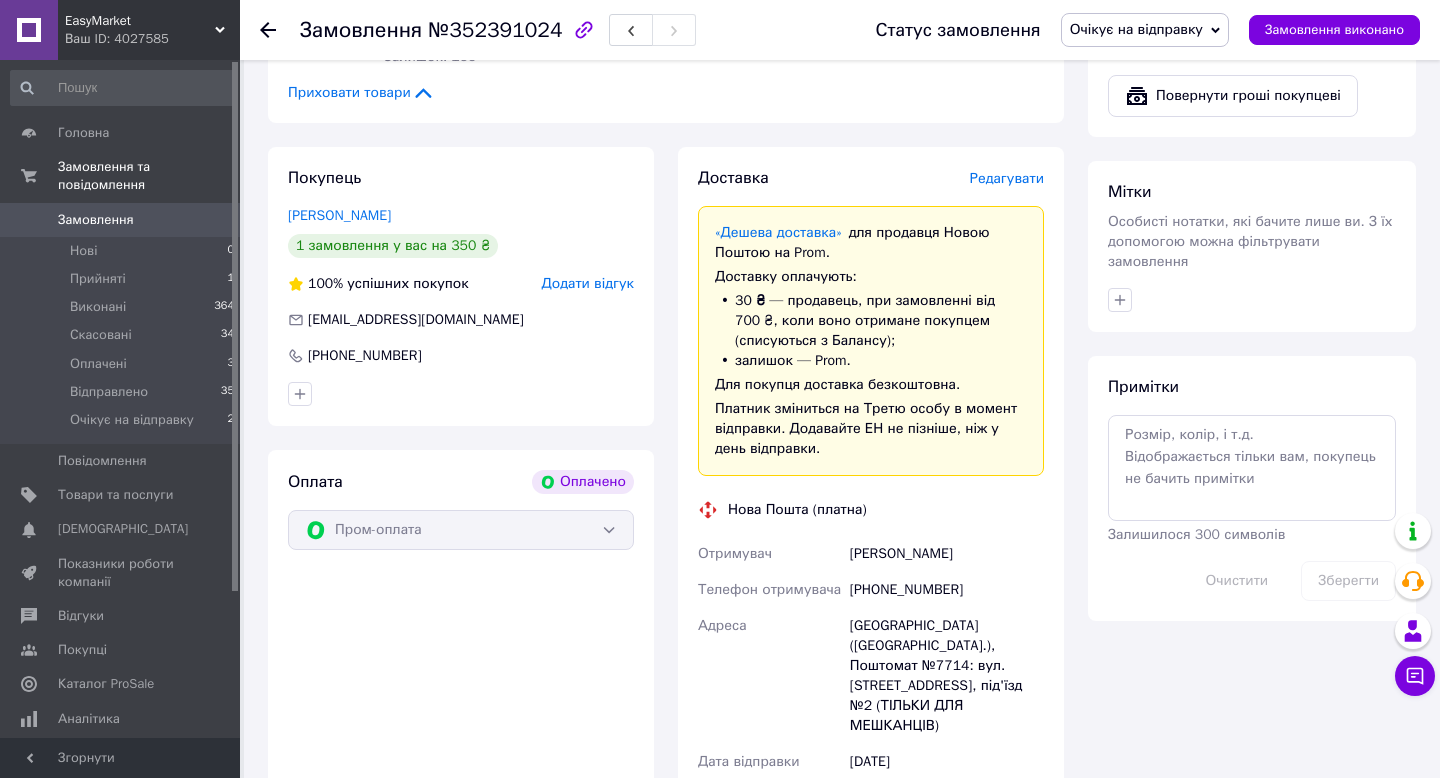 click on "Редагувати" at bounding box center [1007, 178] 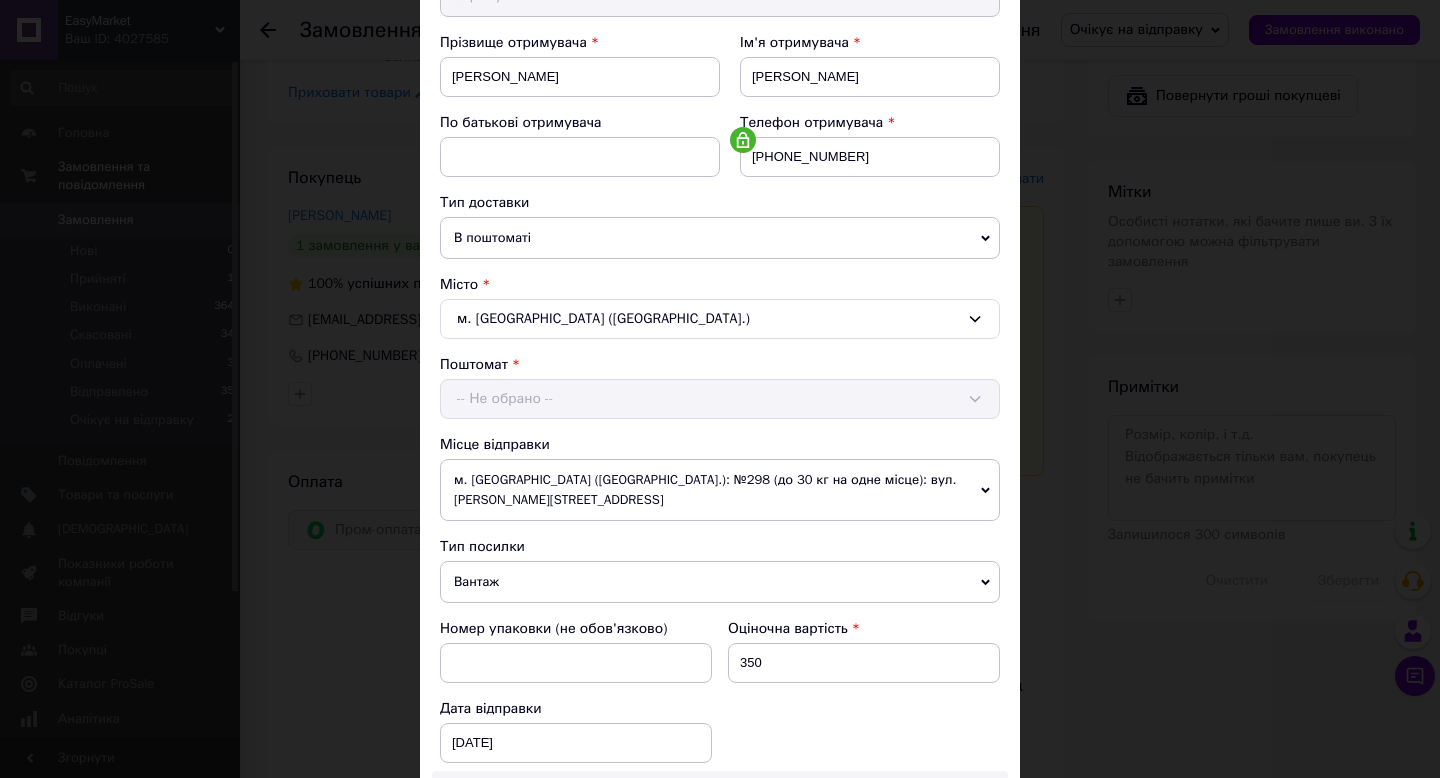 scroll, scrollTop: 322, scrollLeft: 0, axis: vertical 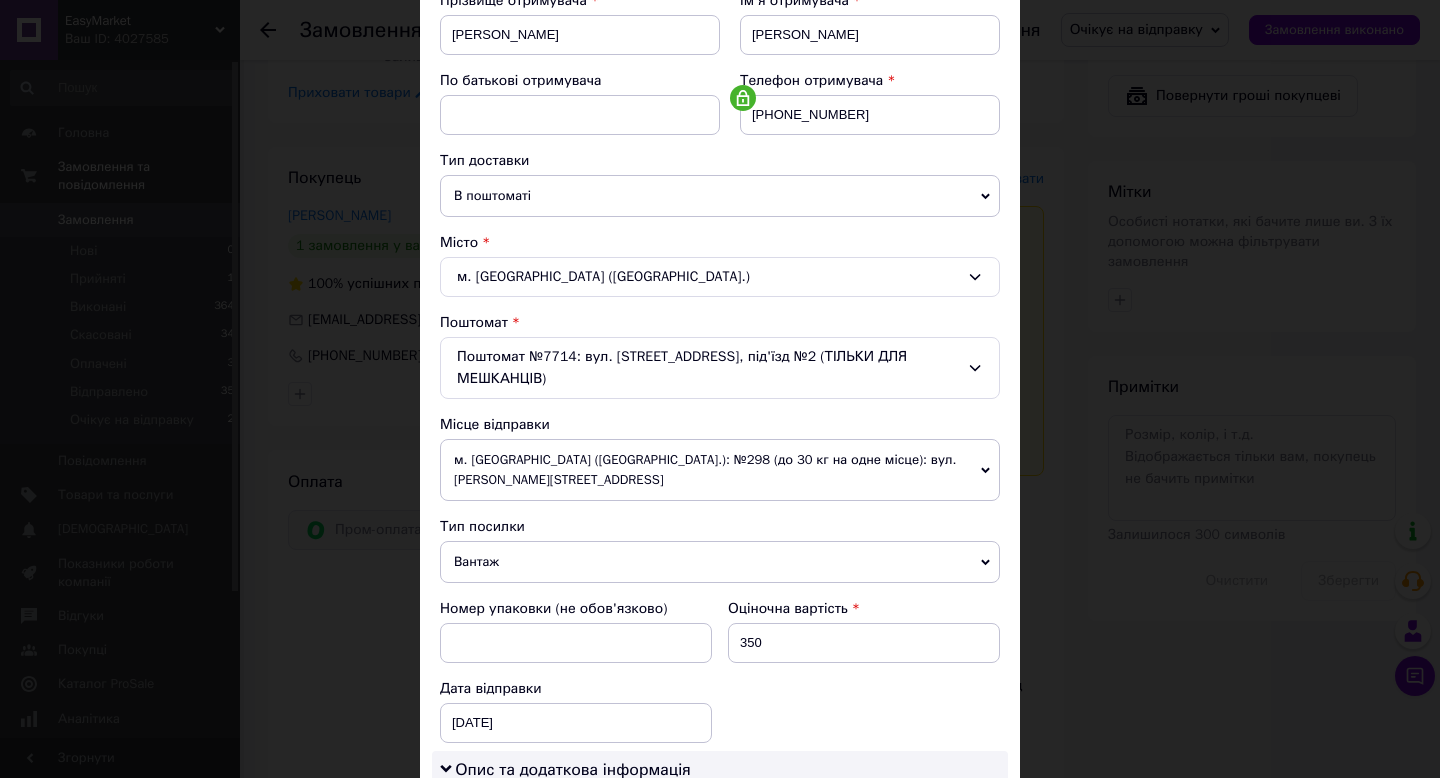 click on "м. [GEOGRAPHIC_DATA] ([GEOGRAPHIC_DATA].): №298 (до 30 кг на одне місце): вул. [PERSON_NAME][STREET_ADDRESS]" at bounding box center (720, 470) 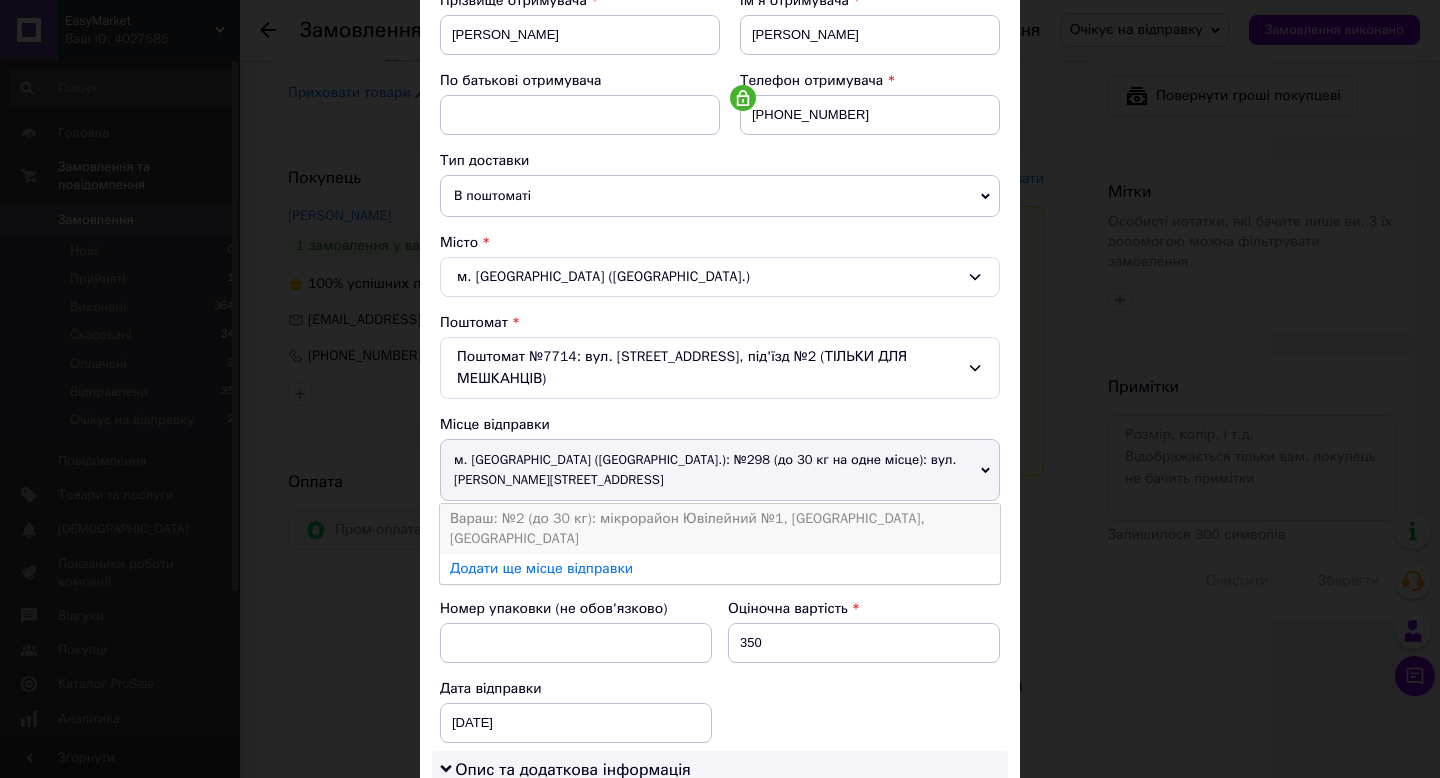 click on "Вараш: №2 (до 30 кг): мікрорайон Ювілейний №1, [GEOGRAPHIC_DATA], [GEOGRAPHIC_DATA]" at bounding box center [720, 529] 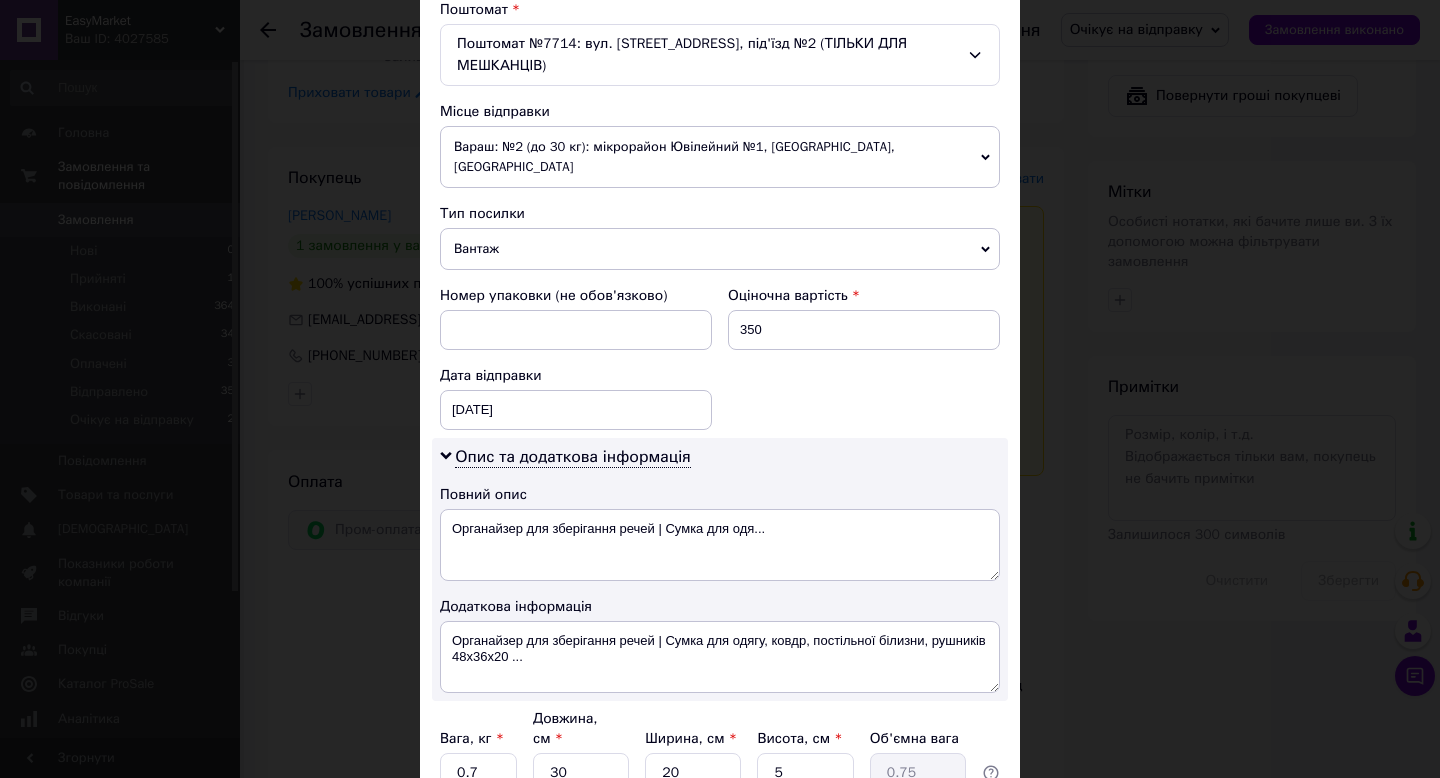 scroll, scrollTop: 816, scrollLeft: 0, axis: vertical 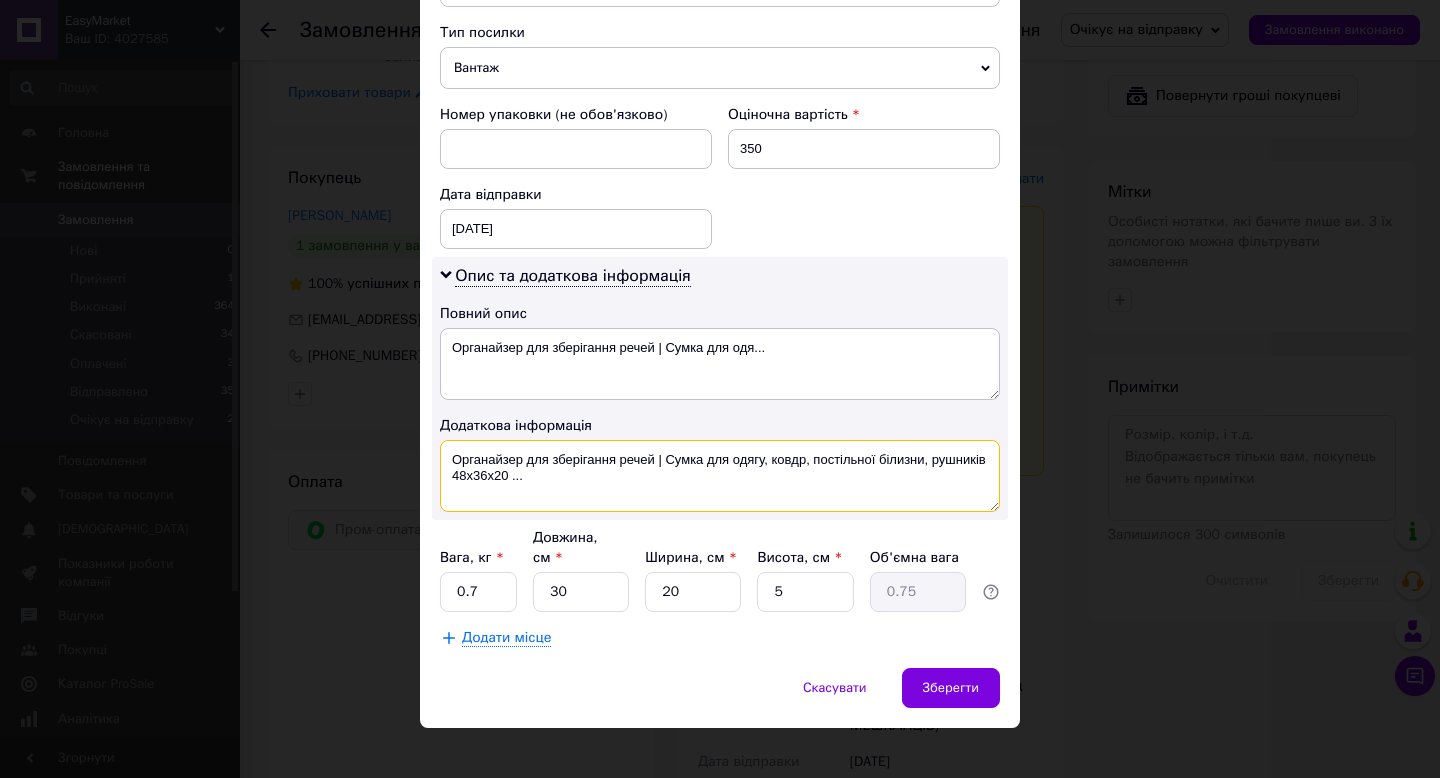 click on "Органайзер для зберігання речей | Сумка для одягу, ковдр, постільної білизни, рушників 48x36x20 ..." at bounding box center [720, 476] 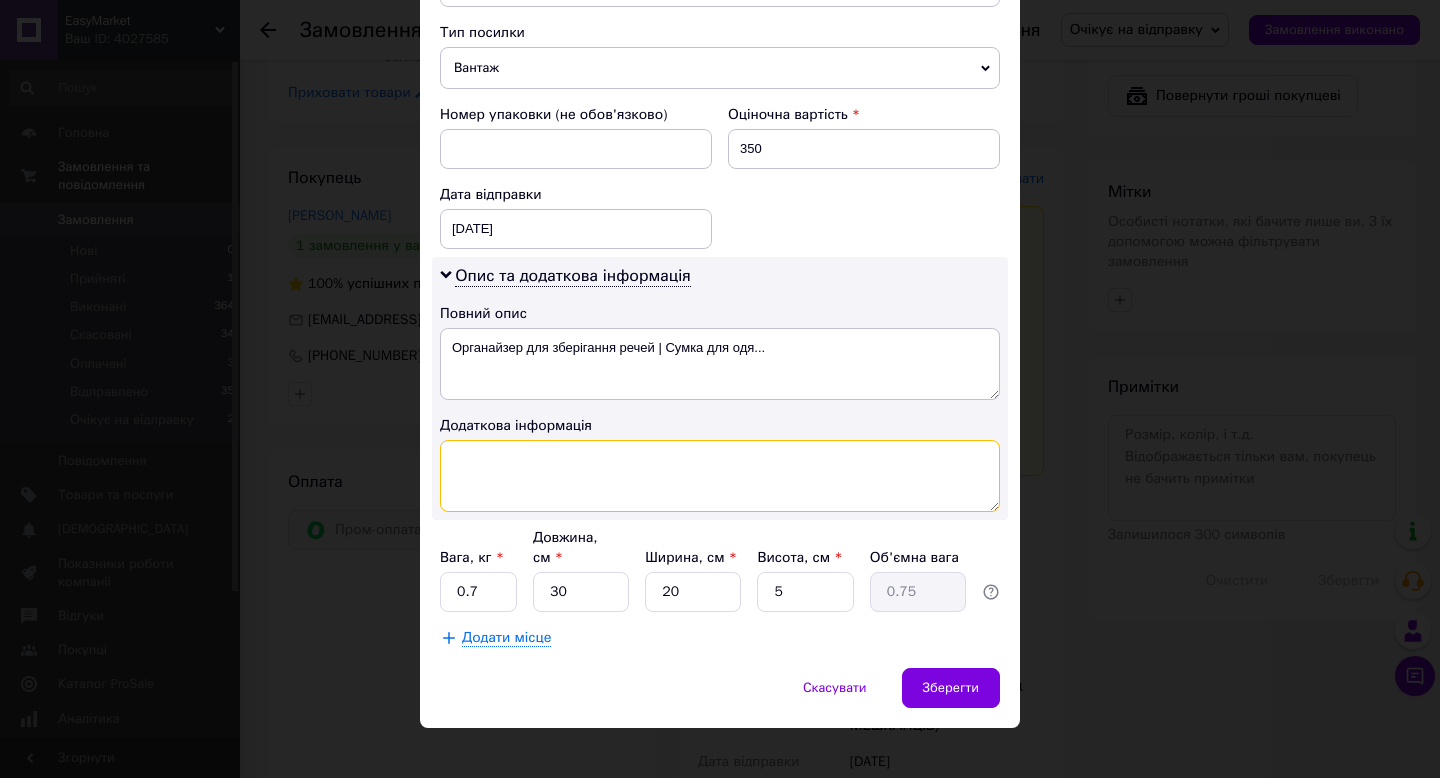 type 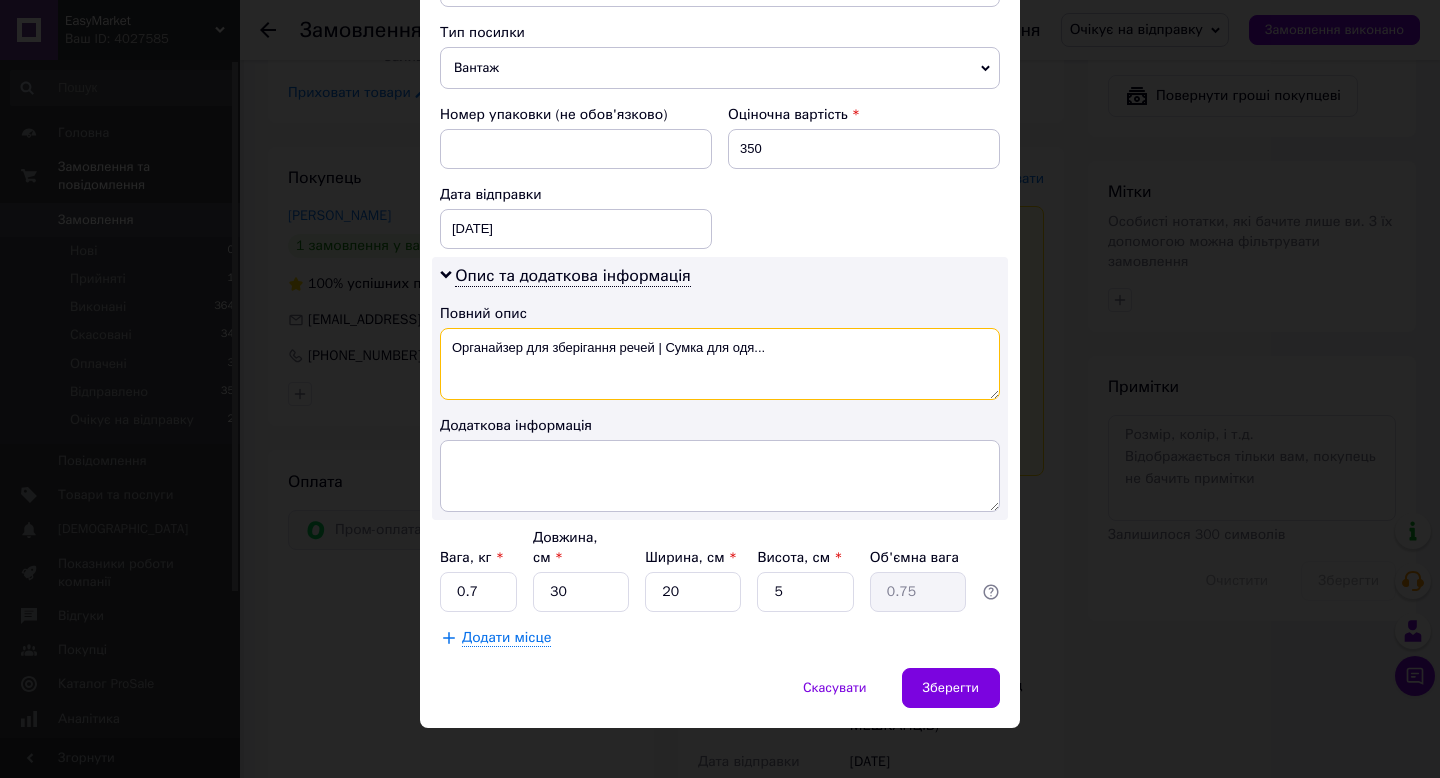 click on "Органайзер для зберігання речей | Сумка для одя..." at bounding box center (720, 364) 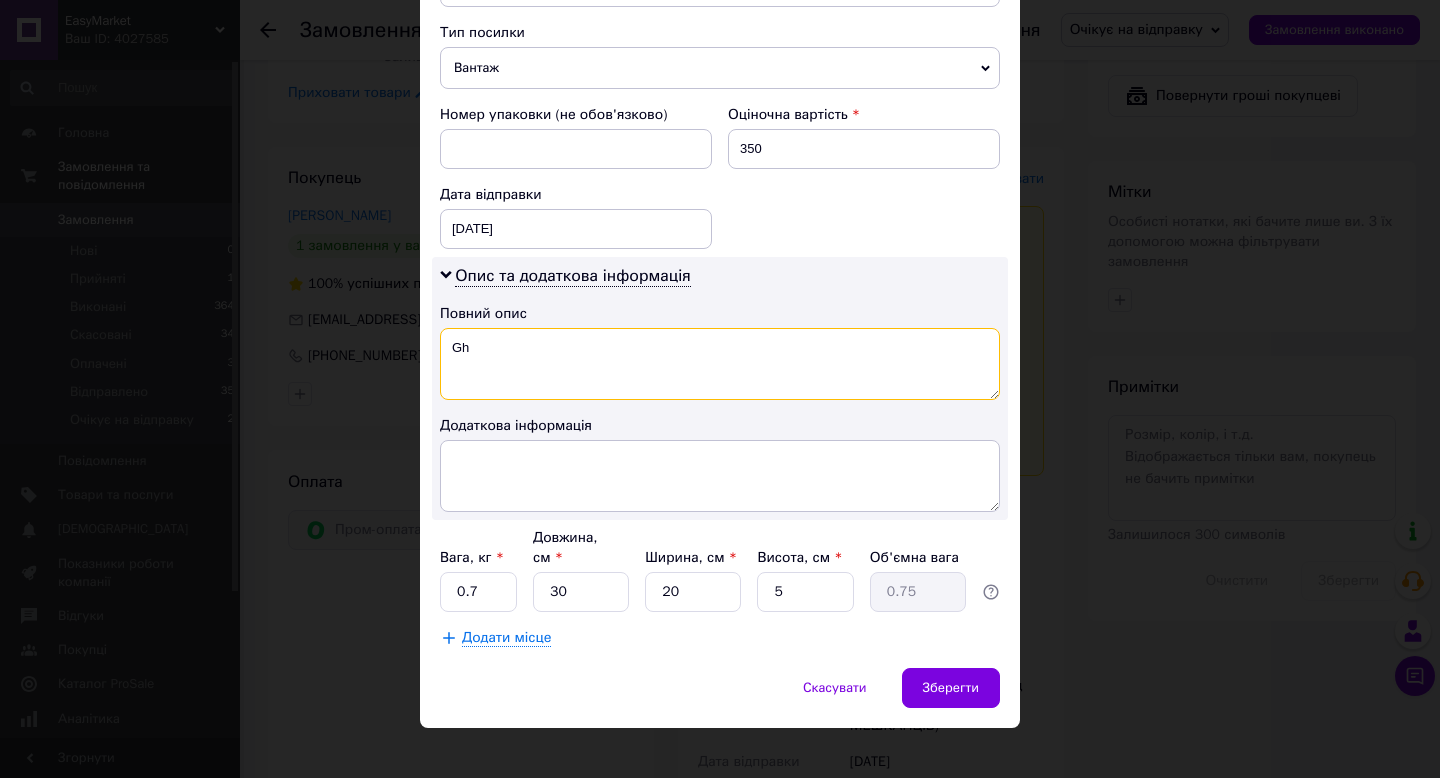 type on "G" 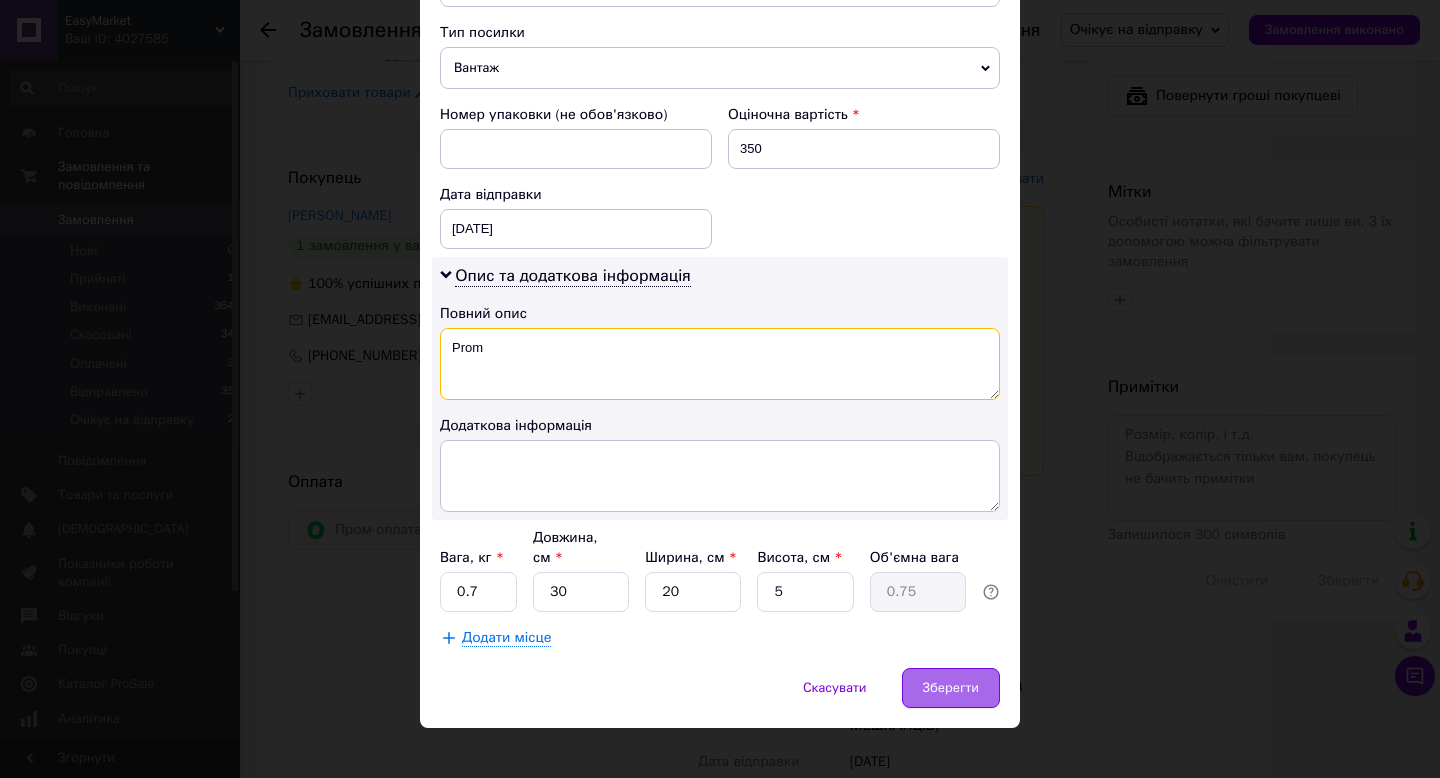 type on "Prom" 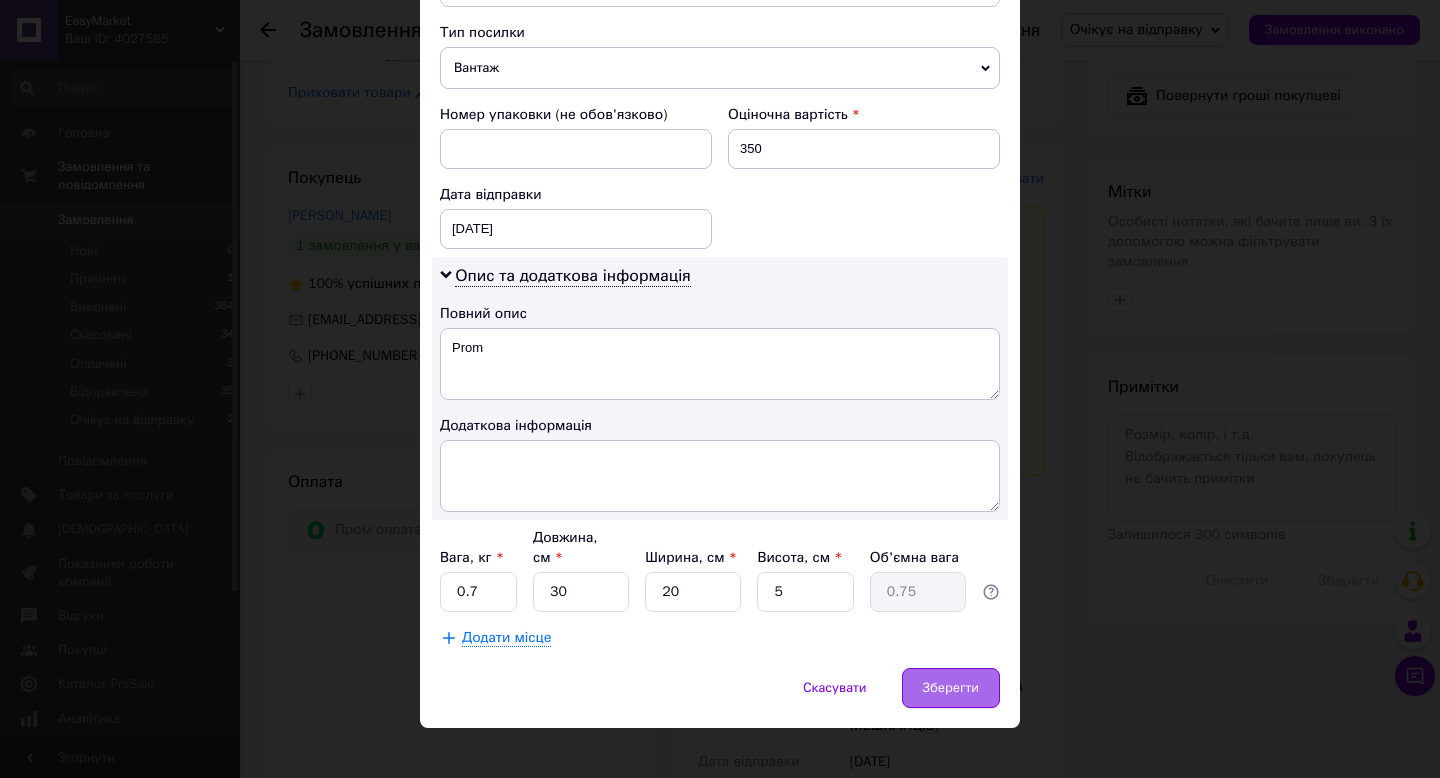 click on "Зберегти" at bounding box center (951, 688) 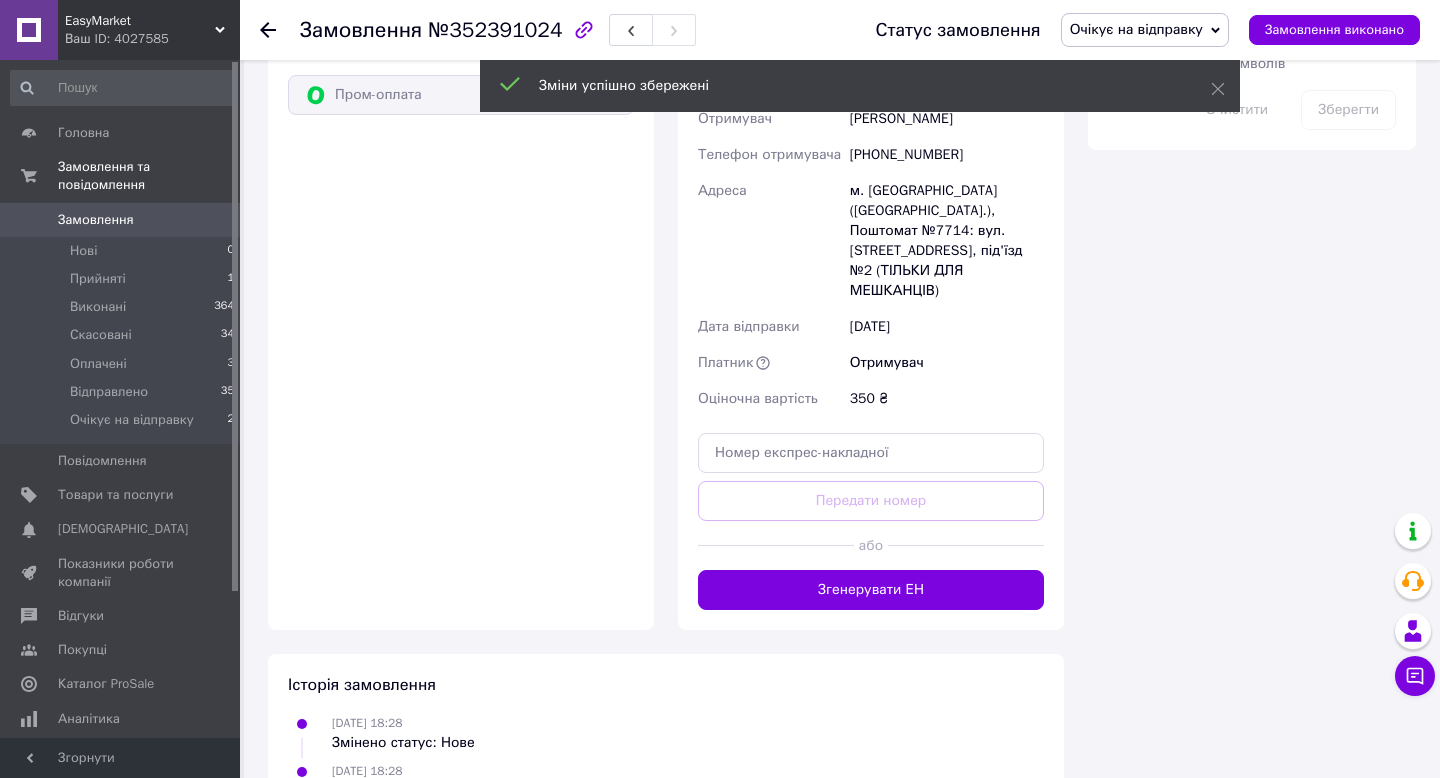 scroll, scrollTop: 1342, scrollLeft: 0, axis: vertical 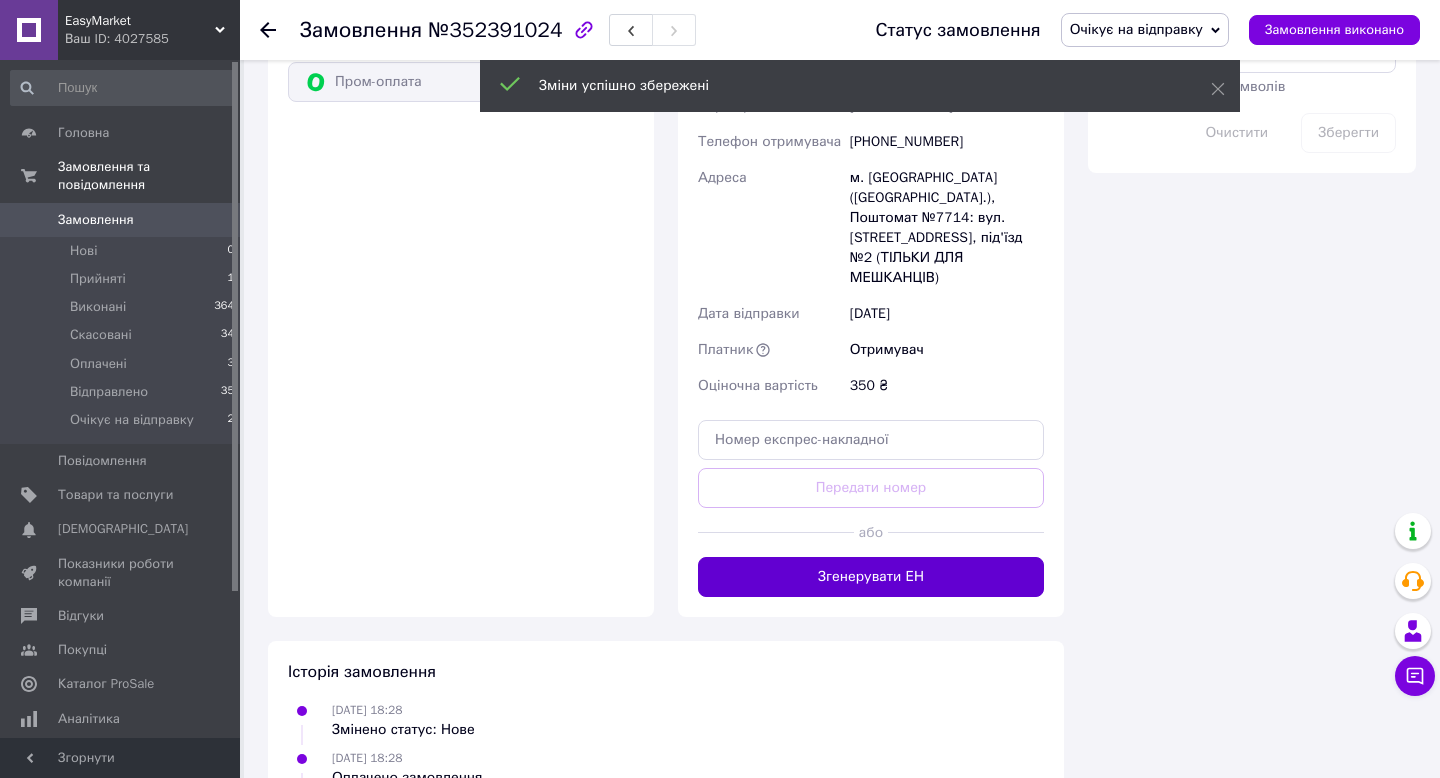 click on "Згенерувати ЕН" at bounding box center (871, 577) 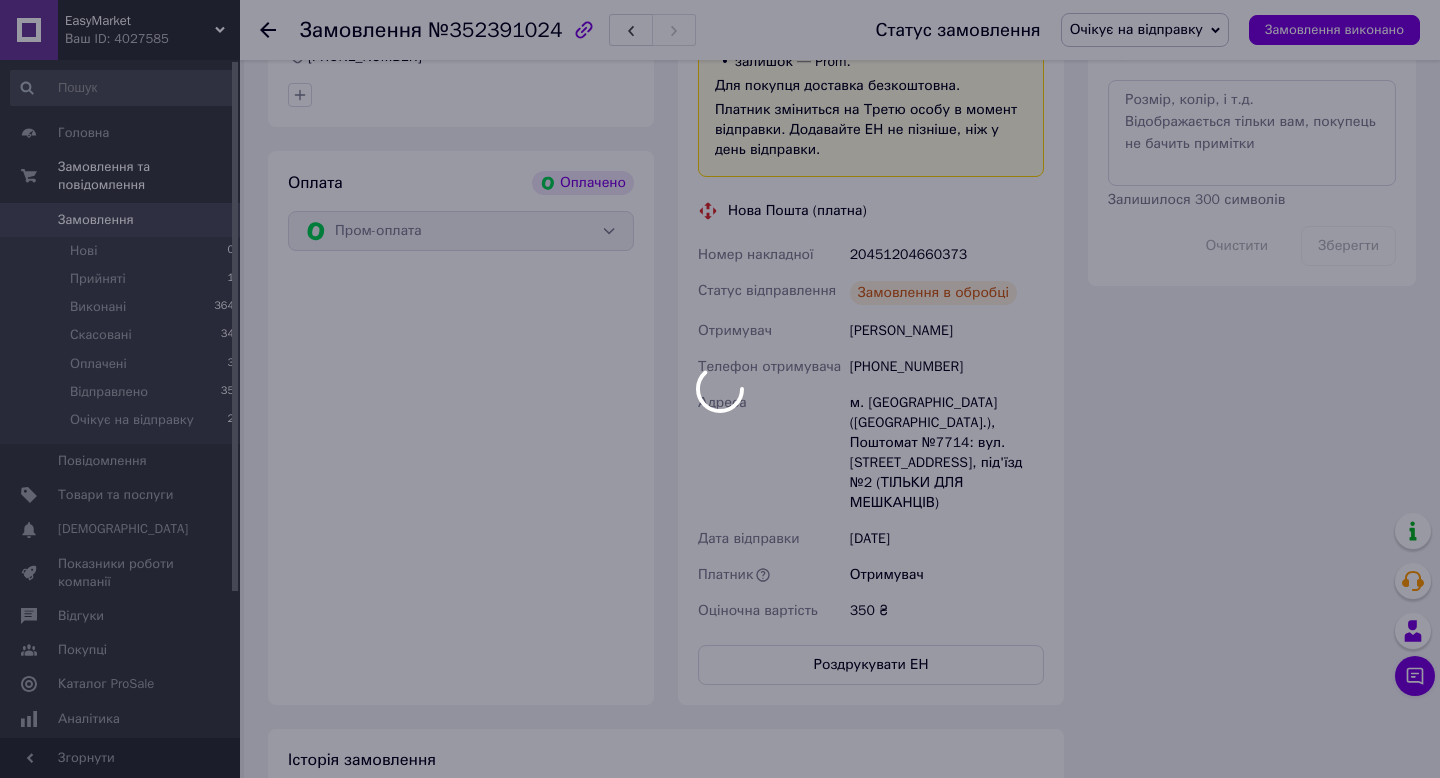 scroll, scrollTop: 1189, scrollLeft: 0, axis: vertical 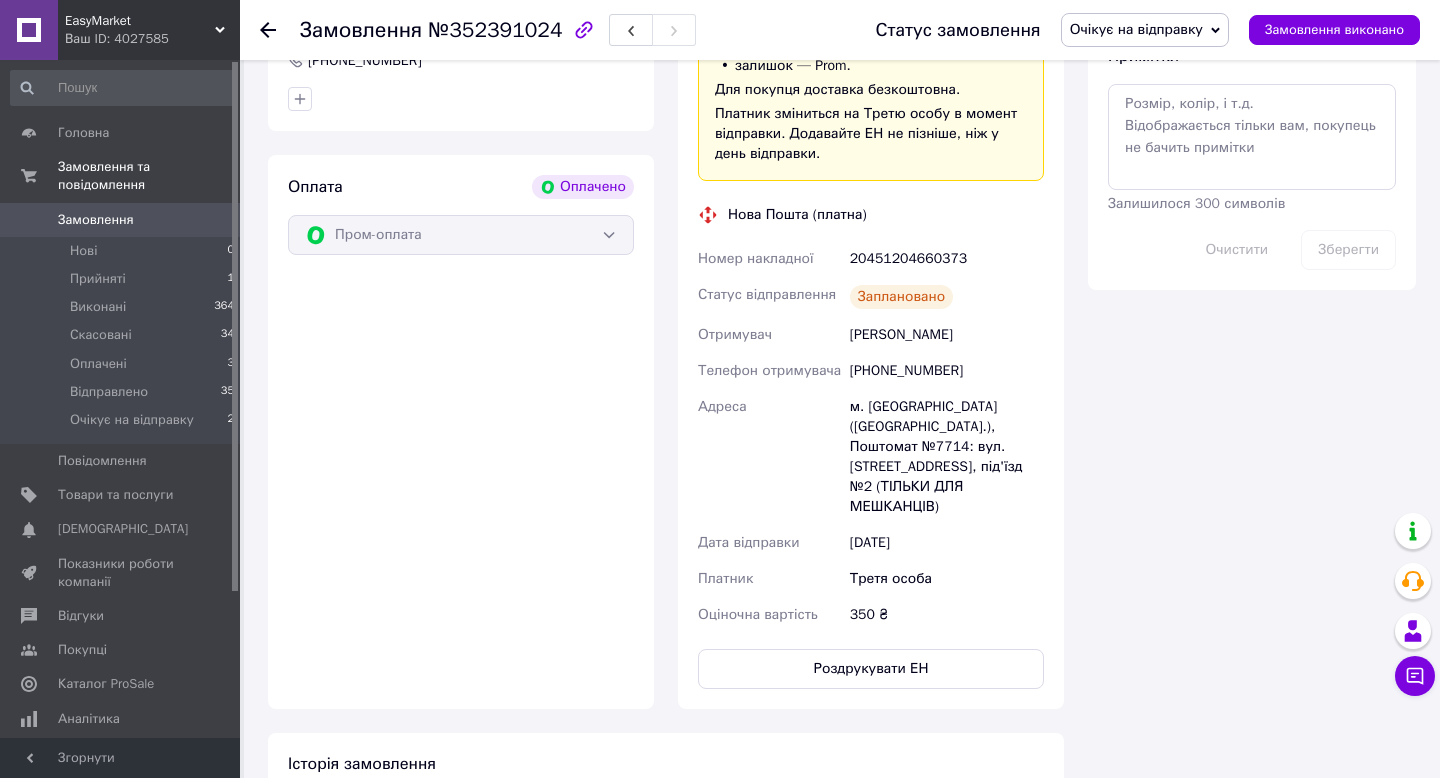 click on "20451204660373" at bounding box center (947, 259) 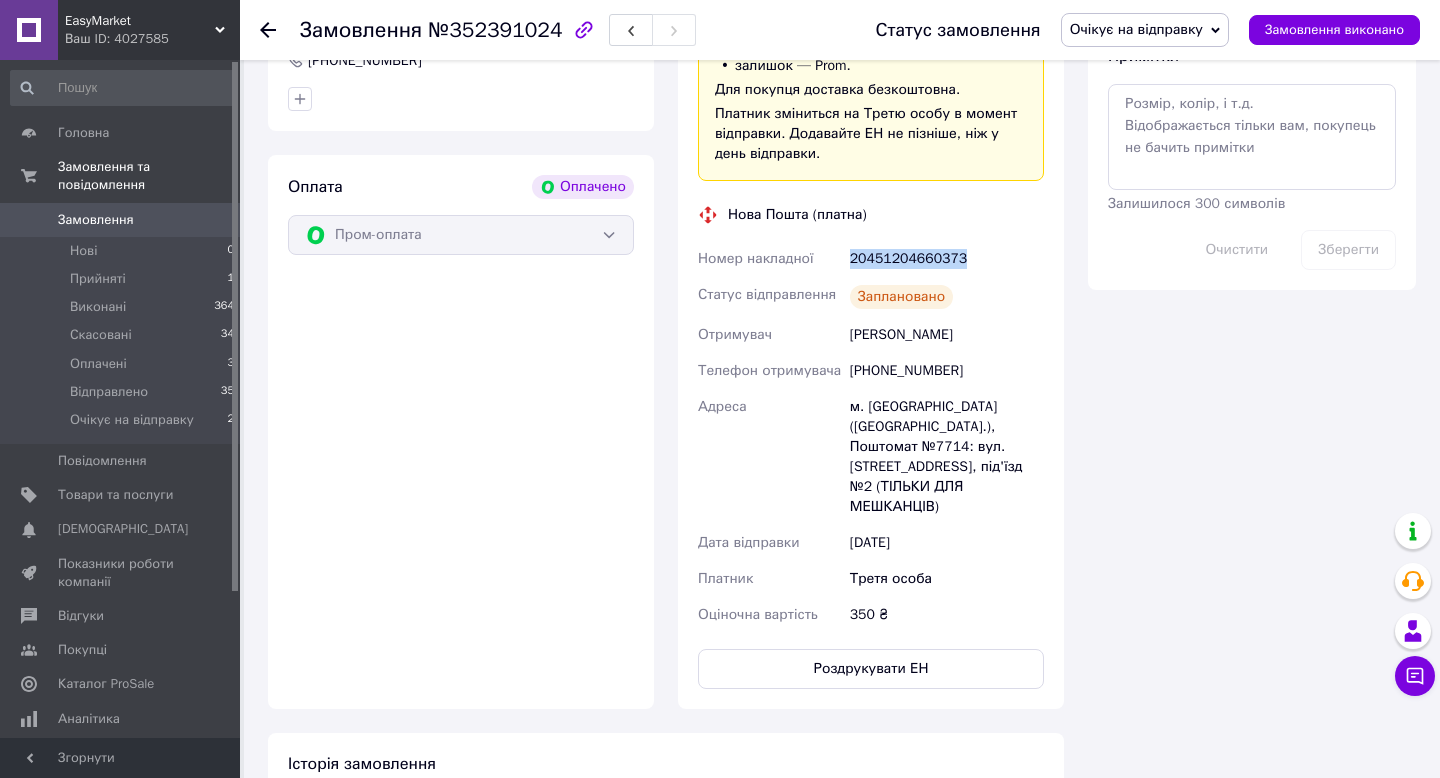 click on "20451204660373" at bounding box center (947, 259) 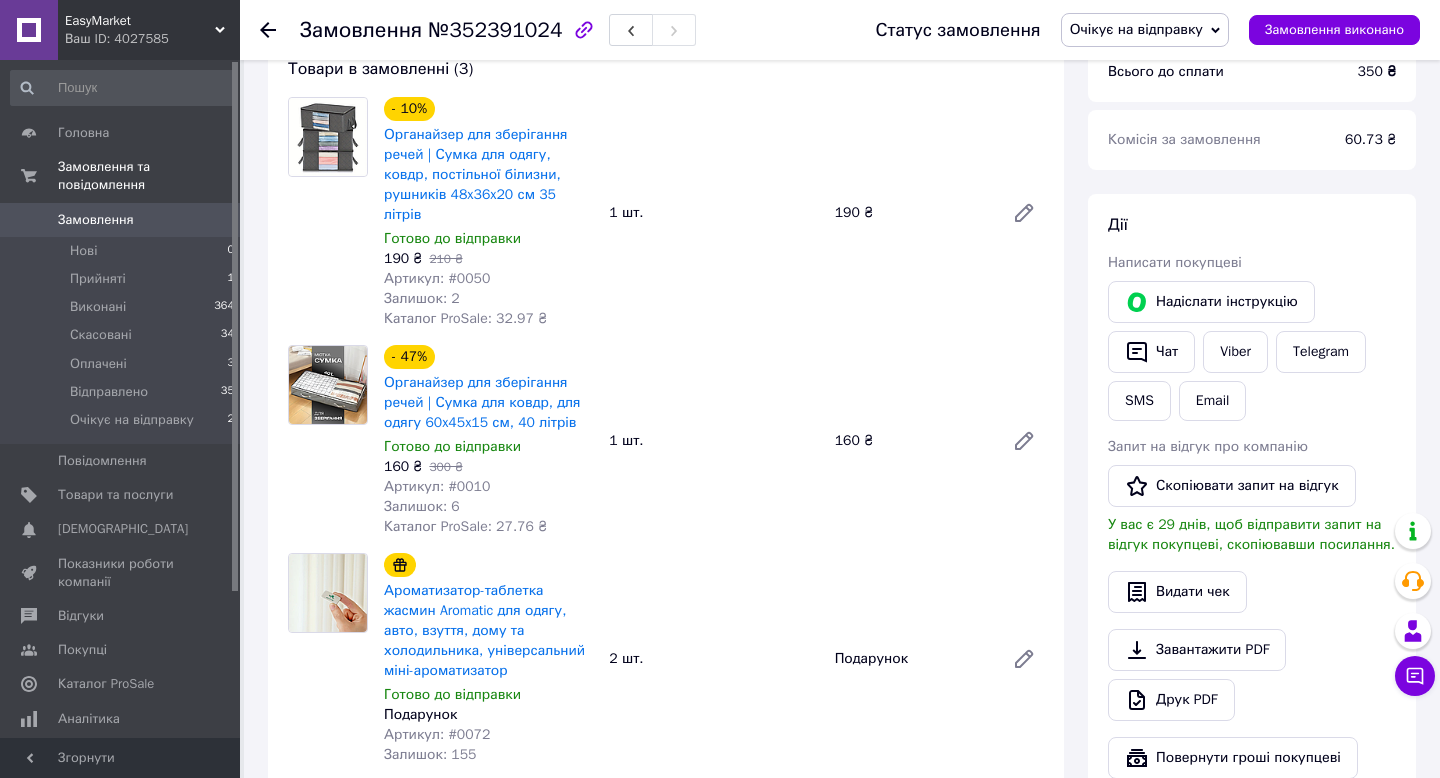 scroll, scrollTop: 42, scrollLeft: 0, axis: vertical 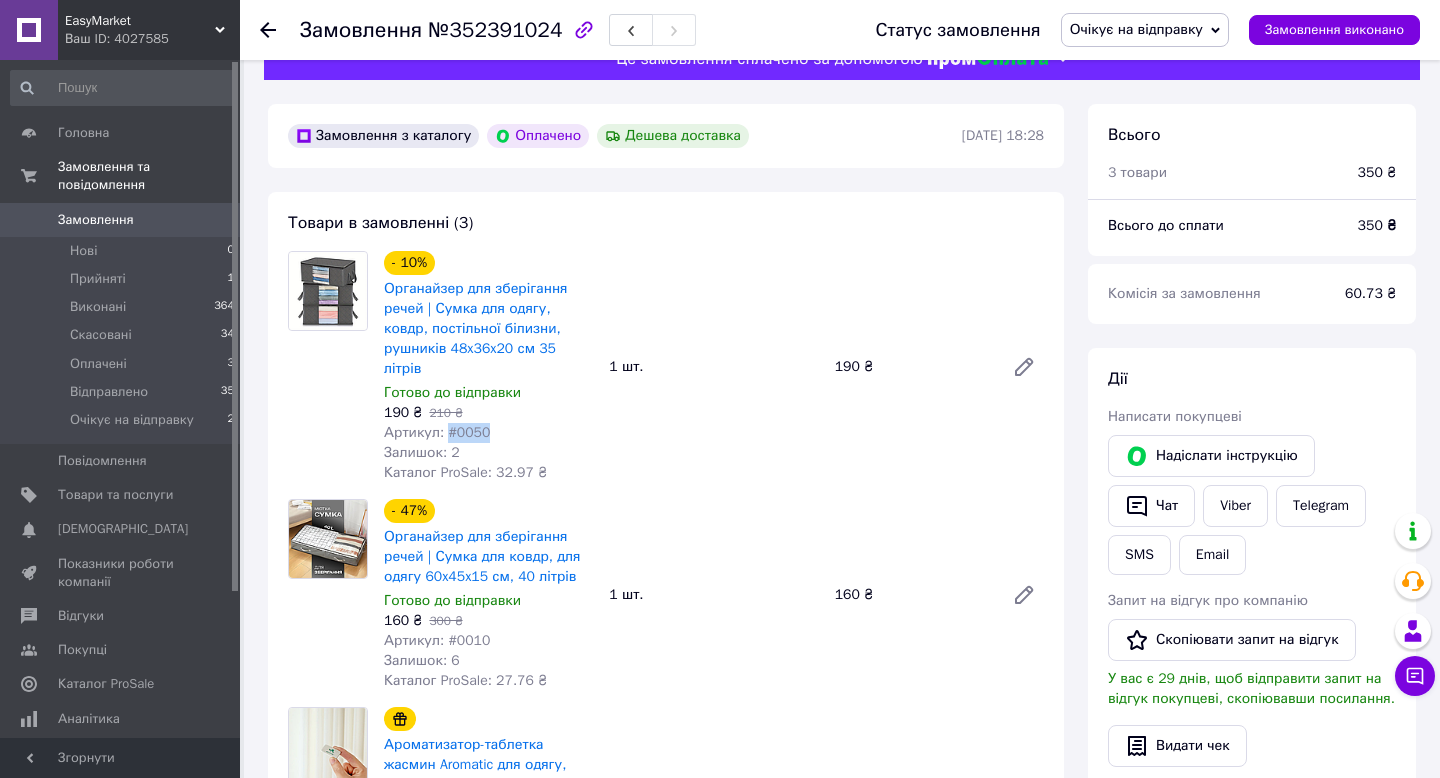 drag, startPoint x: 446, startPoint y: 436, endPoint x: 504, endPoint y: 436, distance: 58 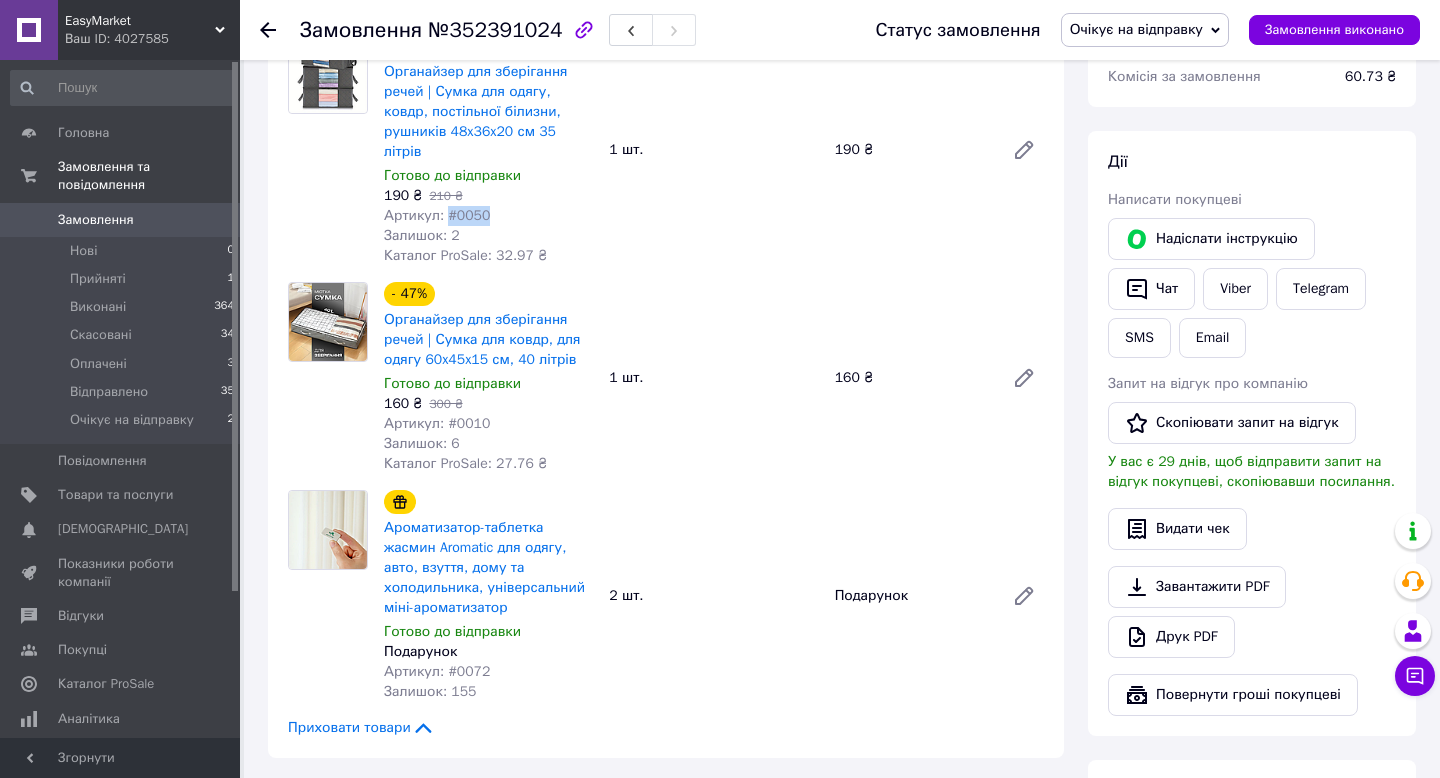 scroll, scrollTop: 277, scrollLeft: 0, axis: vertical 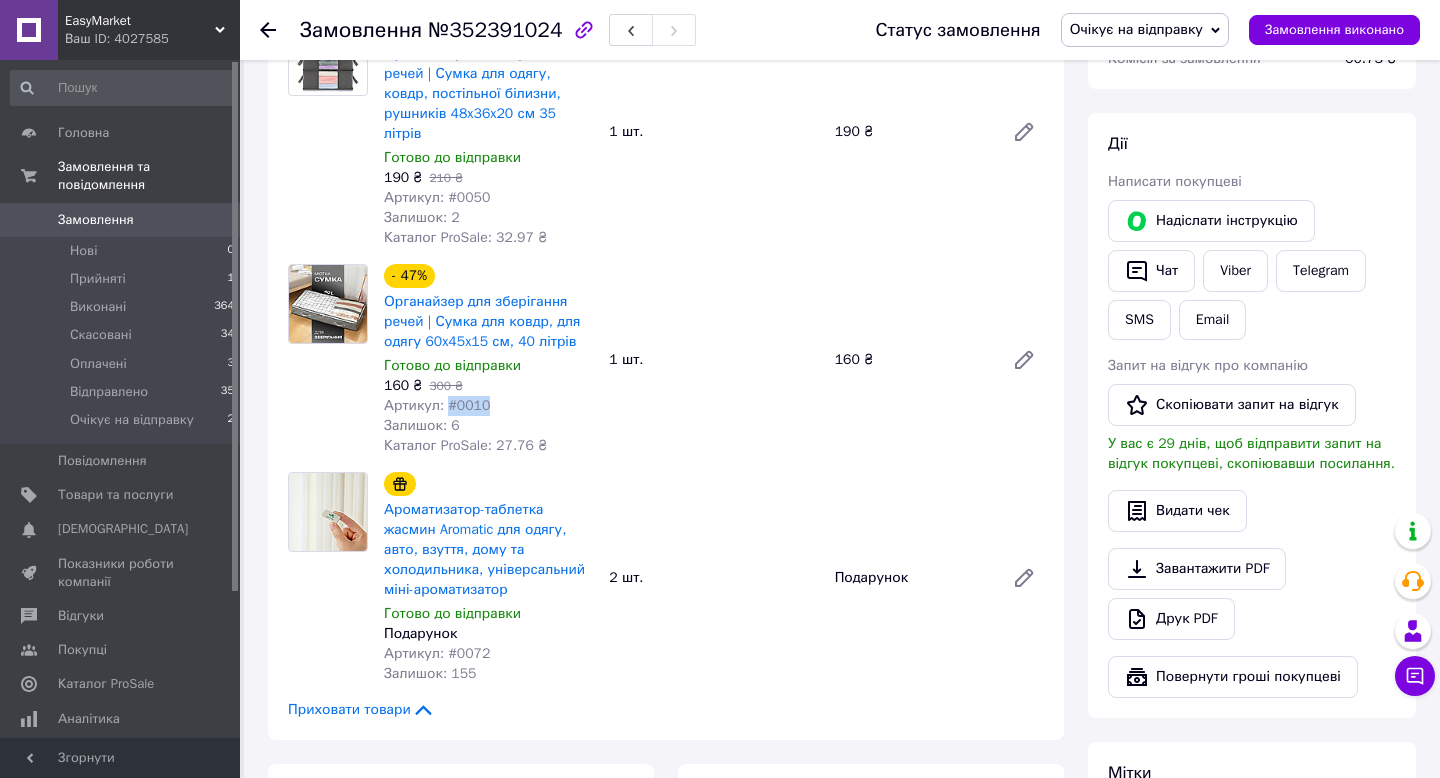 drag, startPoint x: 450, startPoint y: 408, endPoint x: 511, endPoint y: 407, distance: 61.008198 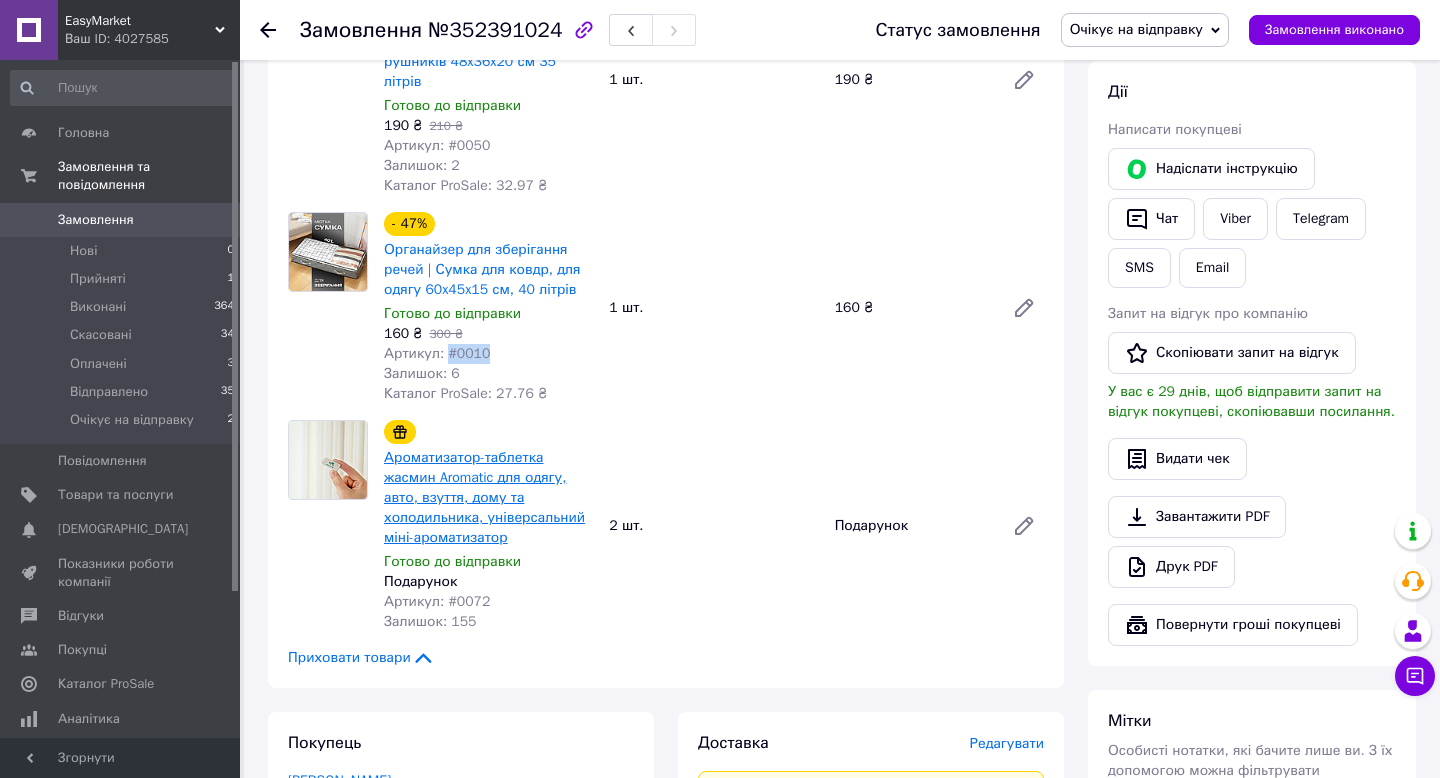 scroll, scrollTop: 388, scrollLeft: 0, axis: vertical 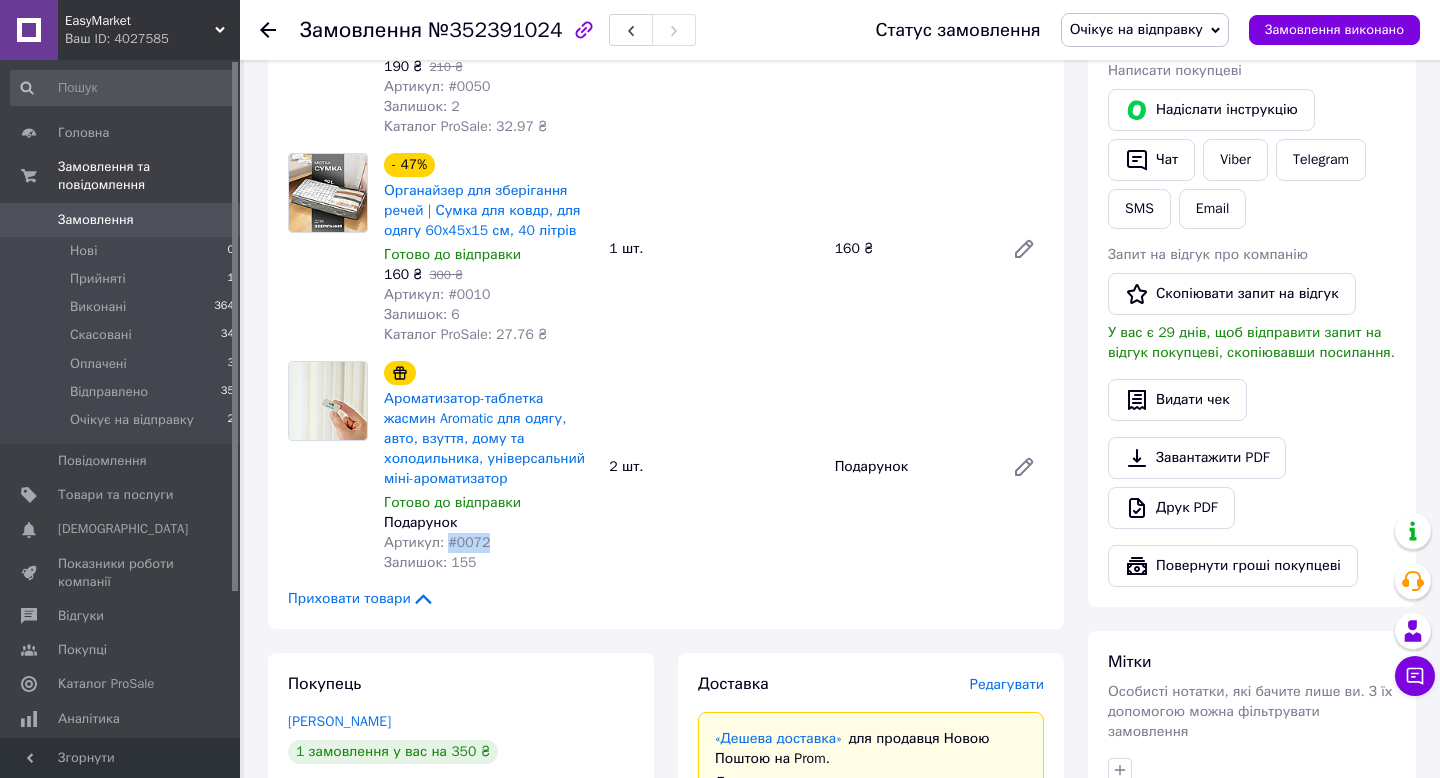 drag, startPoint x: 448, startPoint y: 545, endPoint x: 580, endPoint y: 544, distance: 132.00378 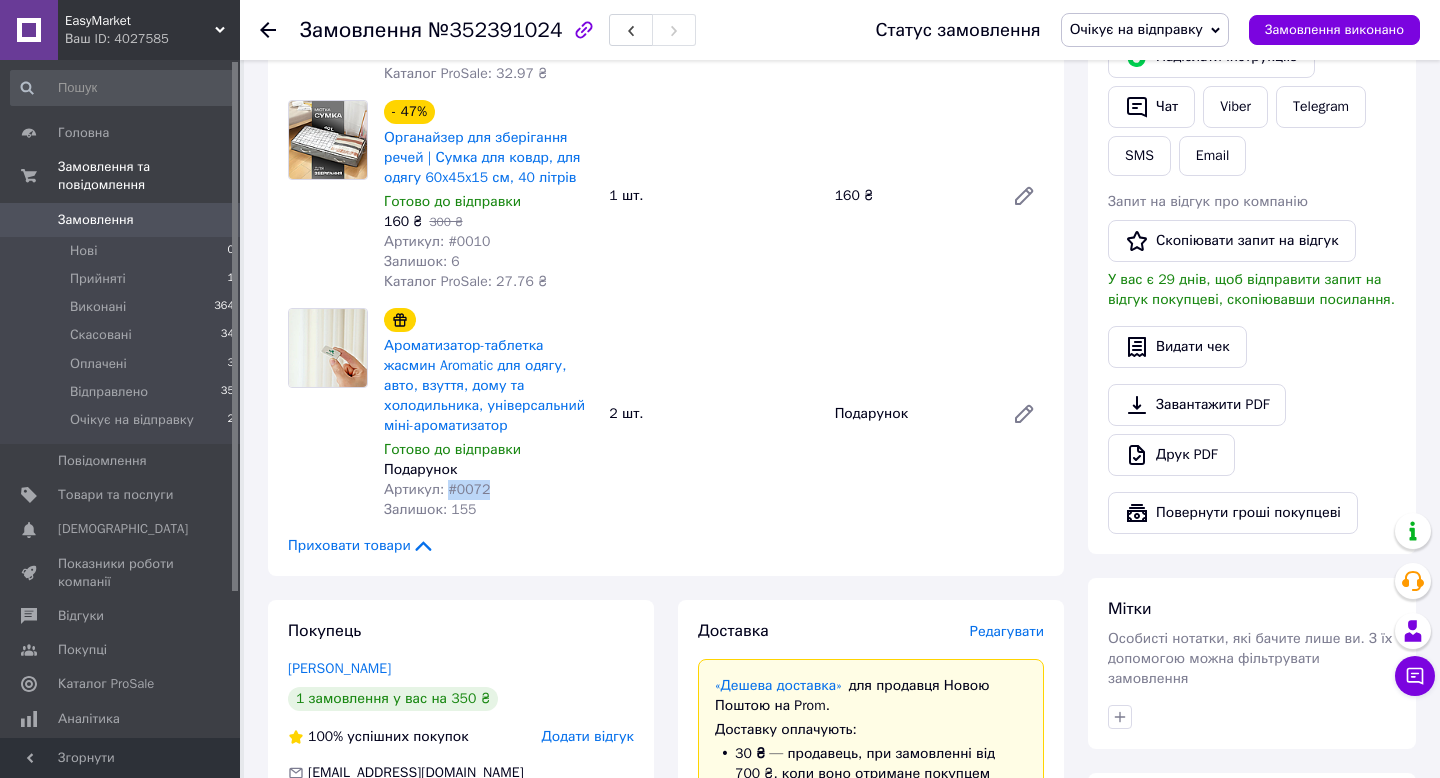 scroll, scrollTop: 443, scrollLeft: 0, axis: vertical 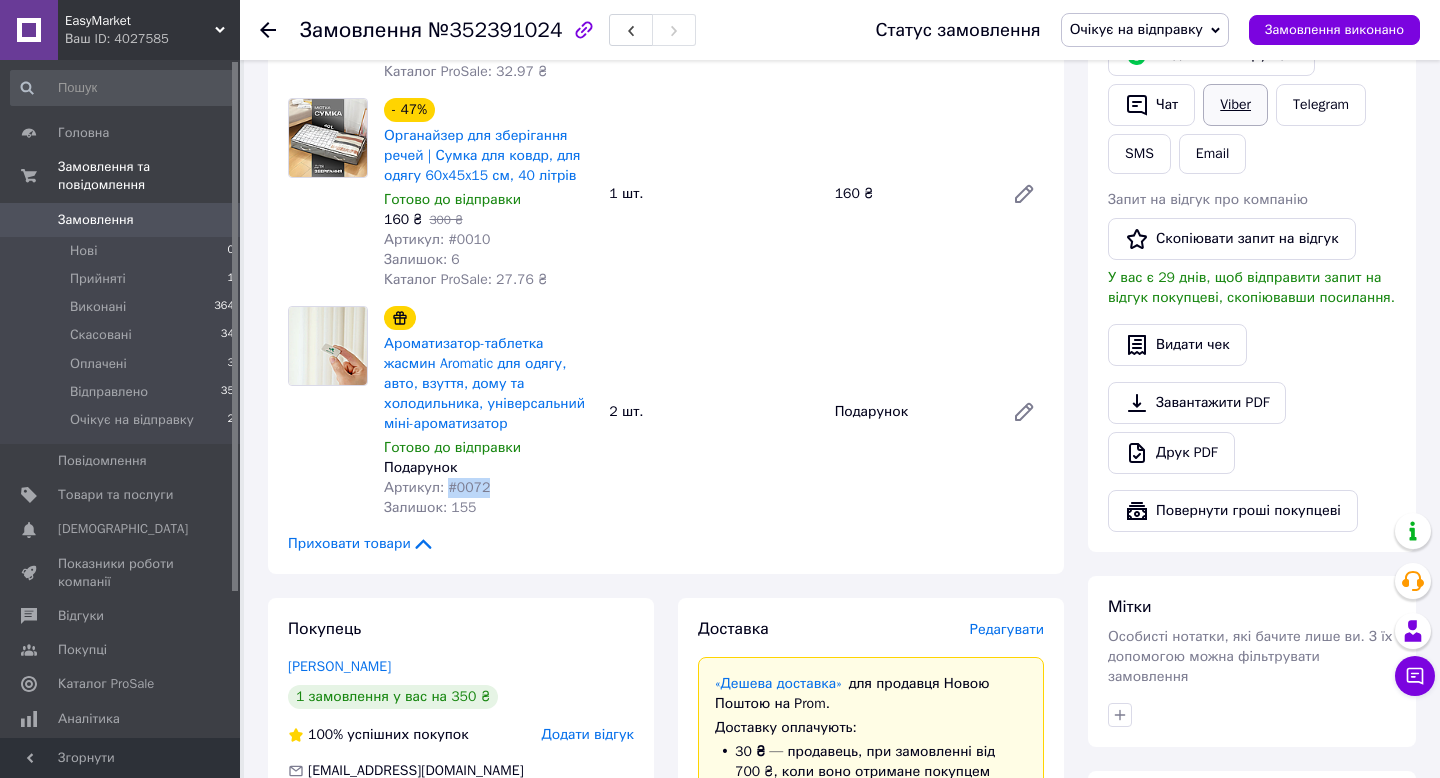 click on "Viber" at bounding box center (1235, 105) 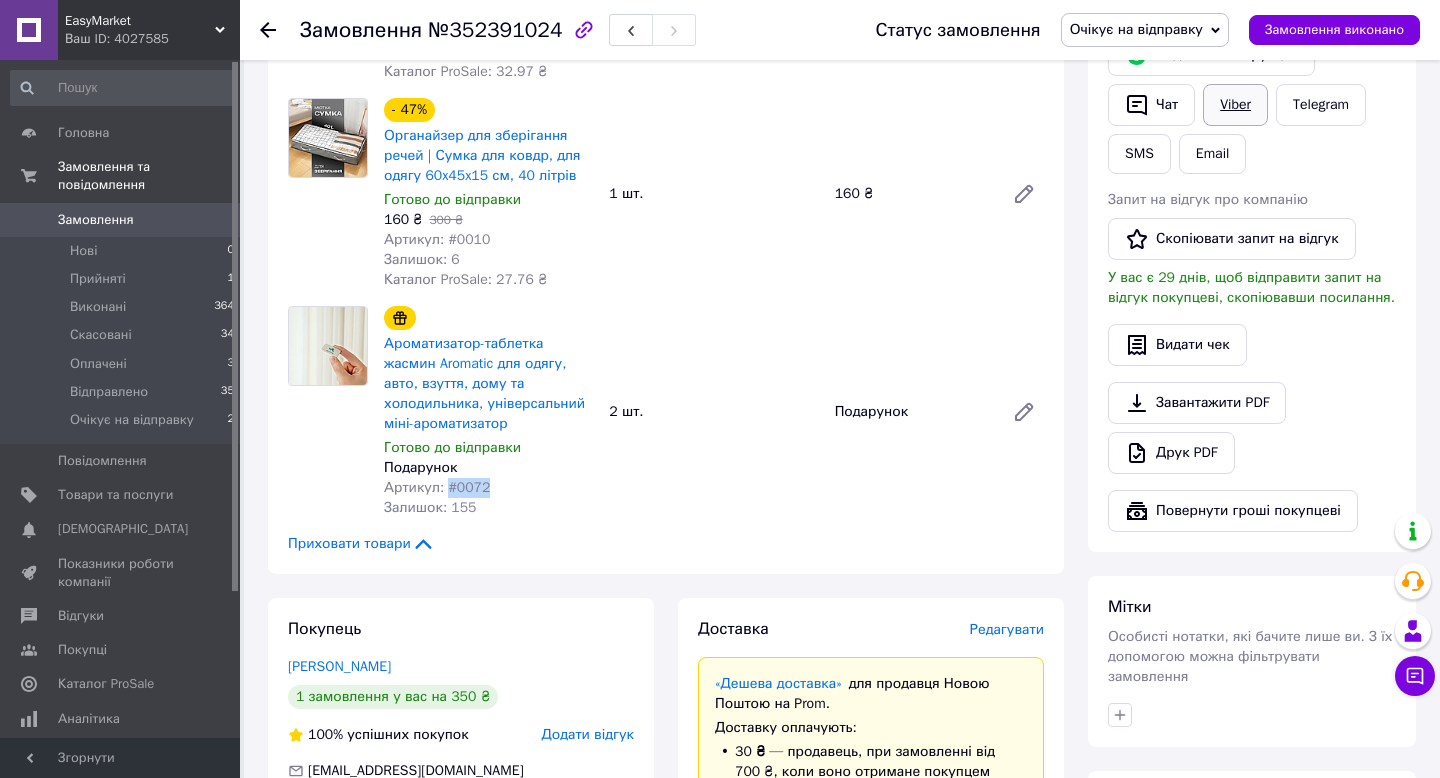 click on "Viber" at bounding box center [1235, 105] 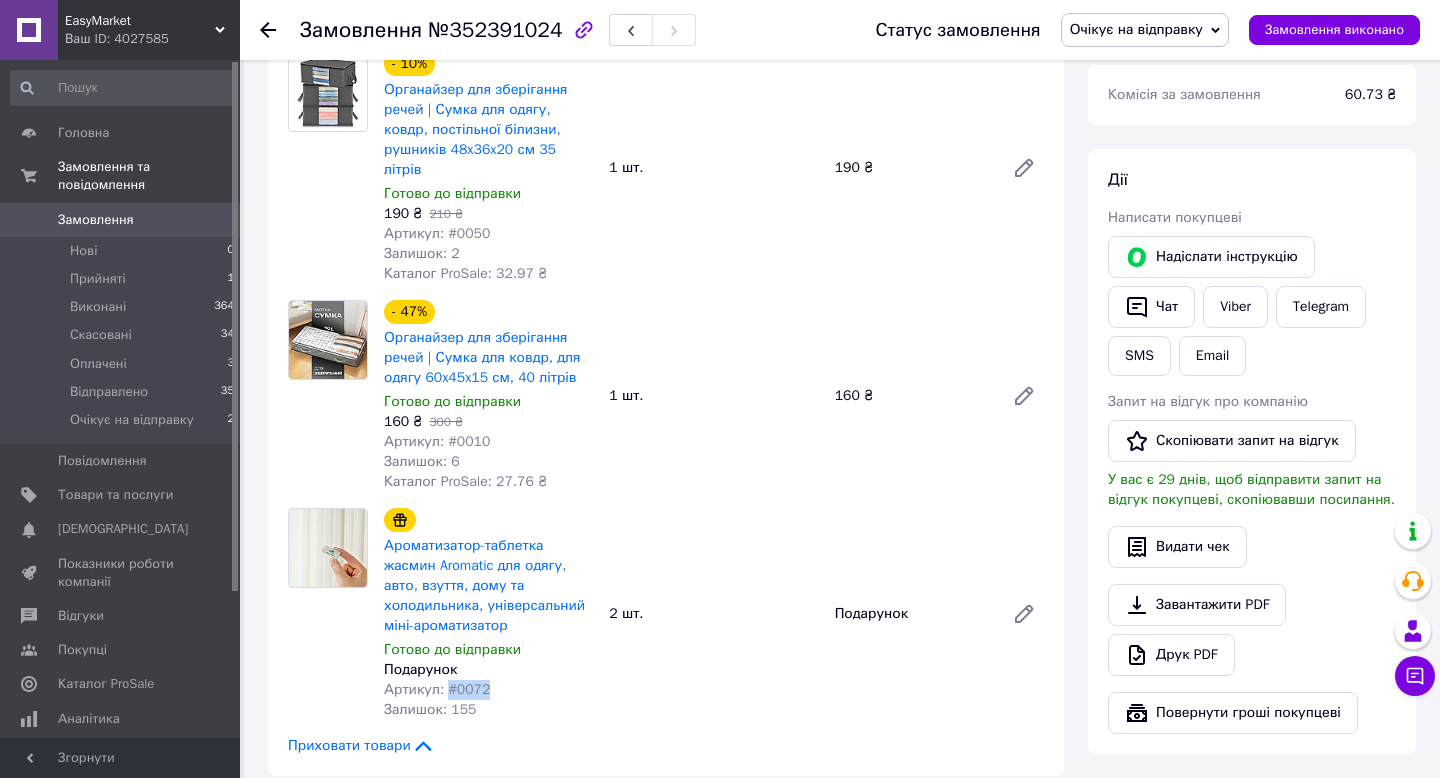 scroll, scrollTop: 236, scrollLeft: 0, axis: vertical 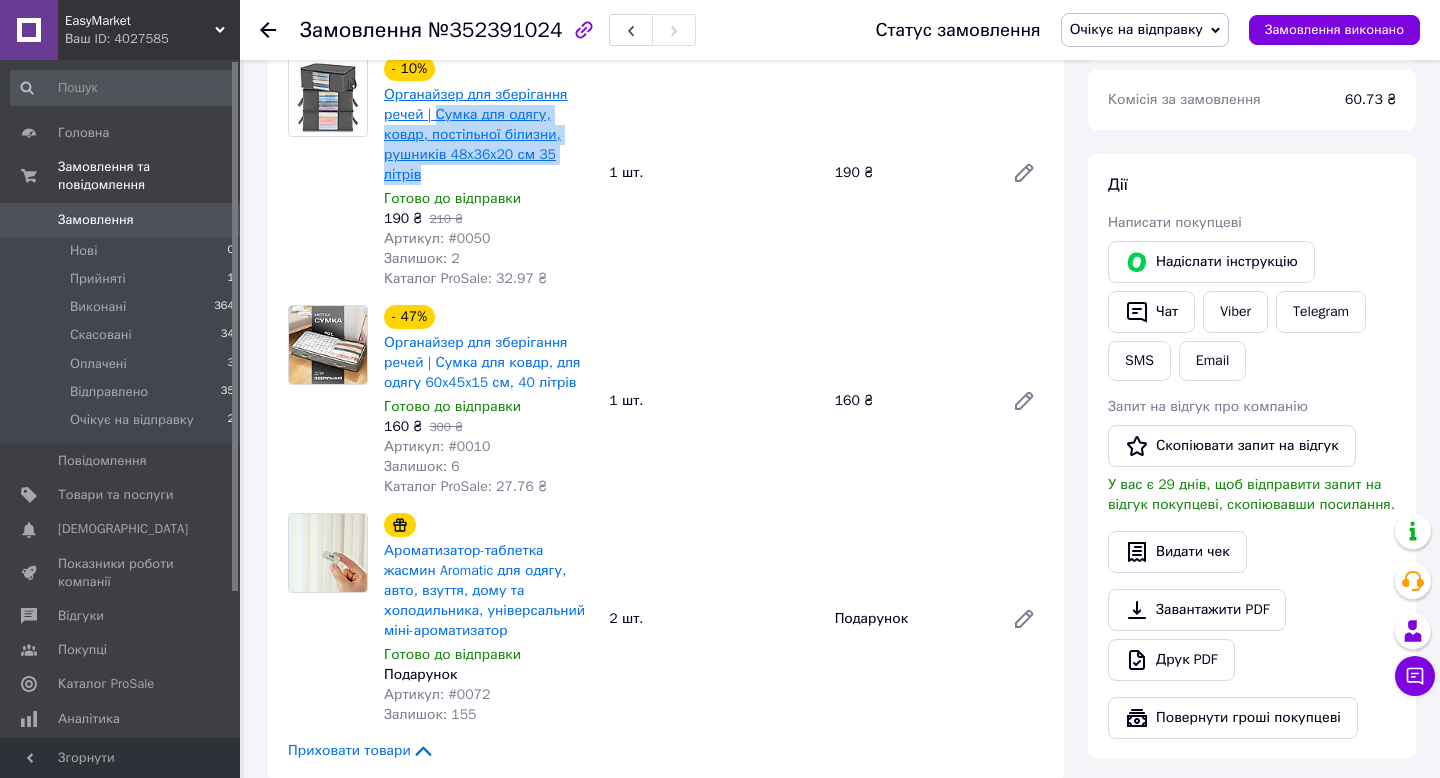 drag, startPoint x: 433, startPoint y: 178, endPoint x: 437, endPoint y: 121, distance: 57.14018 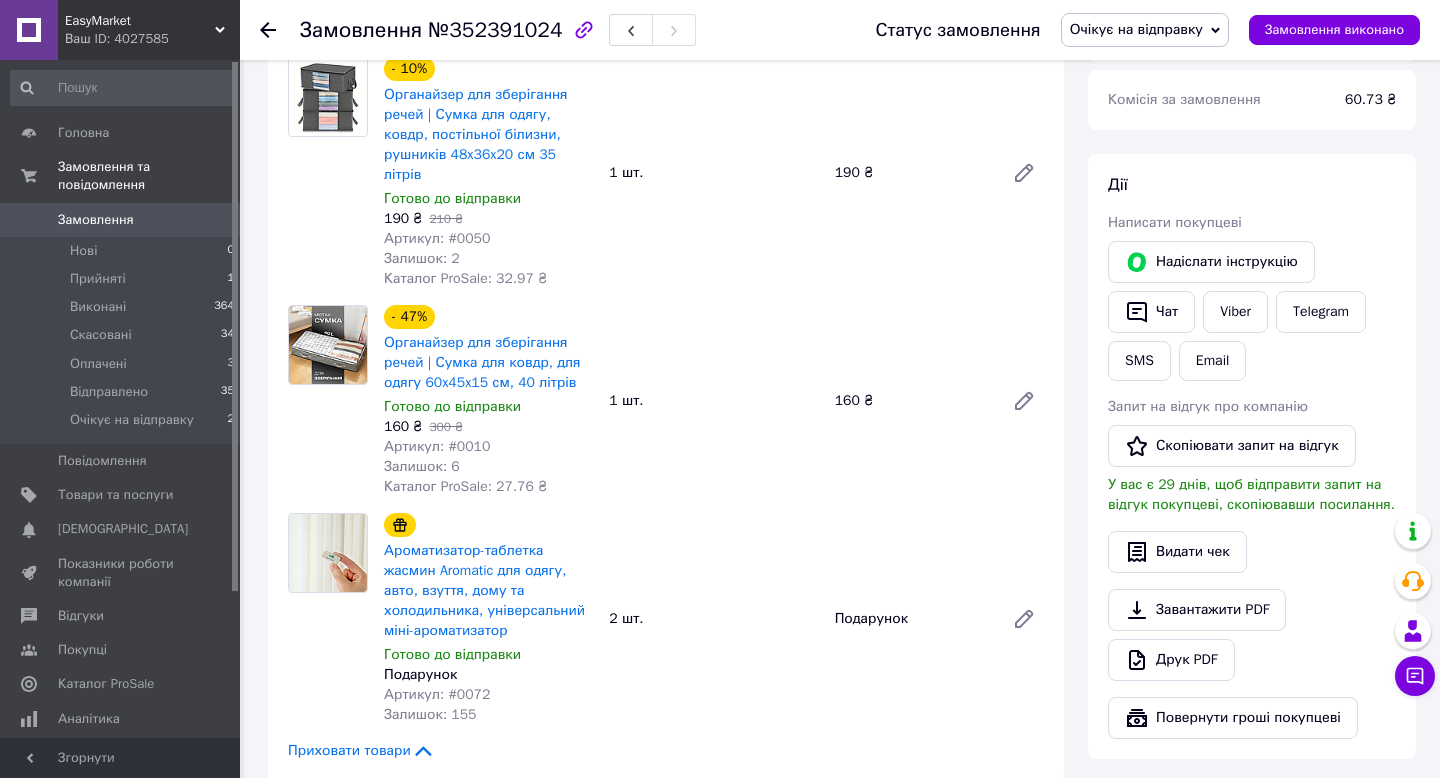 click on "Органайзер для зберігання речей | Сумка для одягу, ковдр, постільної білизни, рушників 48x36x20 см 35 літрів" at bounding box center [488, 135] 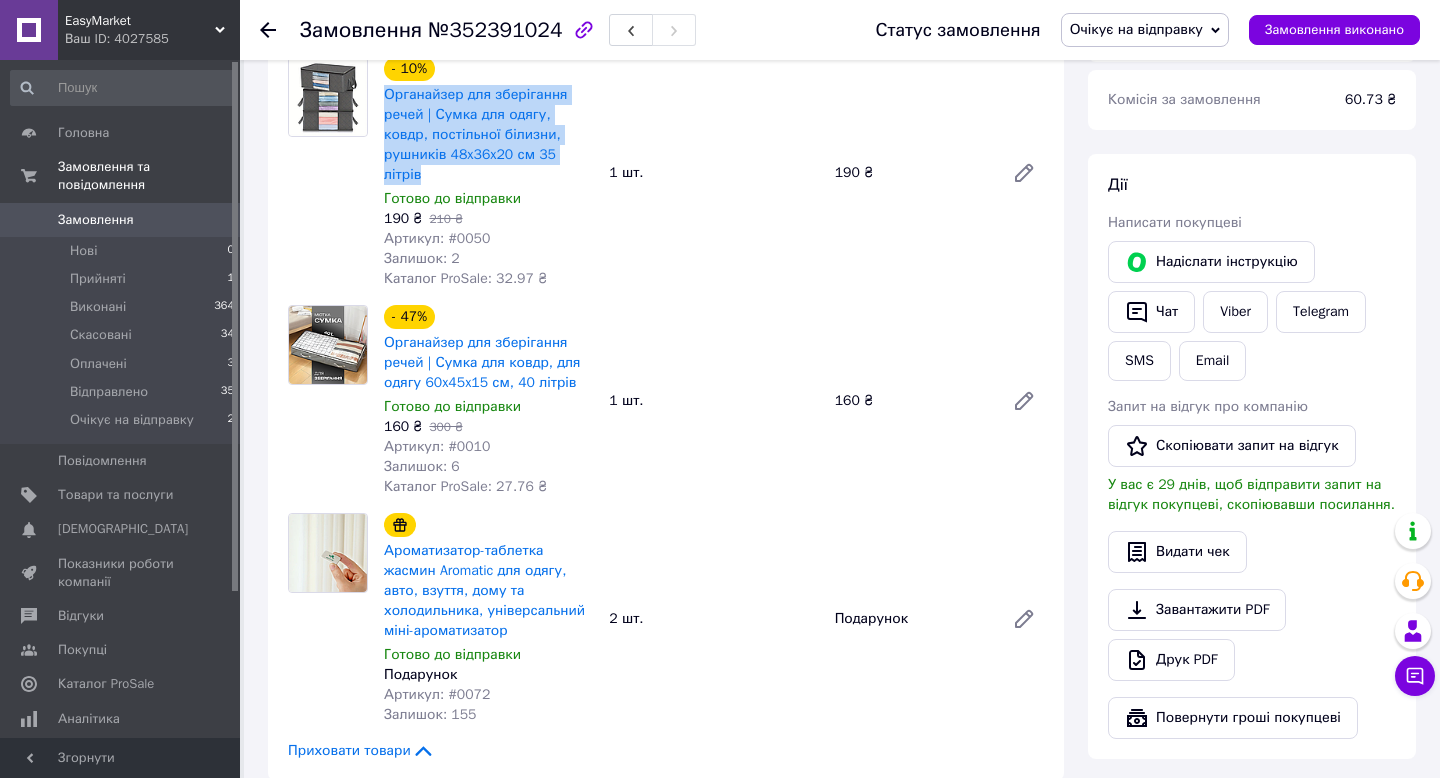 drag, startPoint x: 382, startPoint y: 91, endPoint x: 424, endPoint y: 171, distance: 90.35486 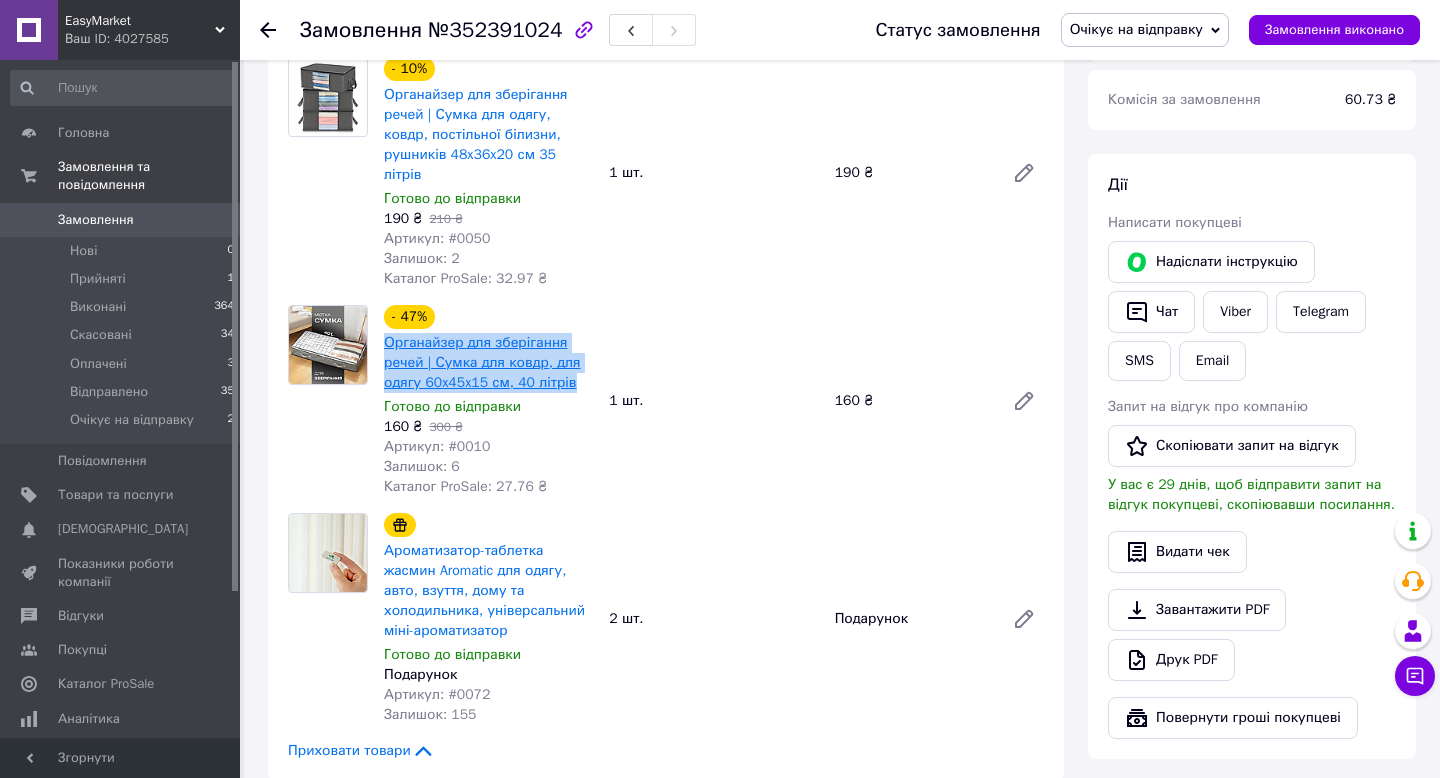drag, startPoint x: 587, startPoint y: 384, endPoint x: 384, endPoint y: 346, distance: 206.52603 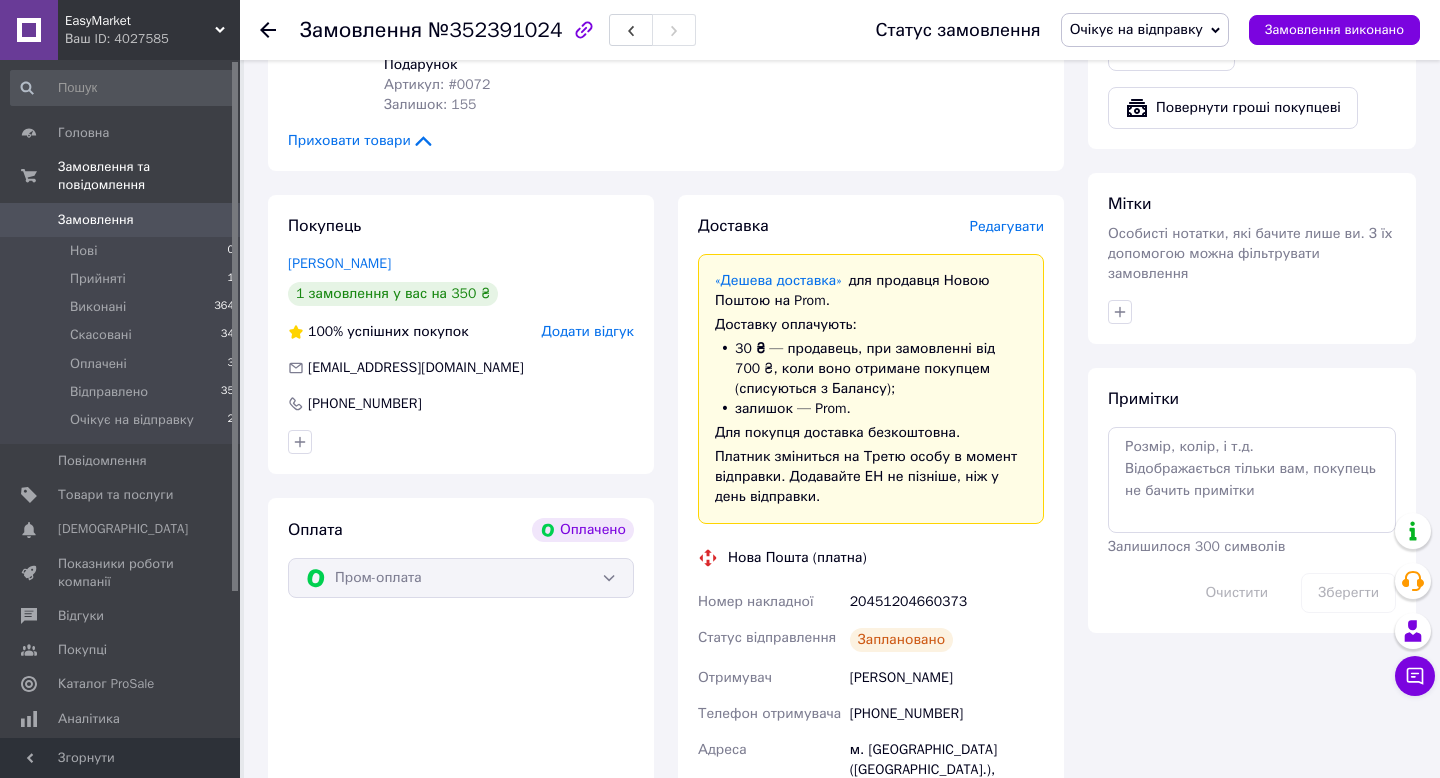 scroll, scrollTop: 870, scrollLeft: 0, axis: vertical 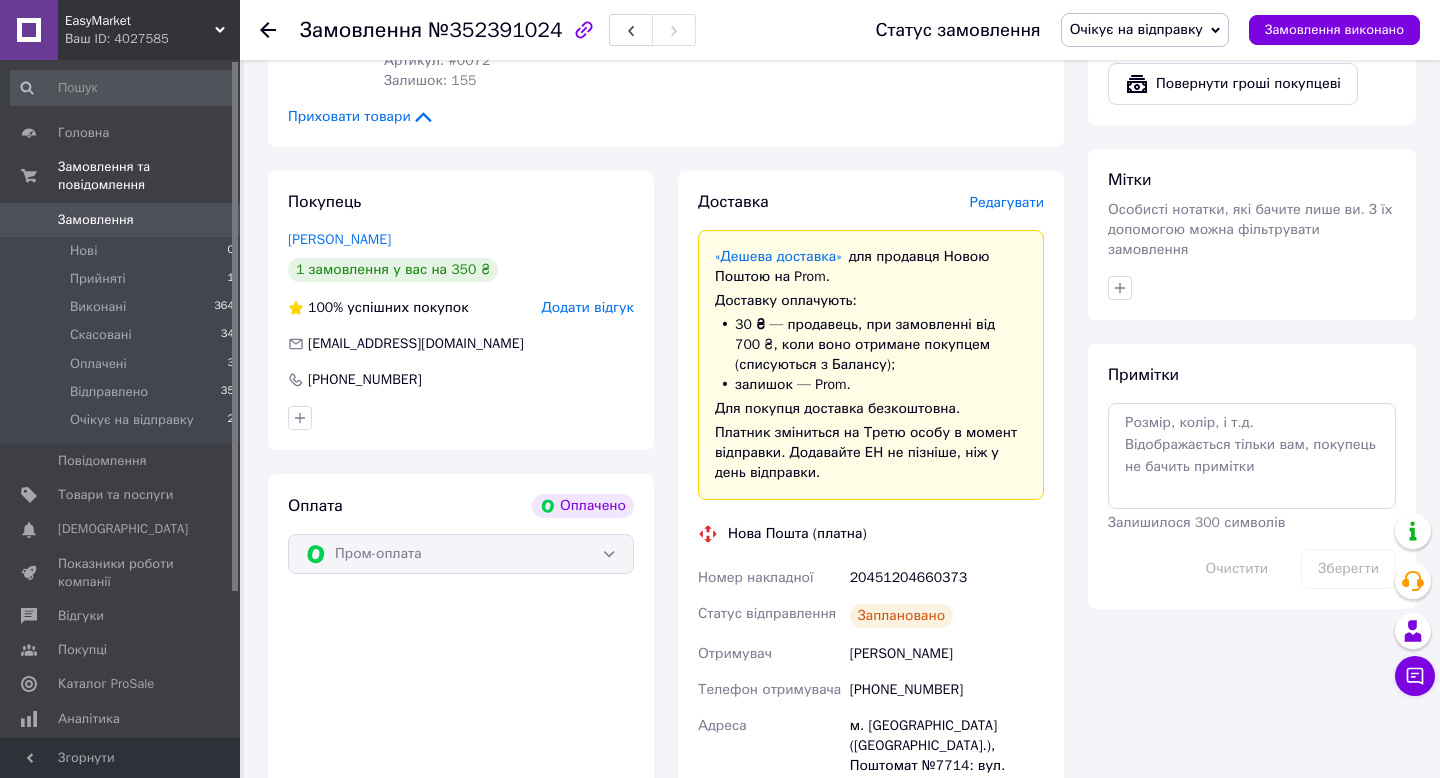 click on "20451204660373" at bounding box center (947, 578) 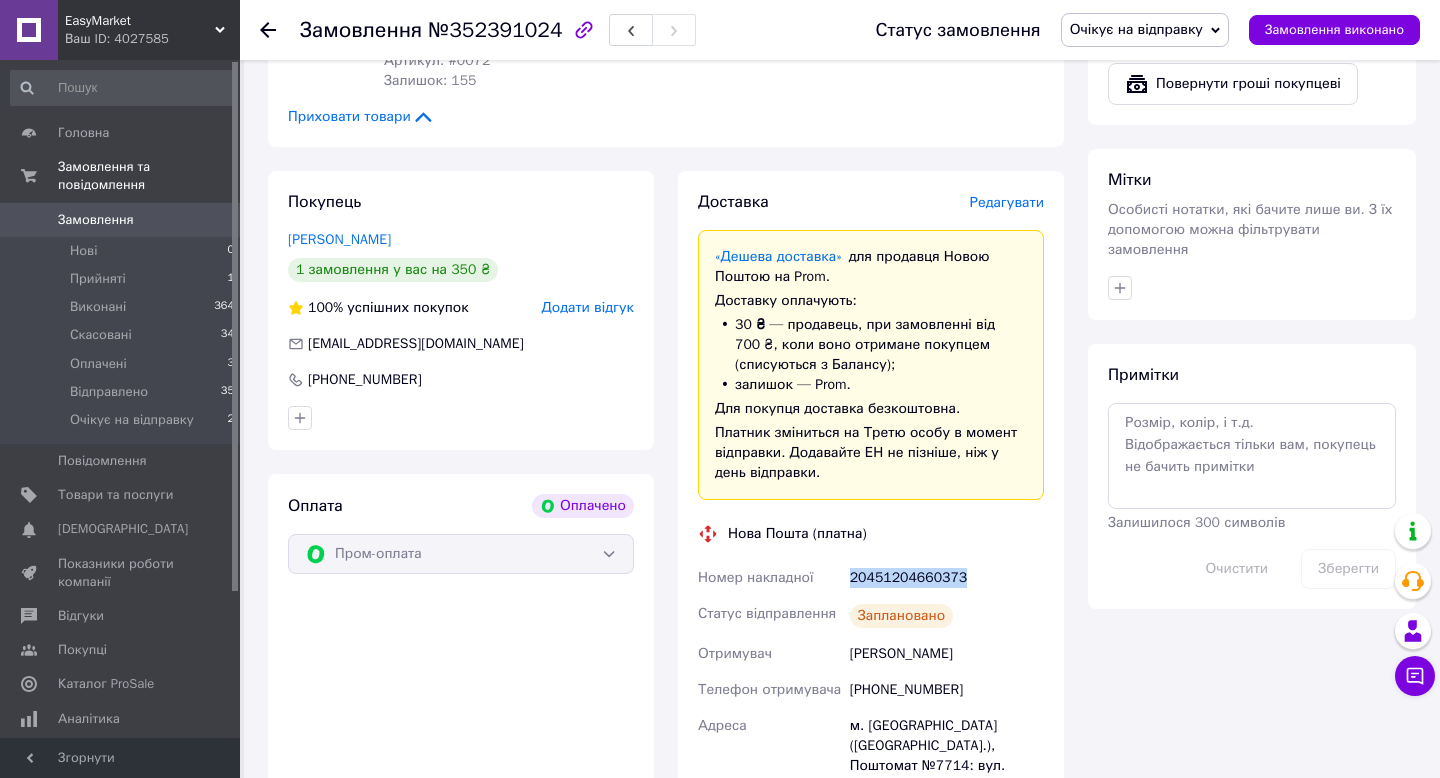 click on "20451204660373" at bounding box center (947, 578) 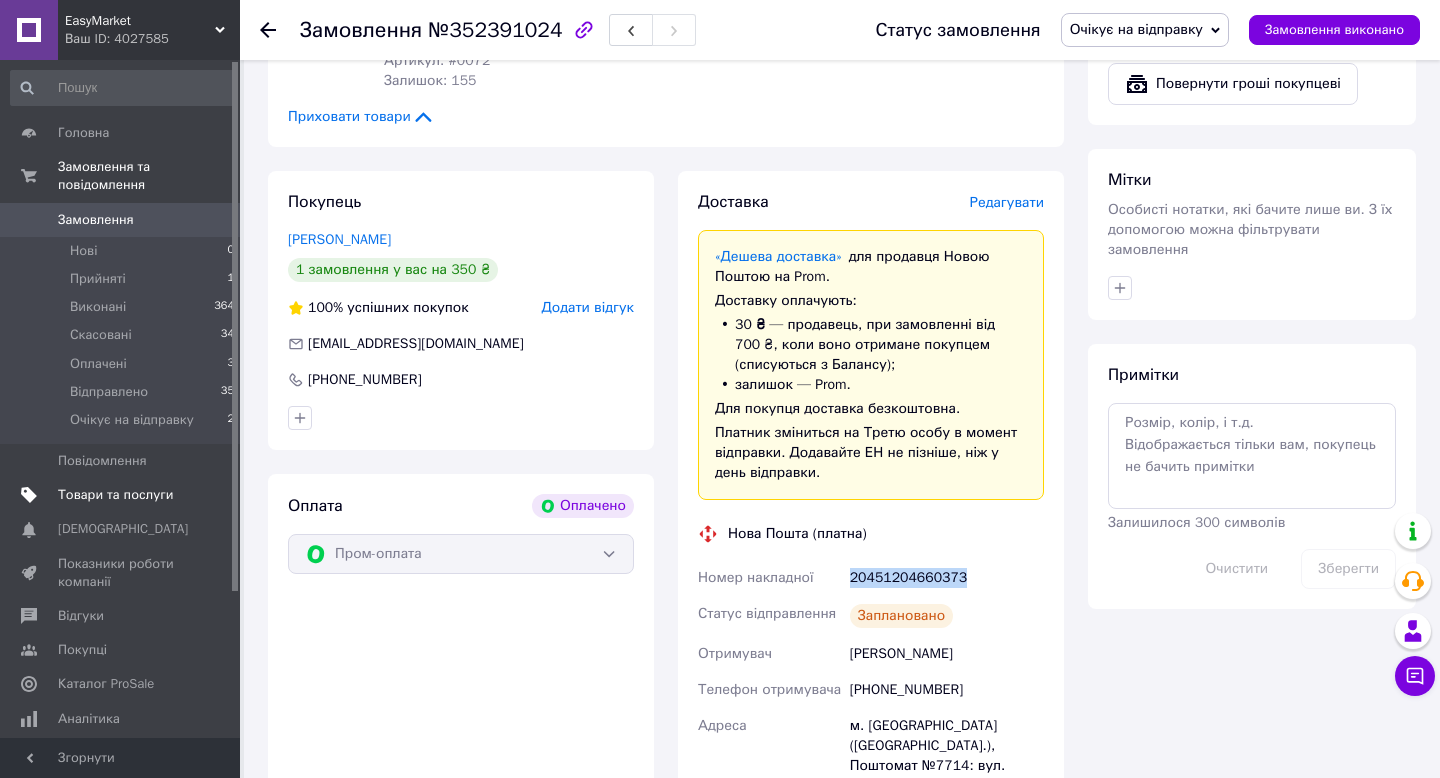 click on "Товари та послуги" at bounding box center (115, 495) 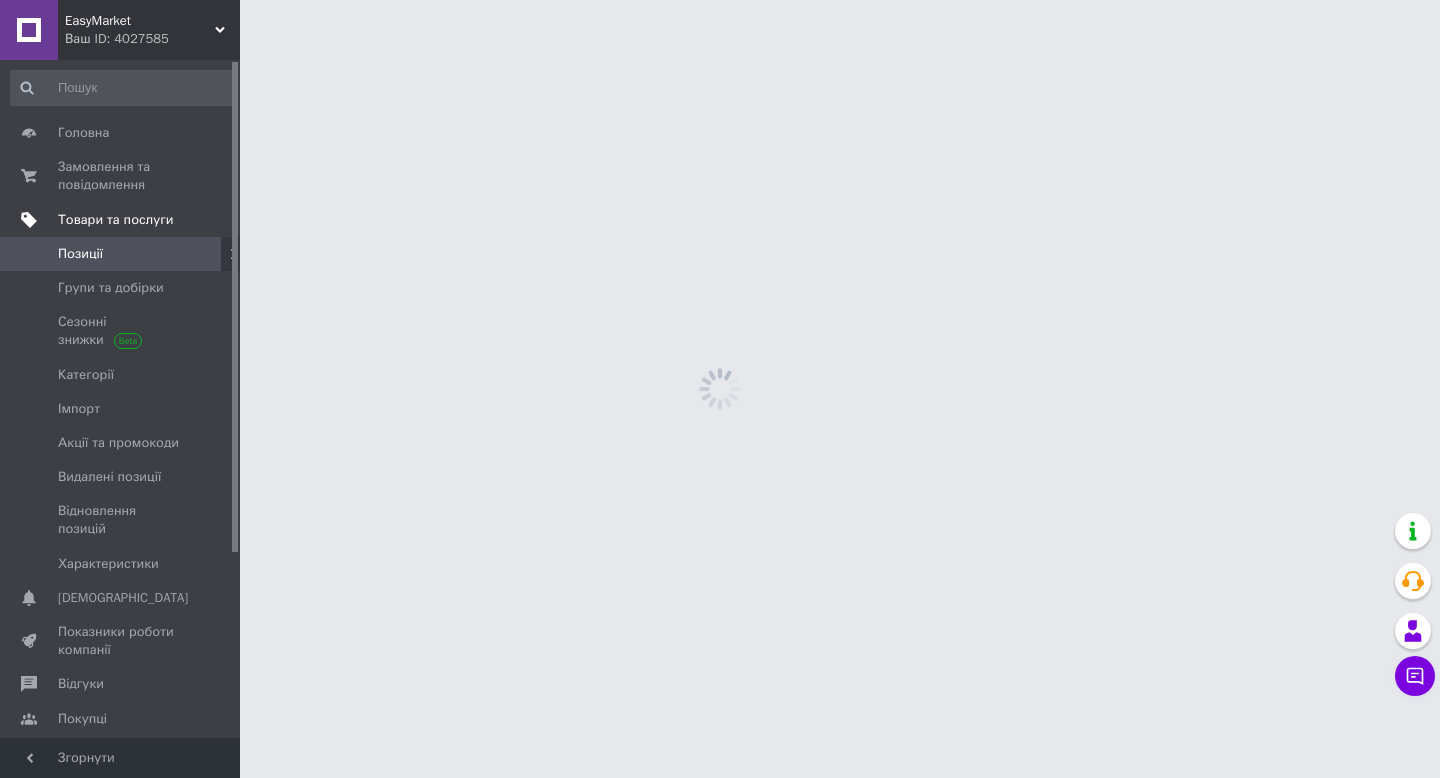 scroll, scrollTop: 0, scrollLeft: 0, axis: both 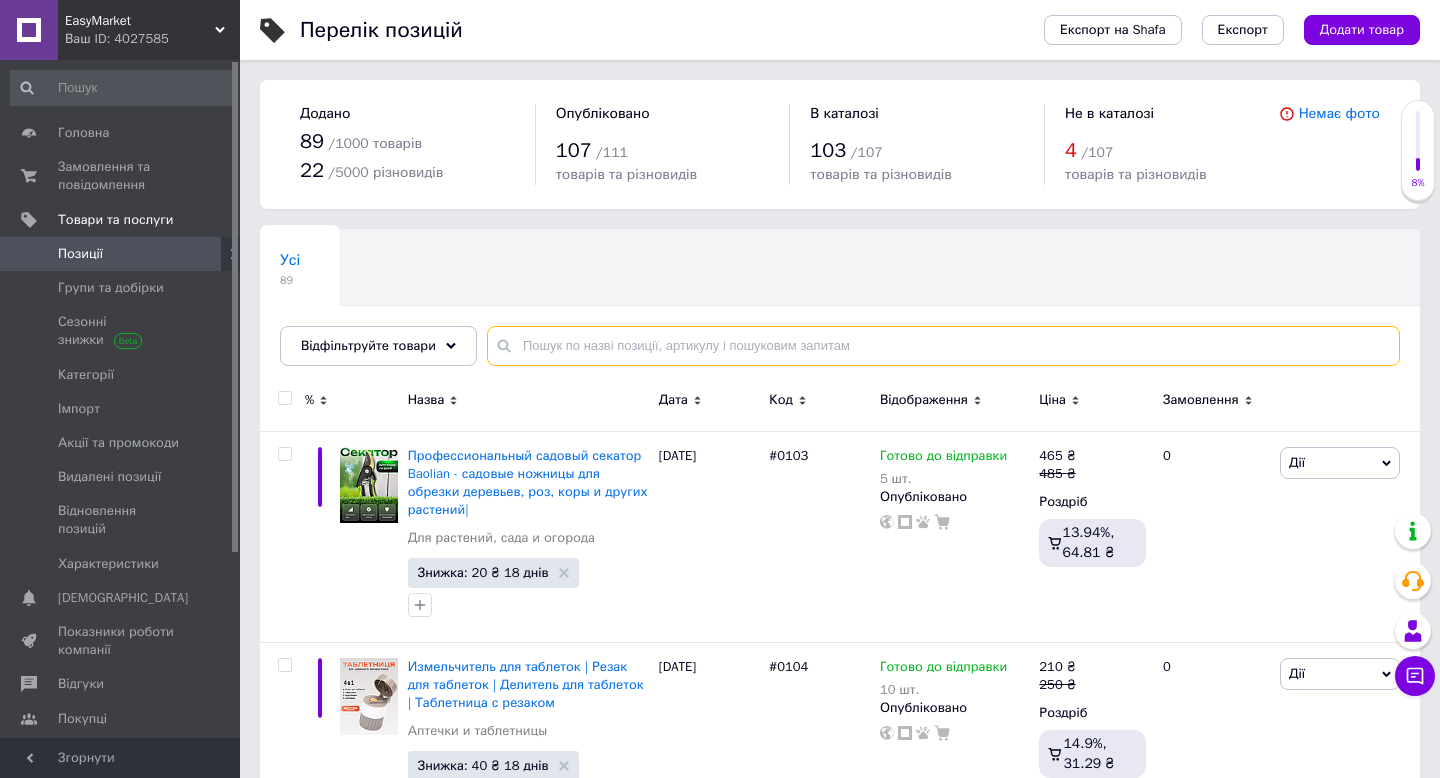 click at bounding box center [943, 346] 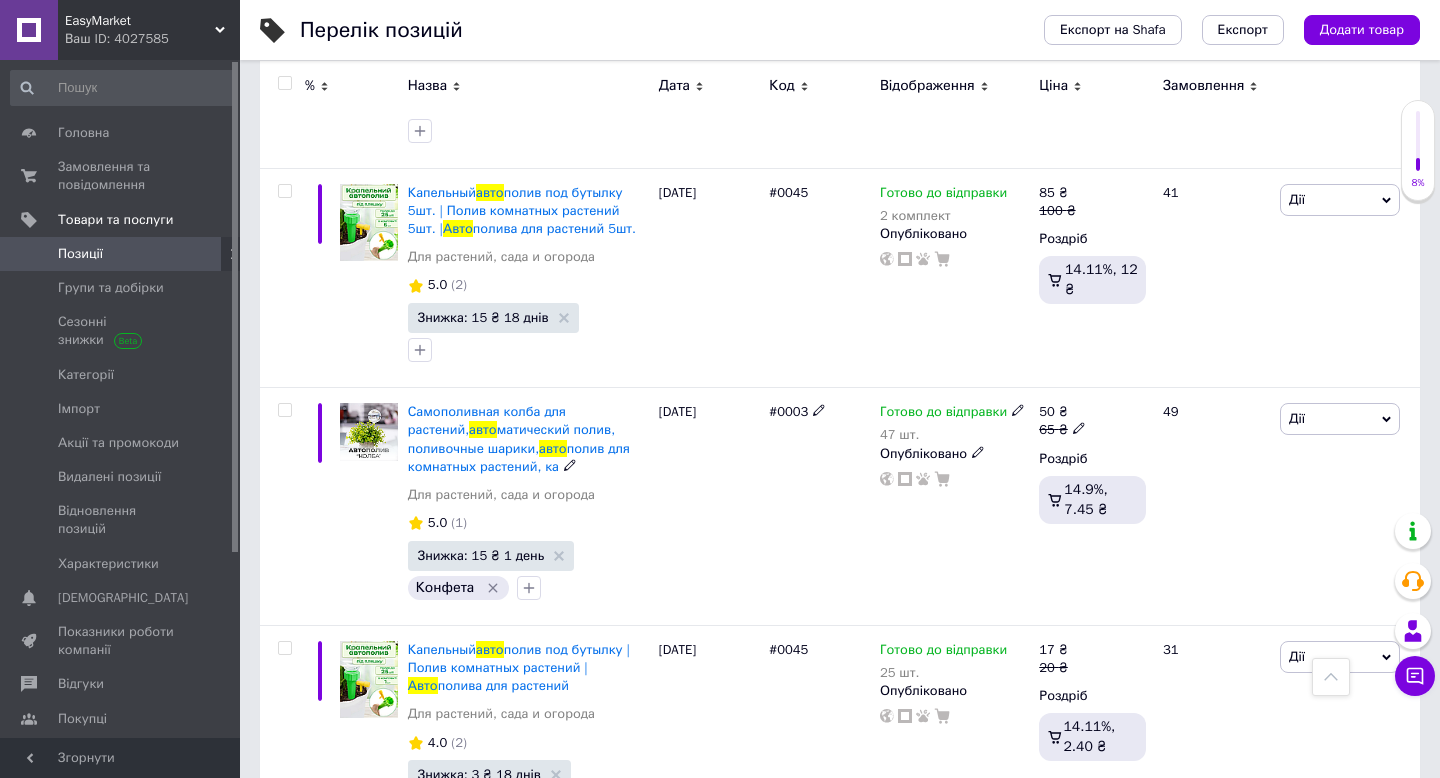 scroll, scrollTop: 1553, scrollLeft: 0, axis: vertical 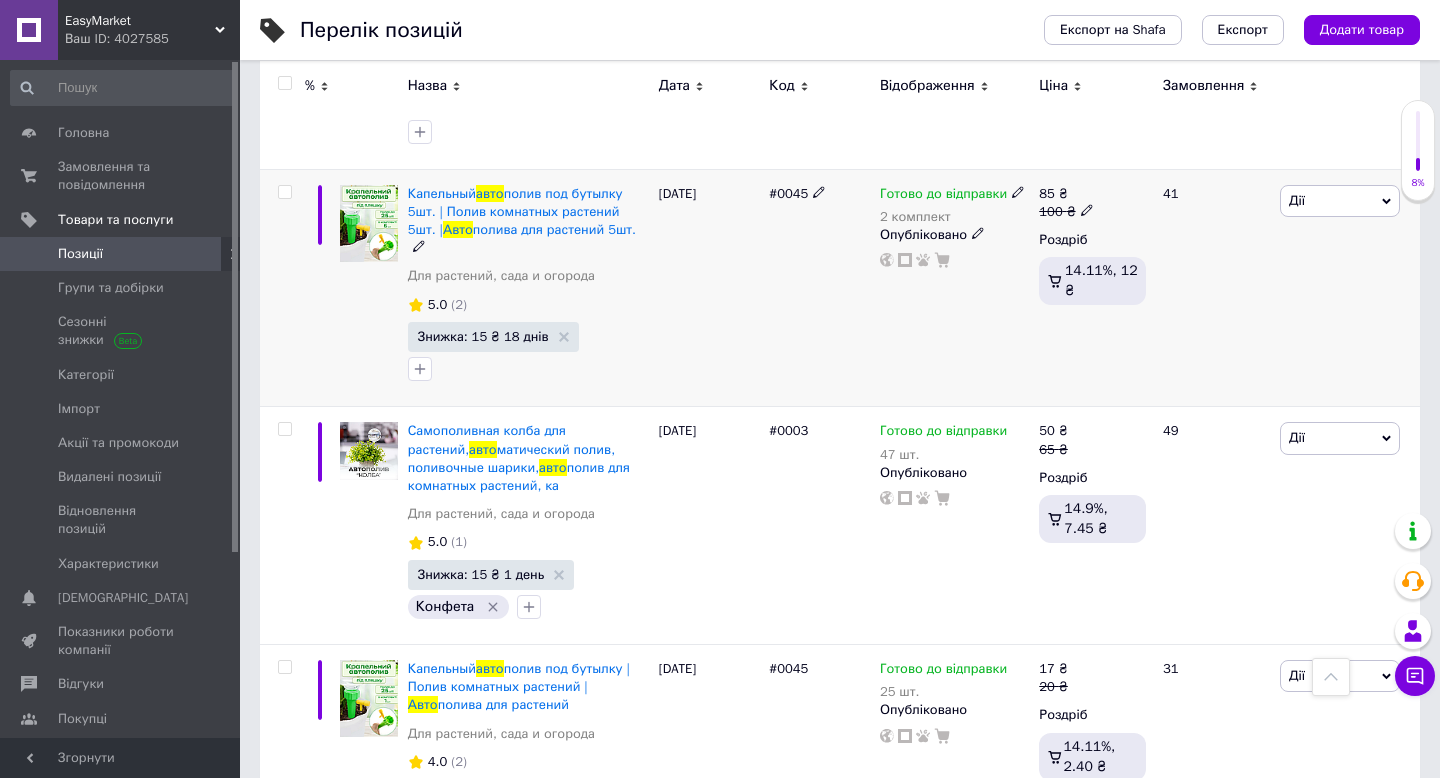 type on "авто" 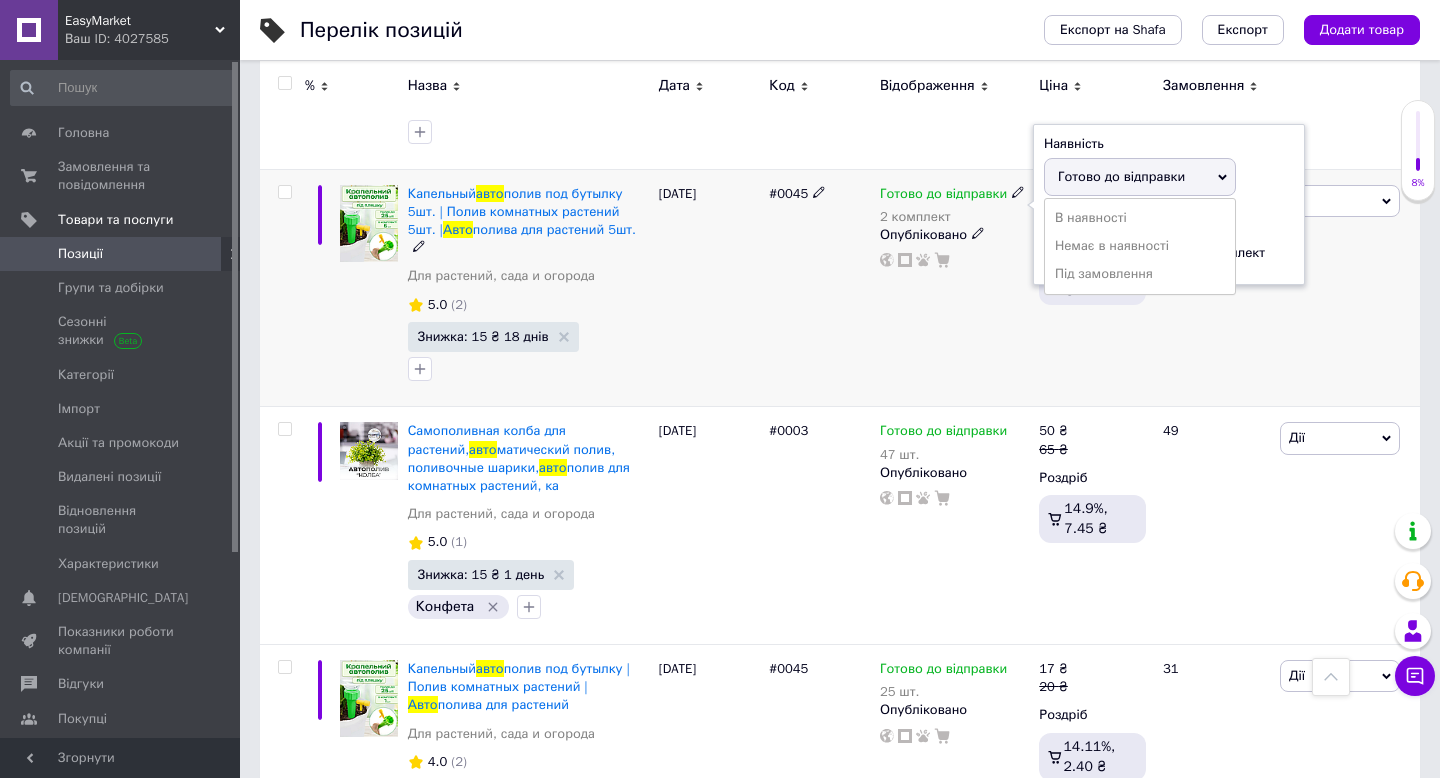 click on "Наявність Готово до відправки В наявності Немає в наявності Під замовлення Залишки 2 комплект" at bounding box center [1169, 205] 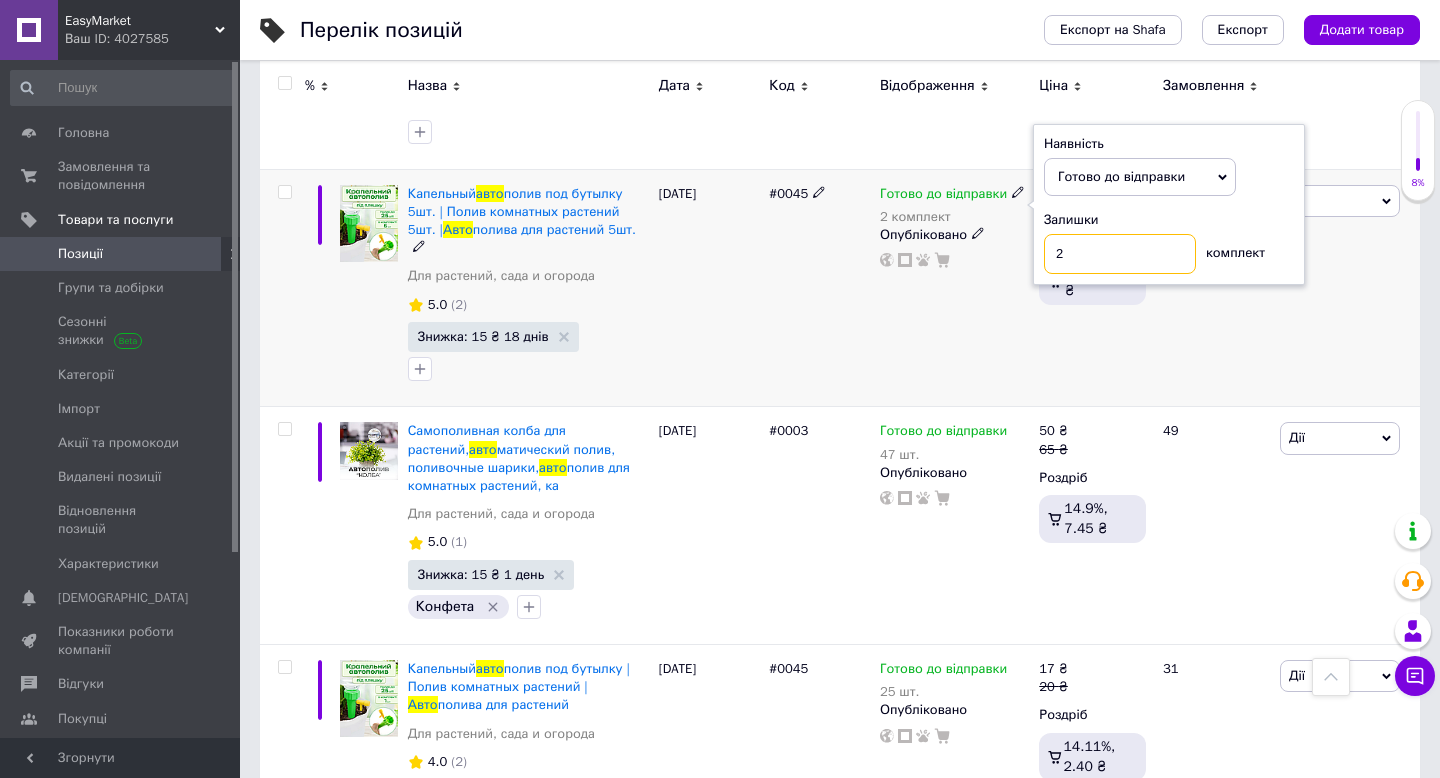 click on "2" at bounding box center [1120, 254] 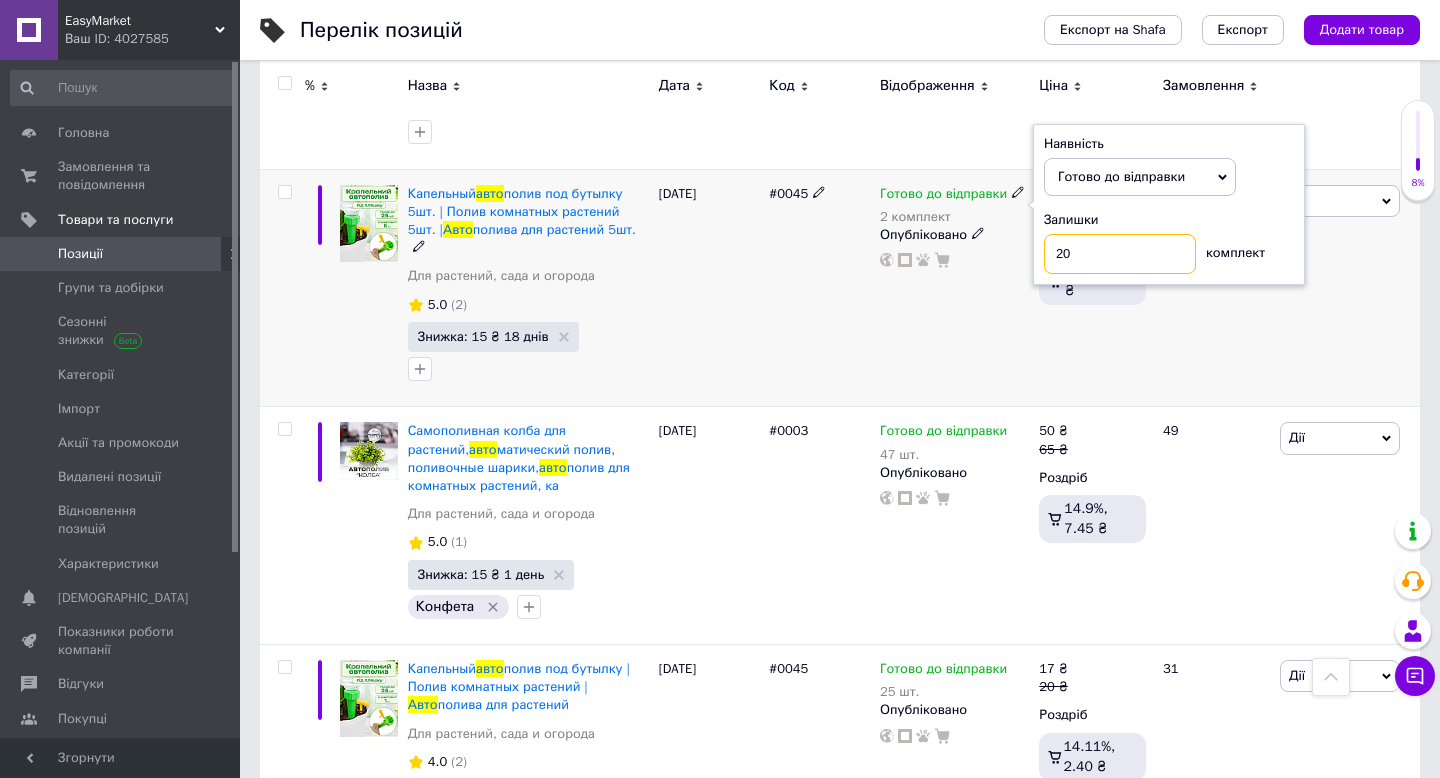 type on "20" 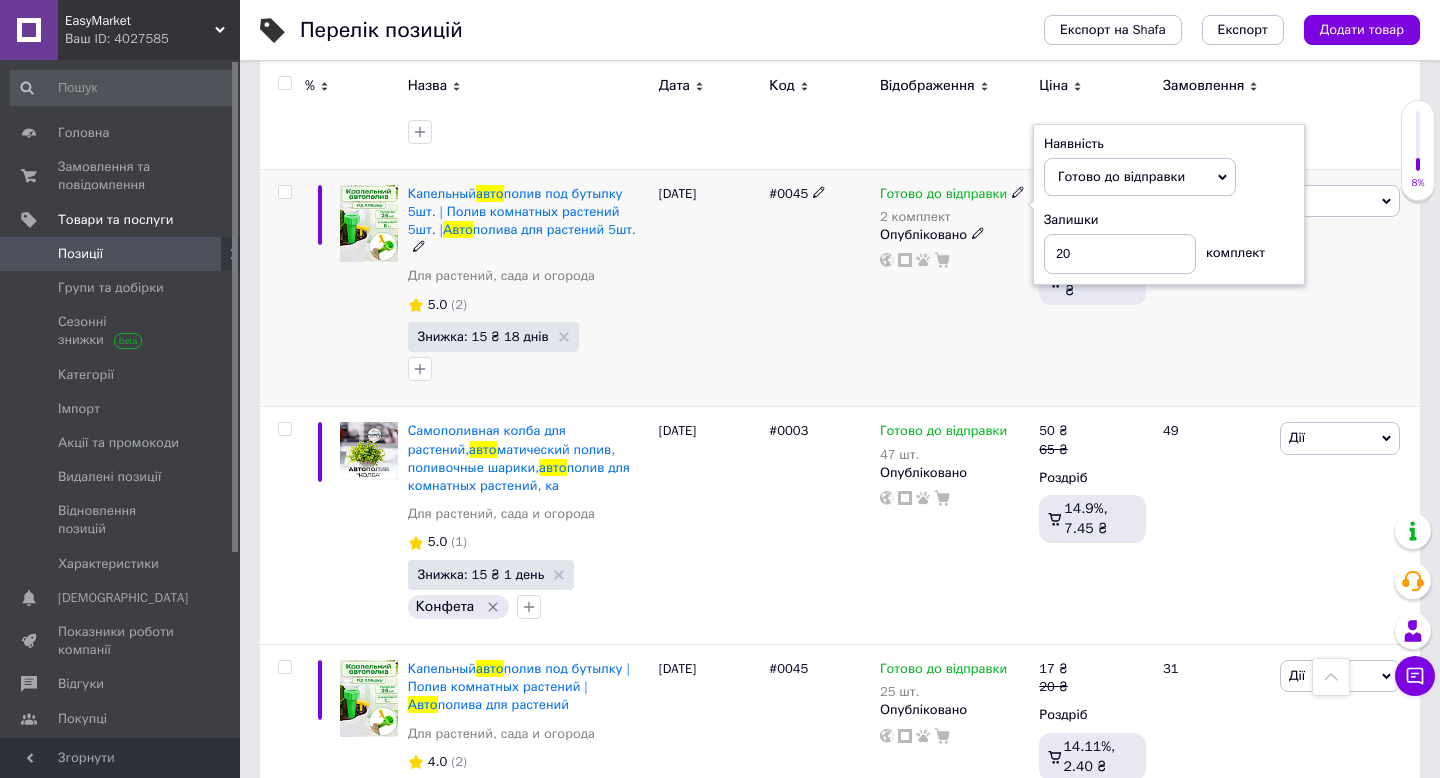 click on "Готово до відправки 2 комплект Наявність Готово до відправки В наявності Немає в наявності Під замовлення Залишки 20 комплект Опубліковано" at bounding box center (954, 288) 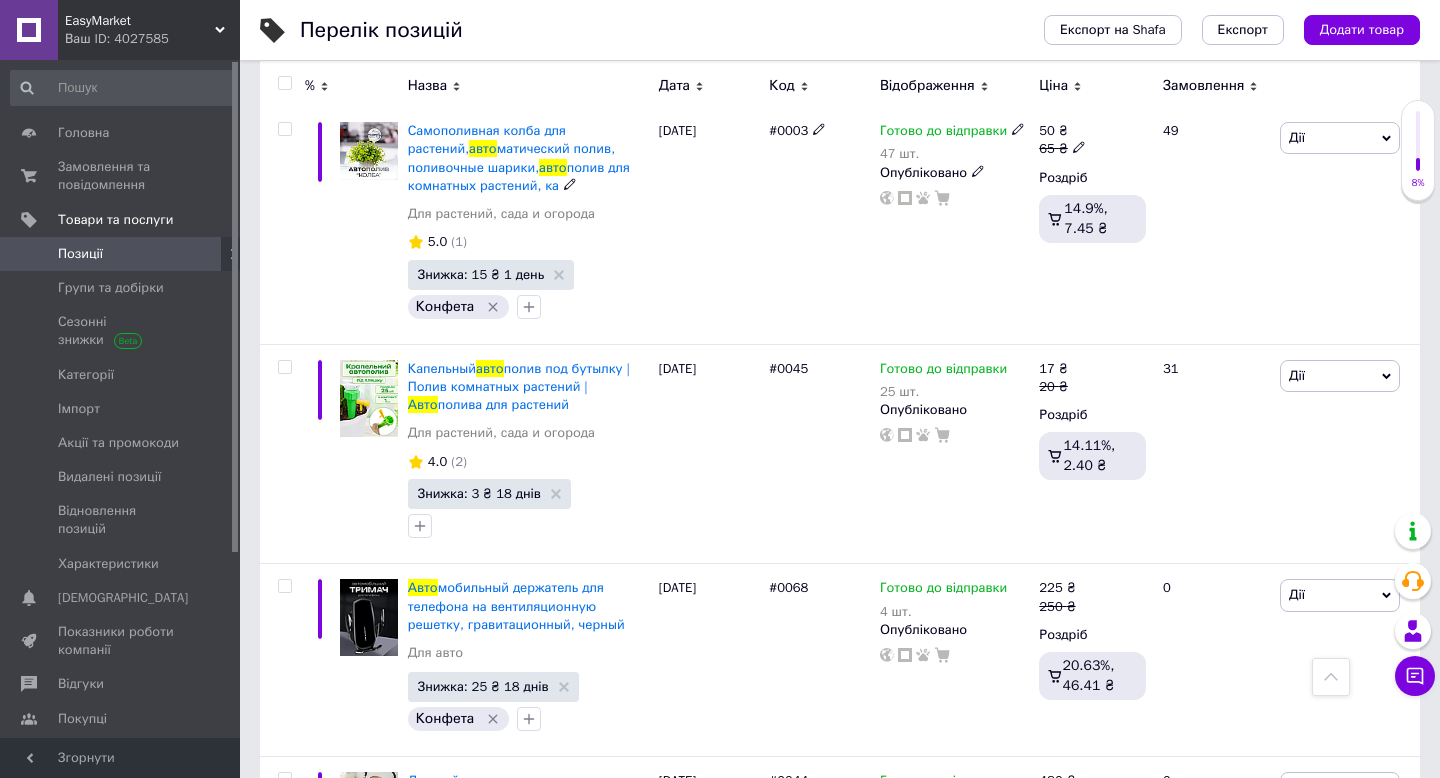 scroll, scrollTop: 1845, scrollLeft: 0, axis: vertical 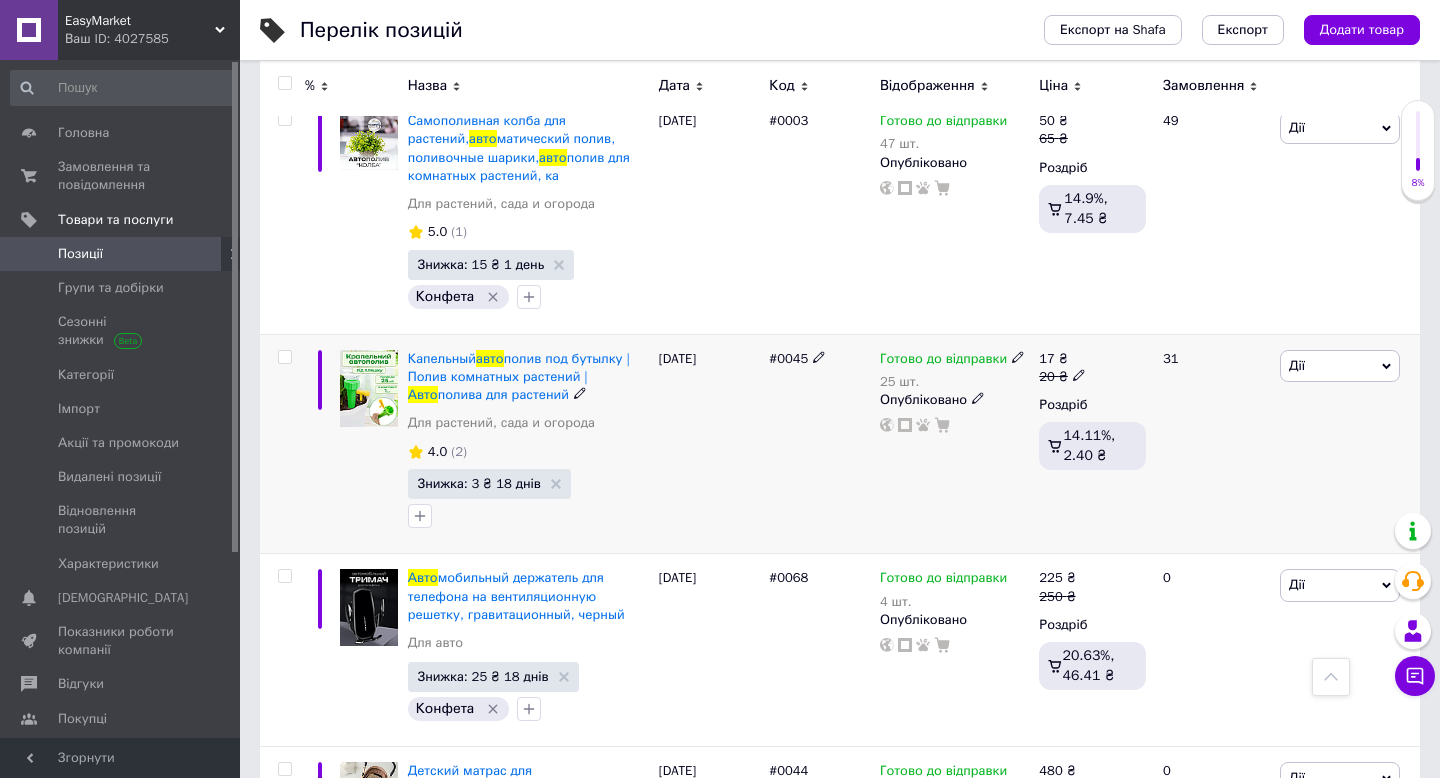 click 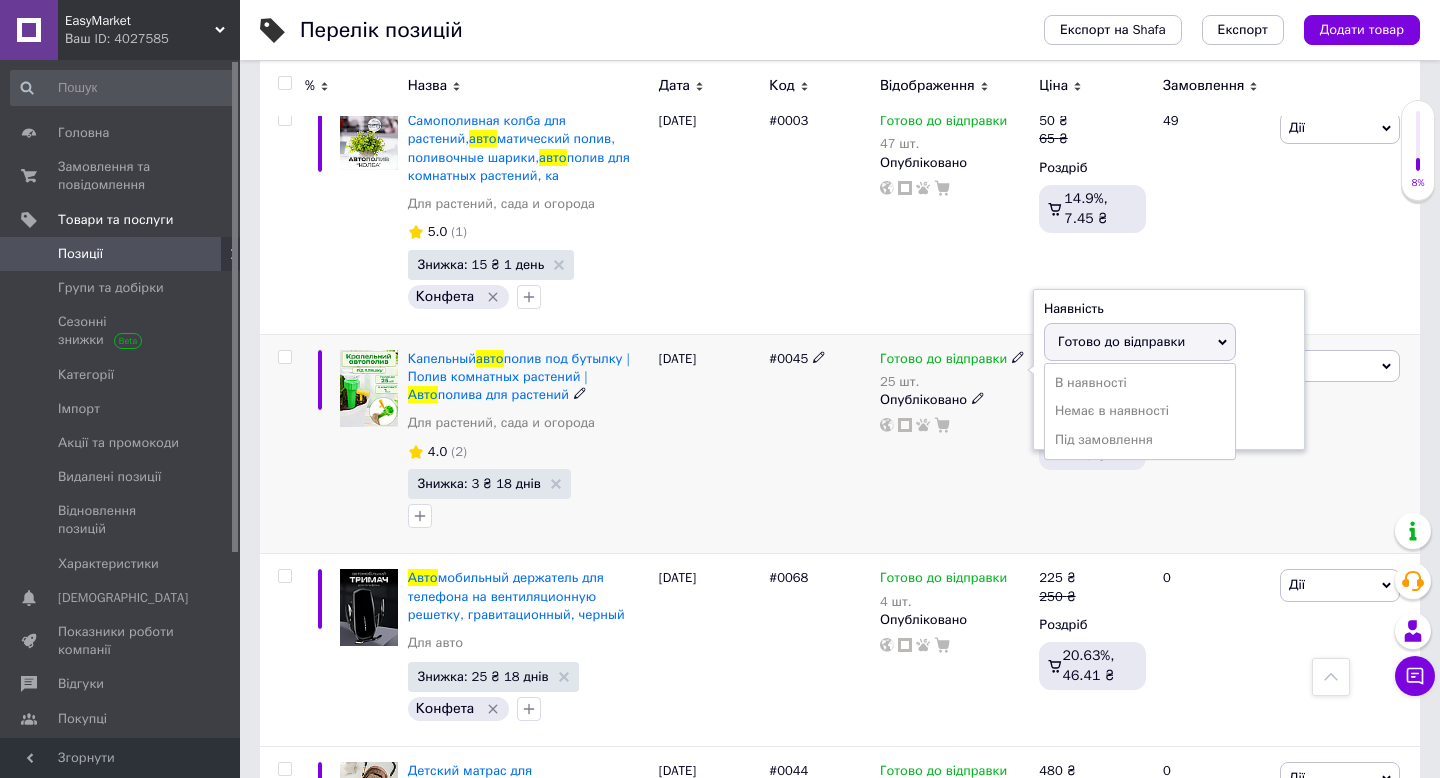 click on "Залишки" at bounding box center (1169, 385) 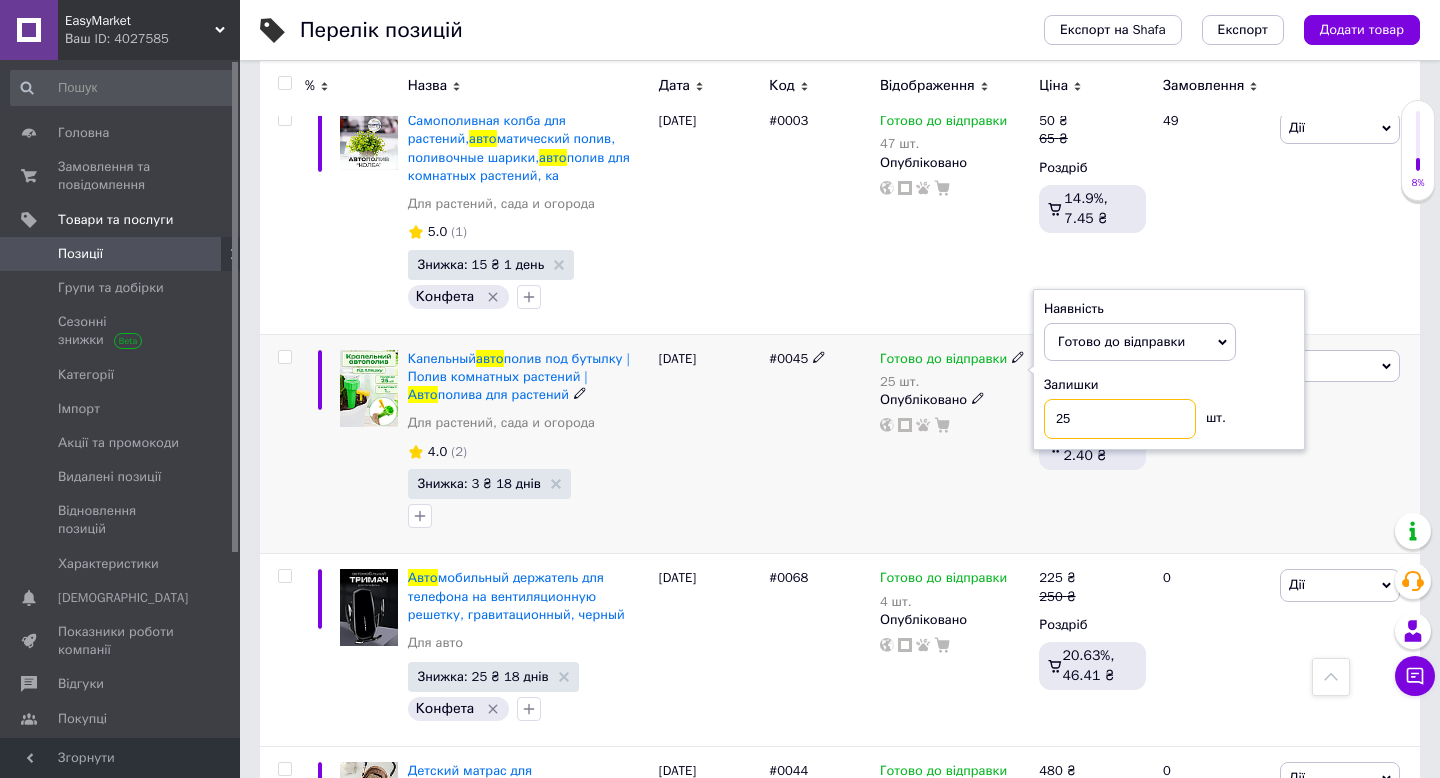 click on "25" at bounding box center (1120, 419) 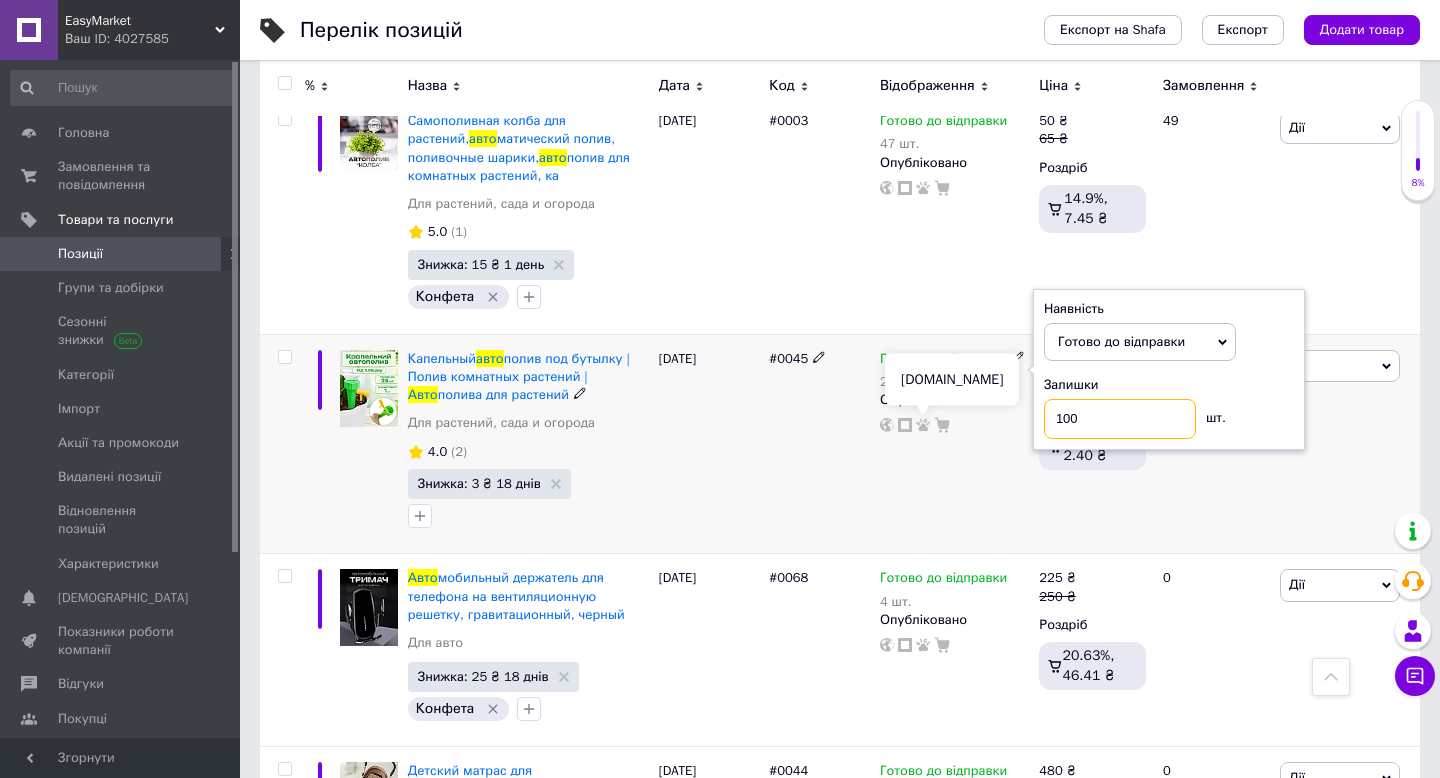 type on "100" 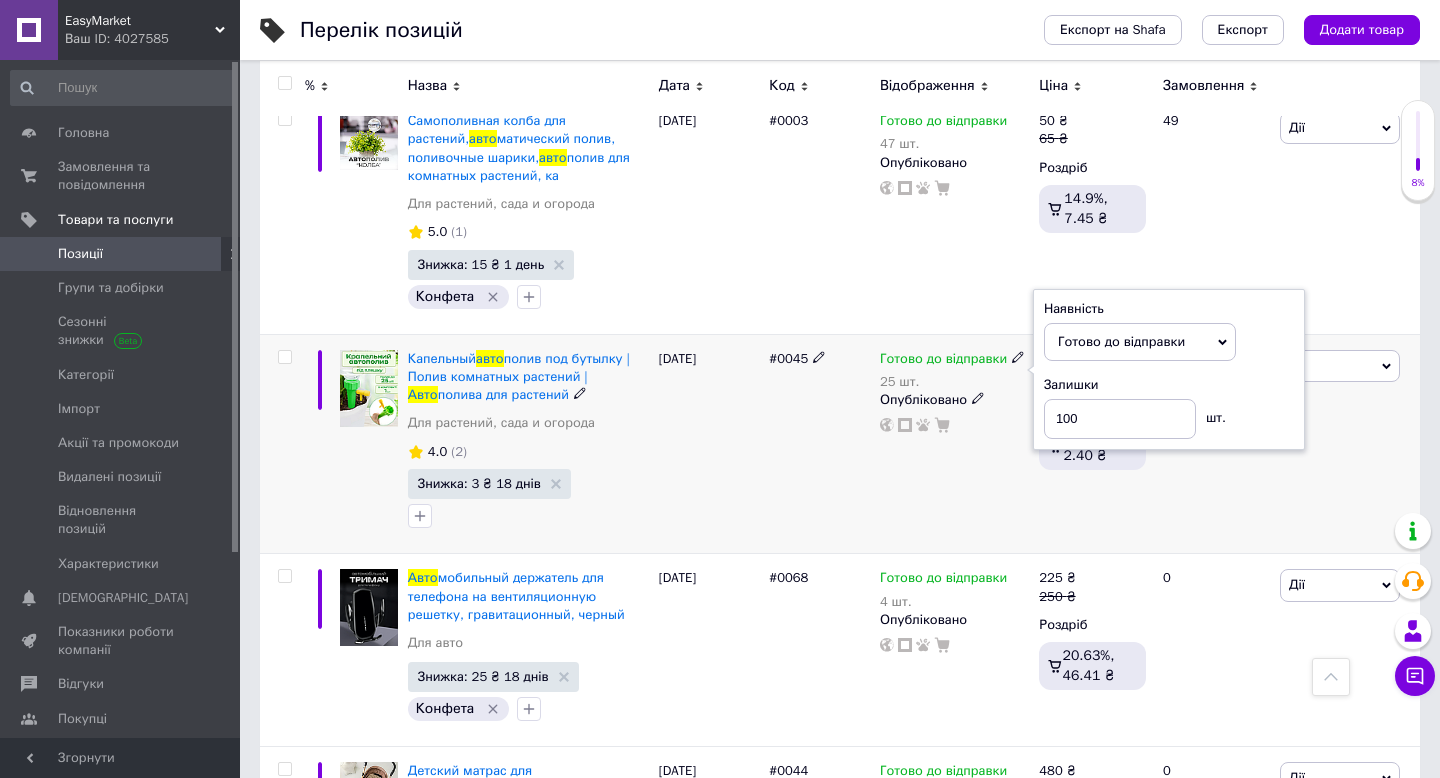 click on "Готово до відправки 25 шт. Наявність Готово до відправки В наявності Немає в наявності Під замовлення Залишки 100 шт. Опубліковано" at bounding box center [954, 444] 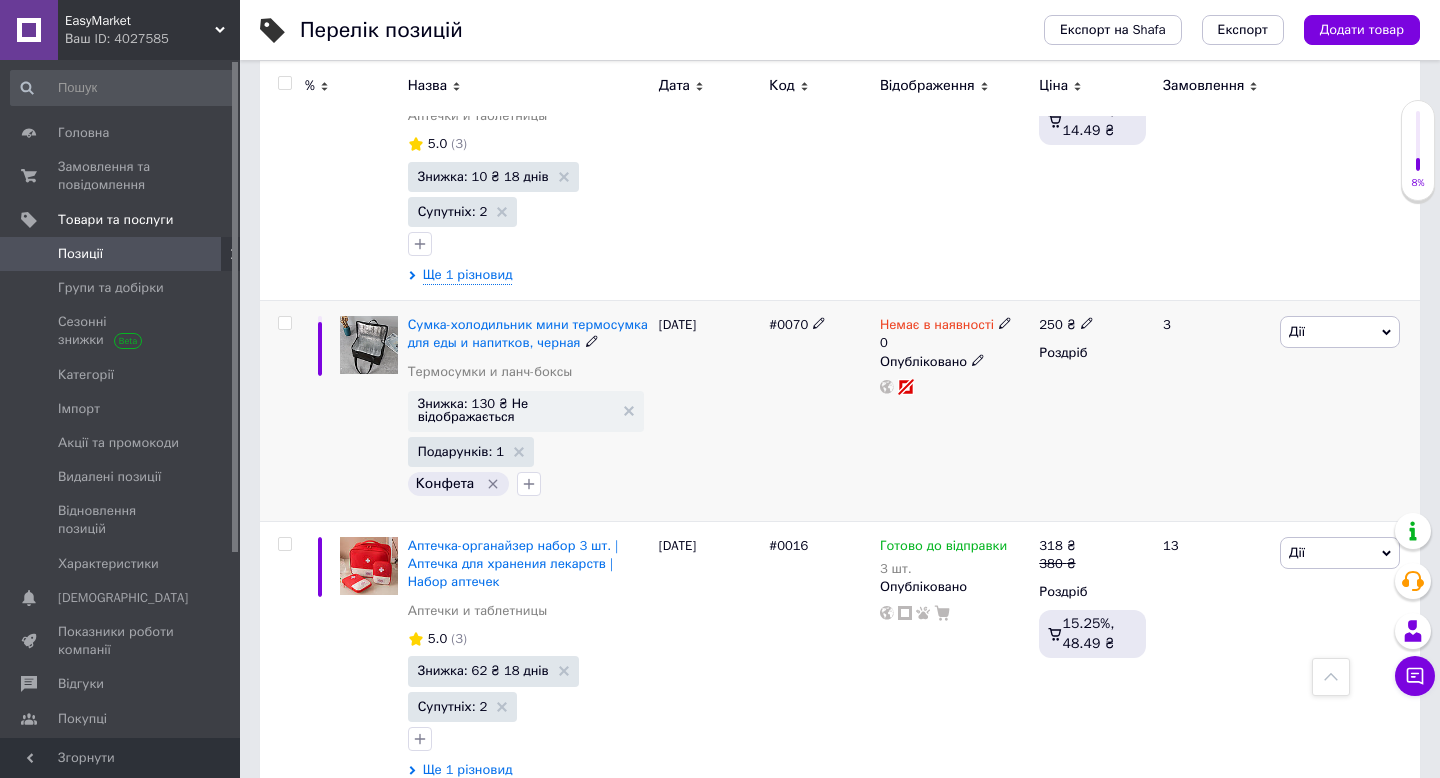 scroll, scrollTop: 3262, scrollLeft: 0, axis: vertical 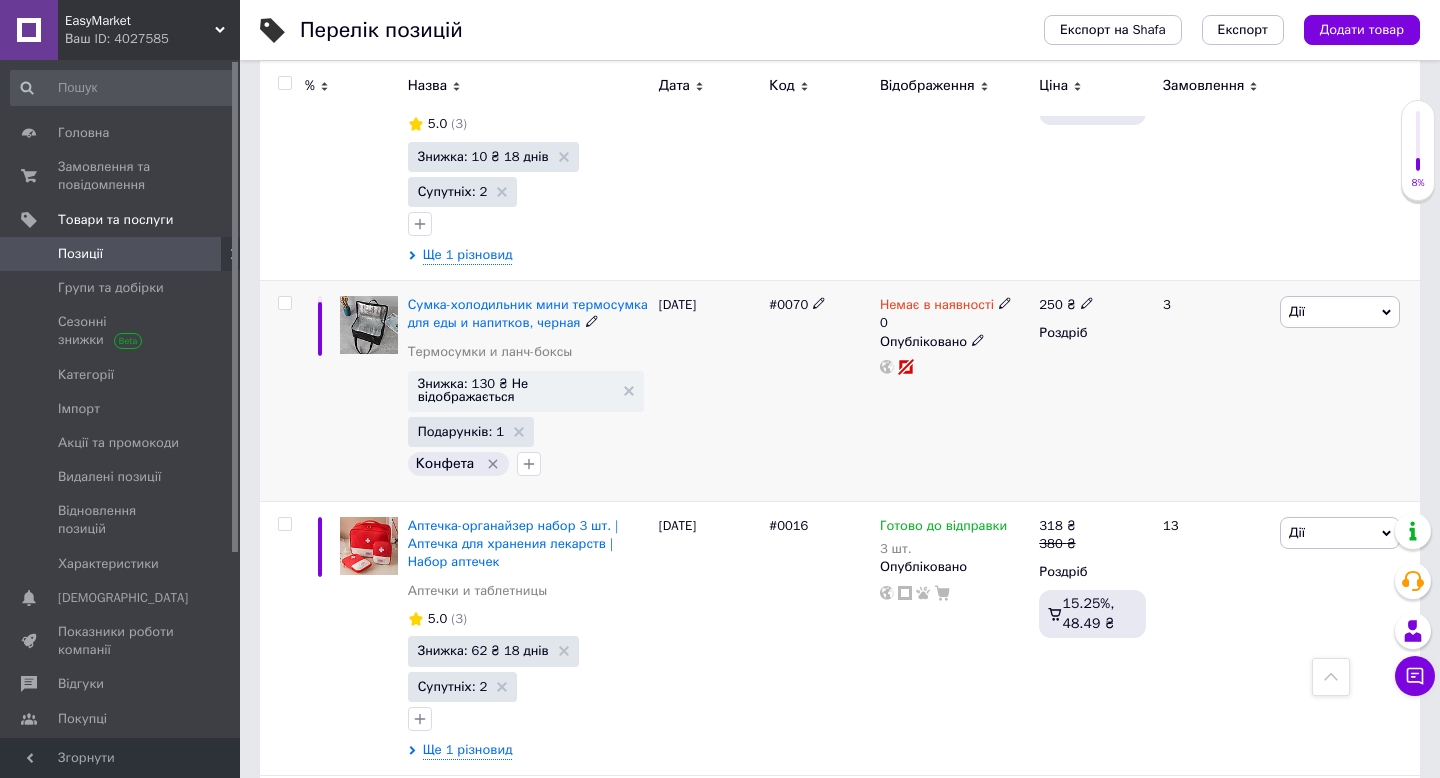 click 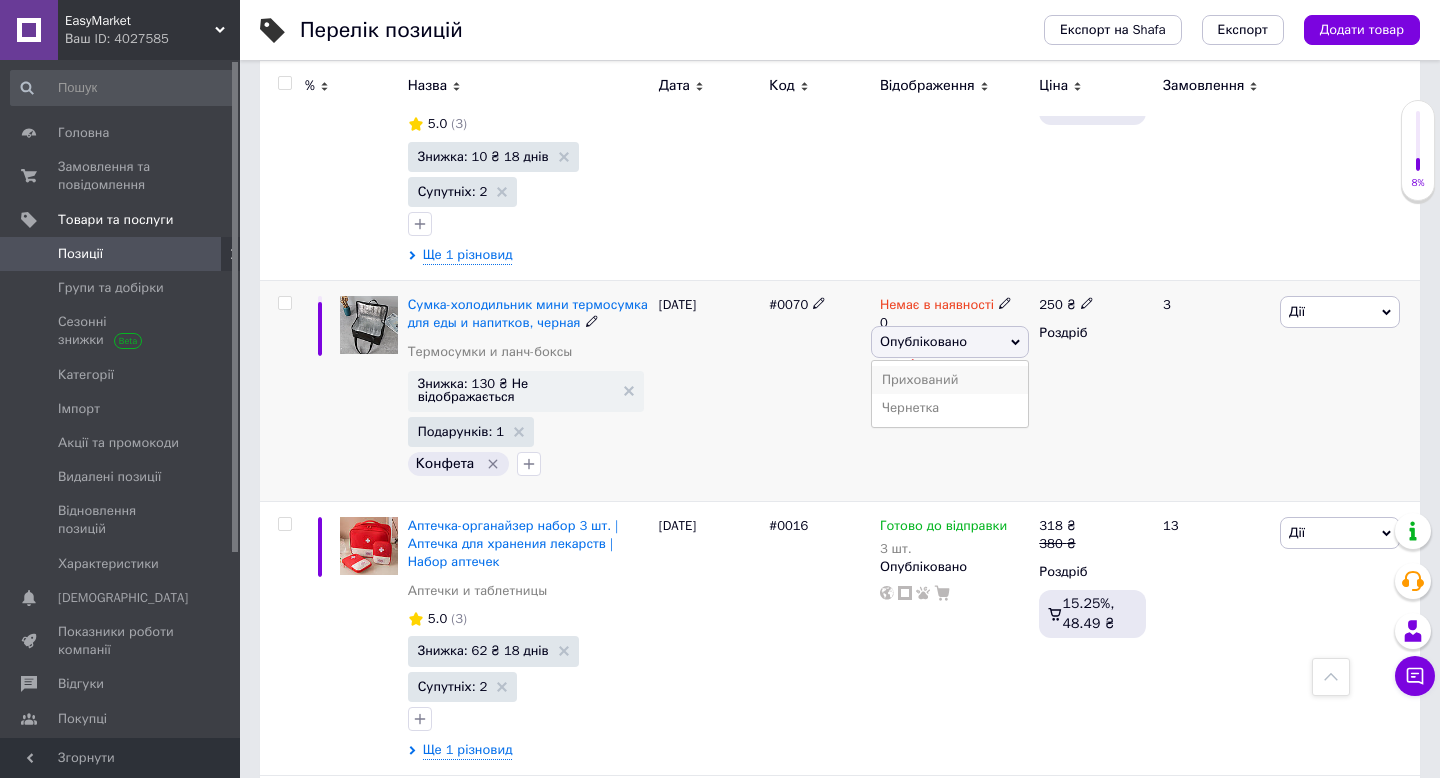 click on "Прихований" at bounding box center [950, 380] 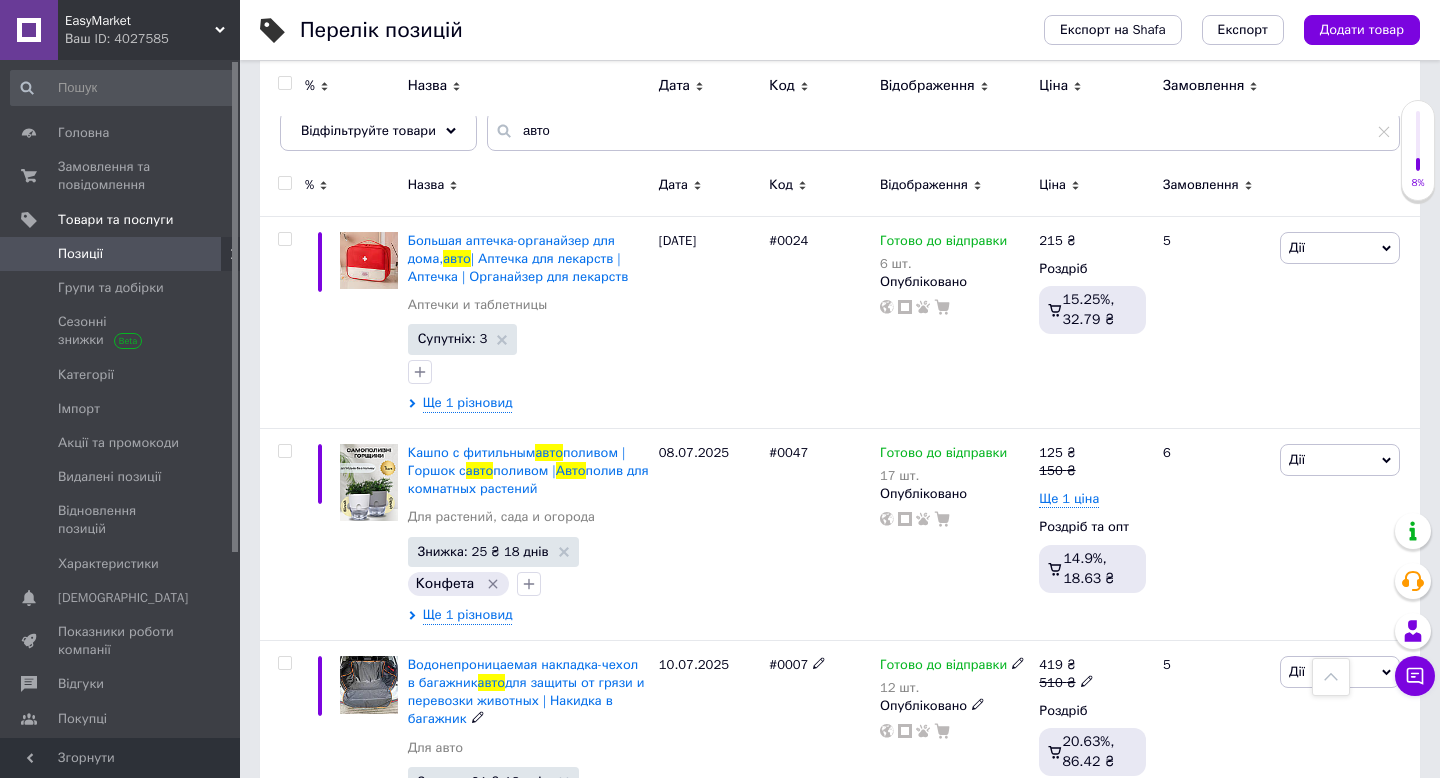 scroll, scrollTop: 0, scrollLeft: 0, axis: both 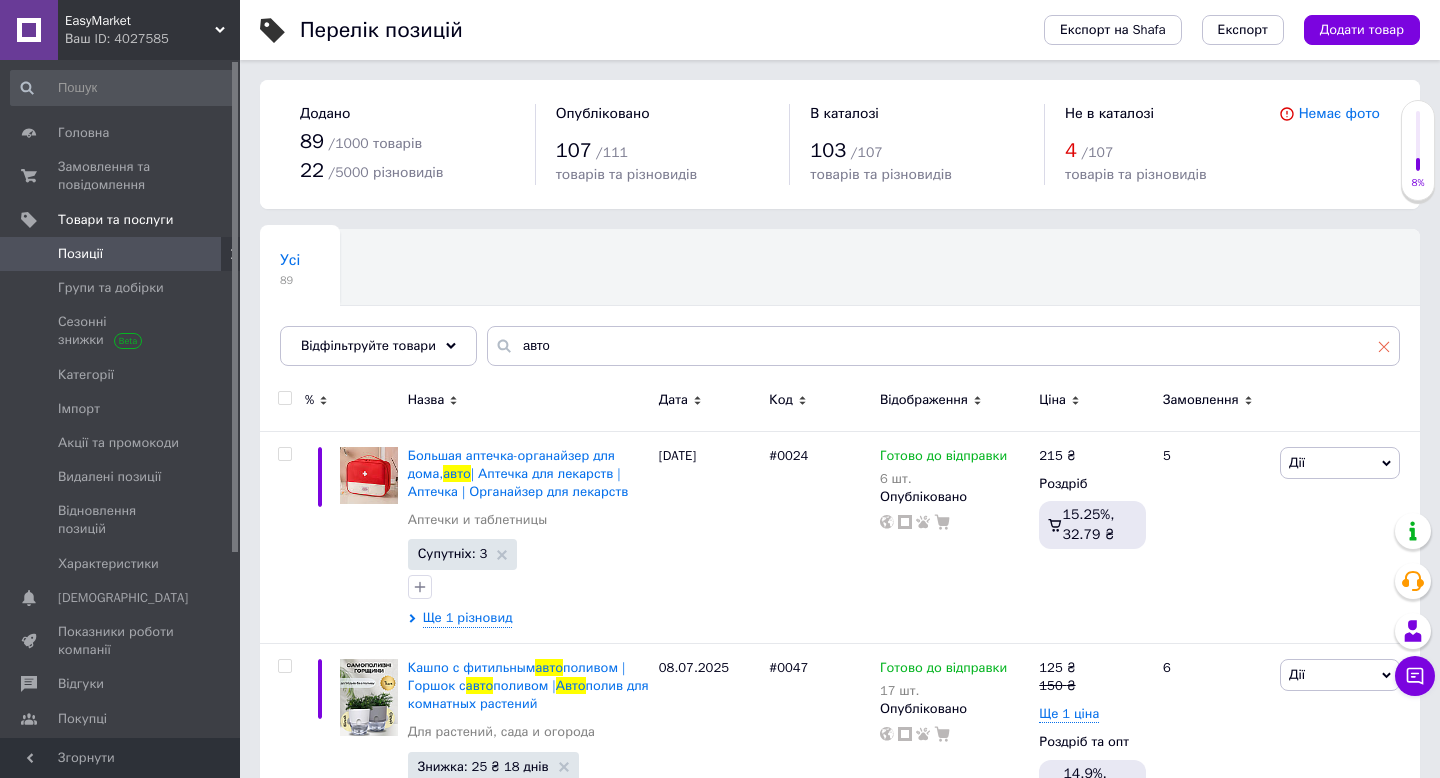 click 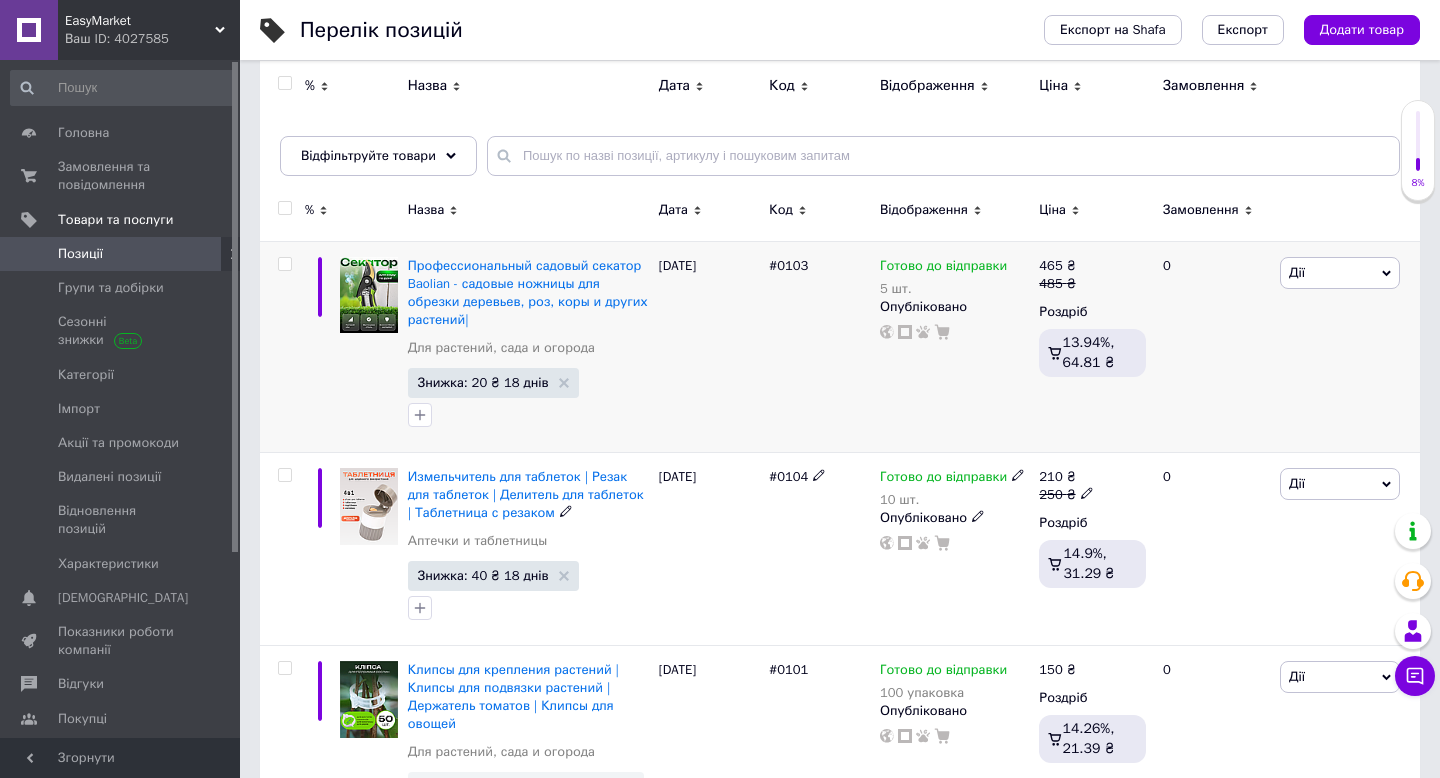 scroll, scrollTop: 184, scrollLeft: 0, axis: vertical 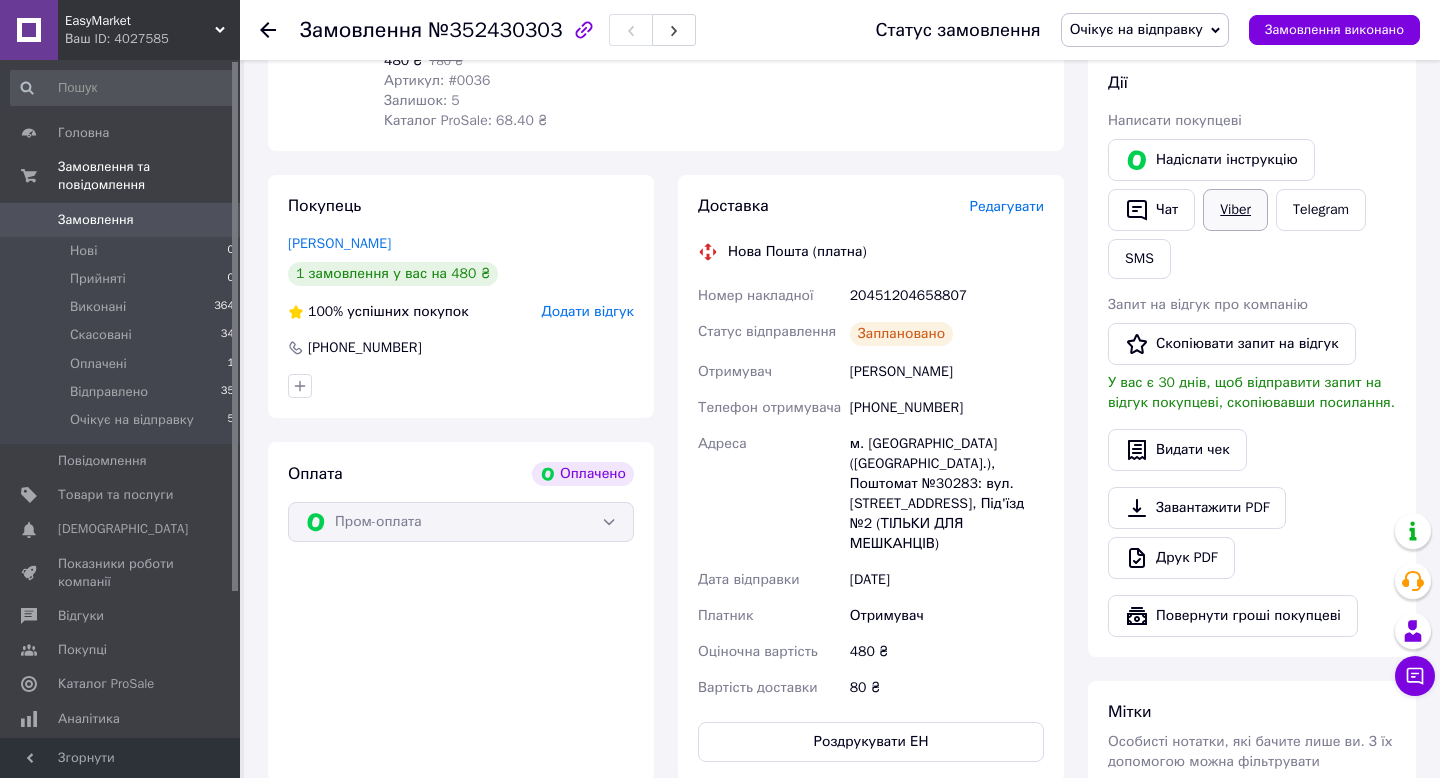 click on "Viber" at bounding box center [1235, 210] 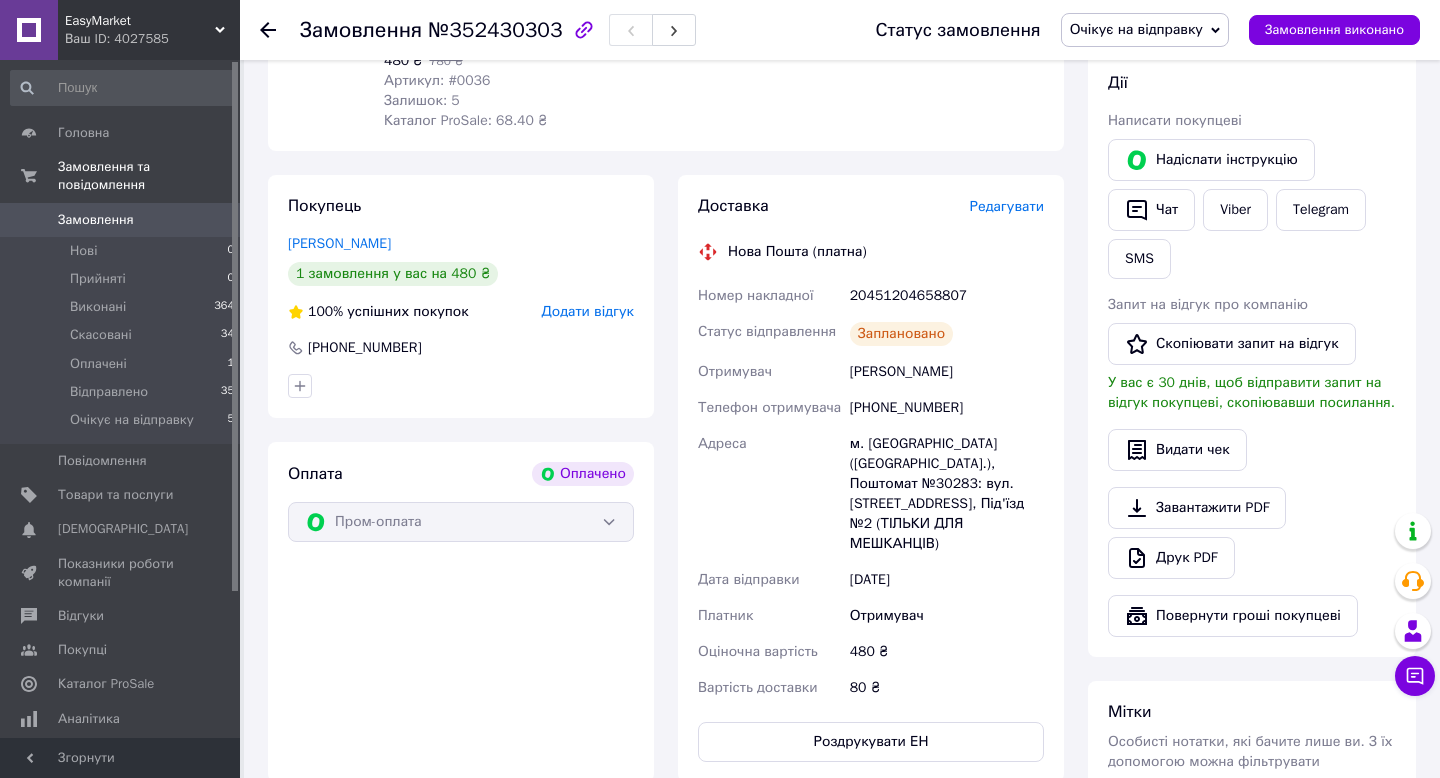 click on "20451204658807" at bounding box center [947, 296] 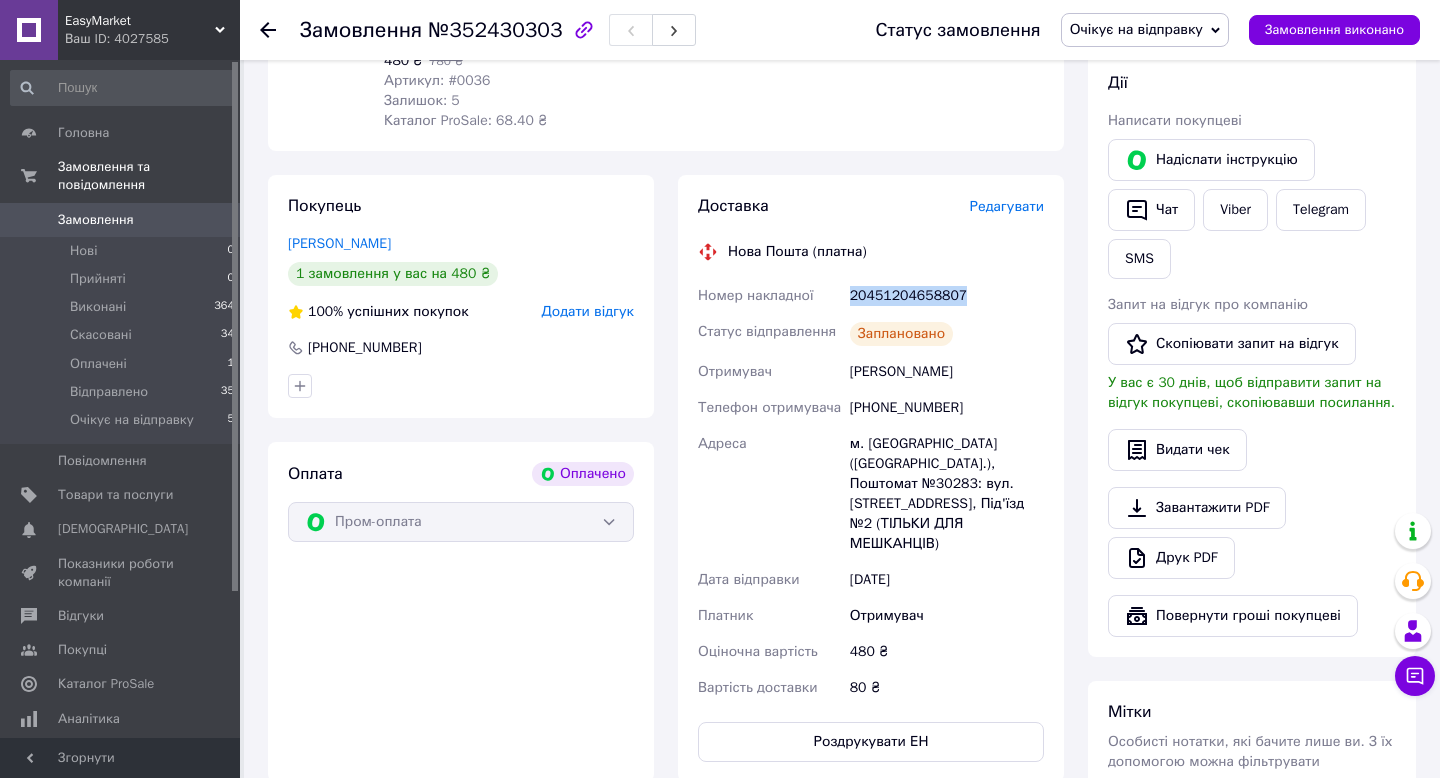 click on "20451204658807" at bounding box center (947, 296) 